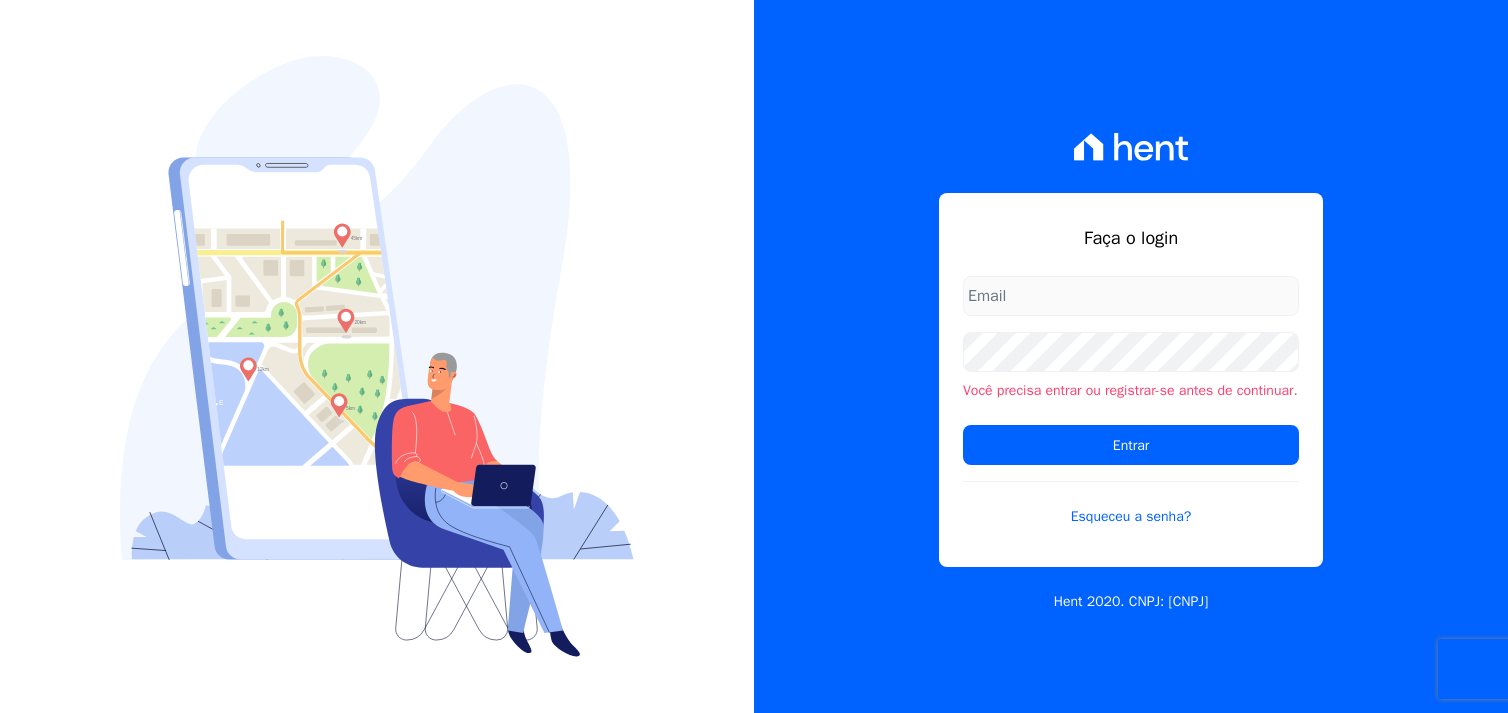 scroll, scrollTop: 0, scrollLeft: 0, axis: both 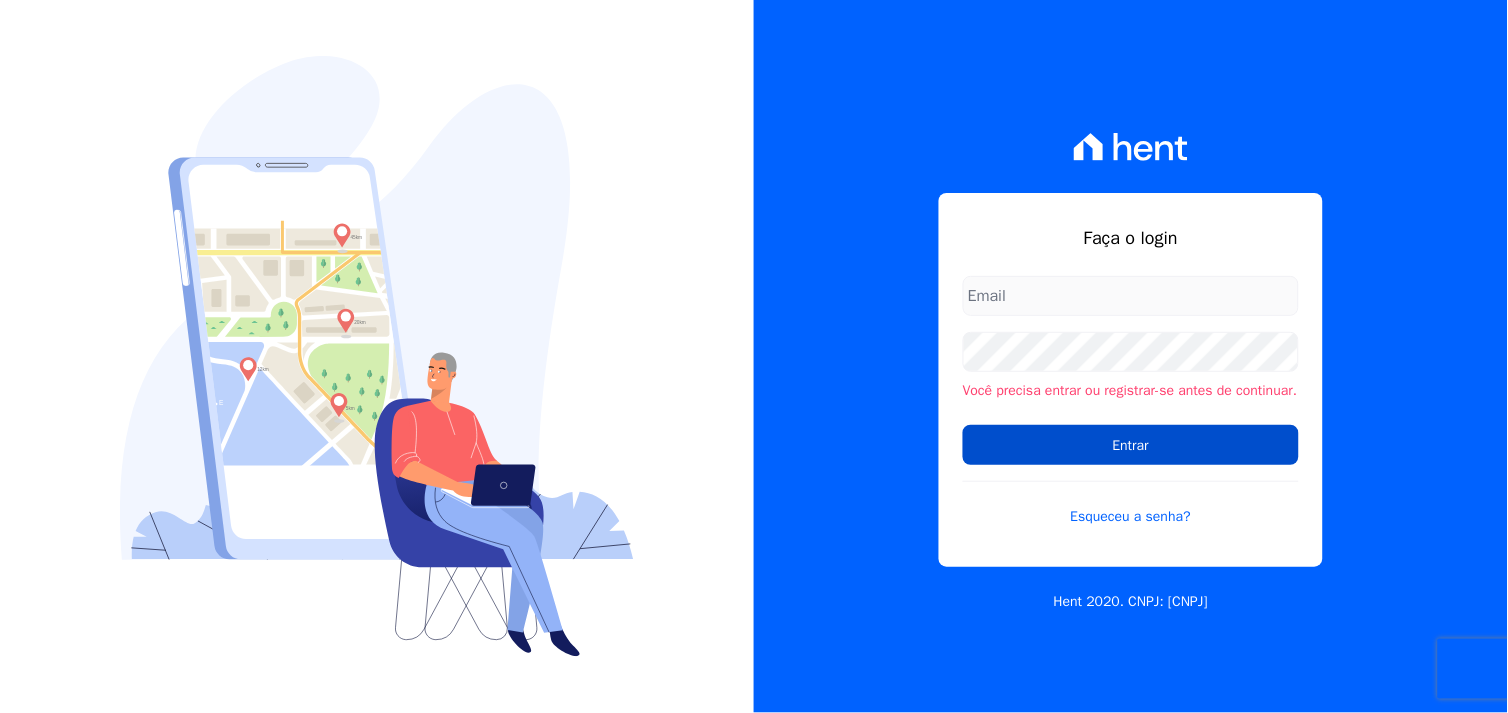type on "[EMAIL]" 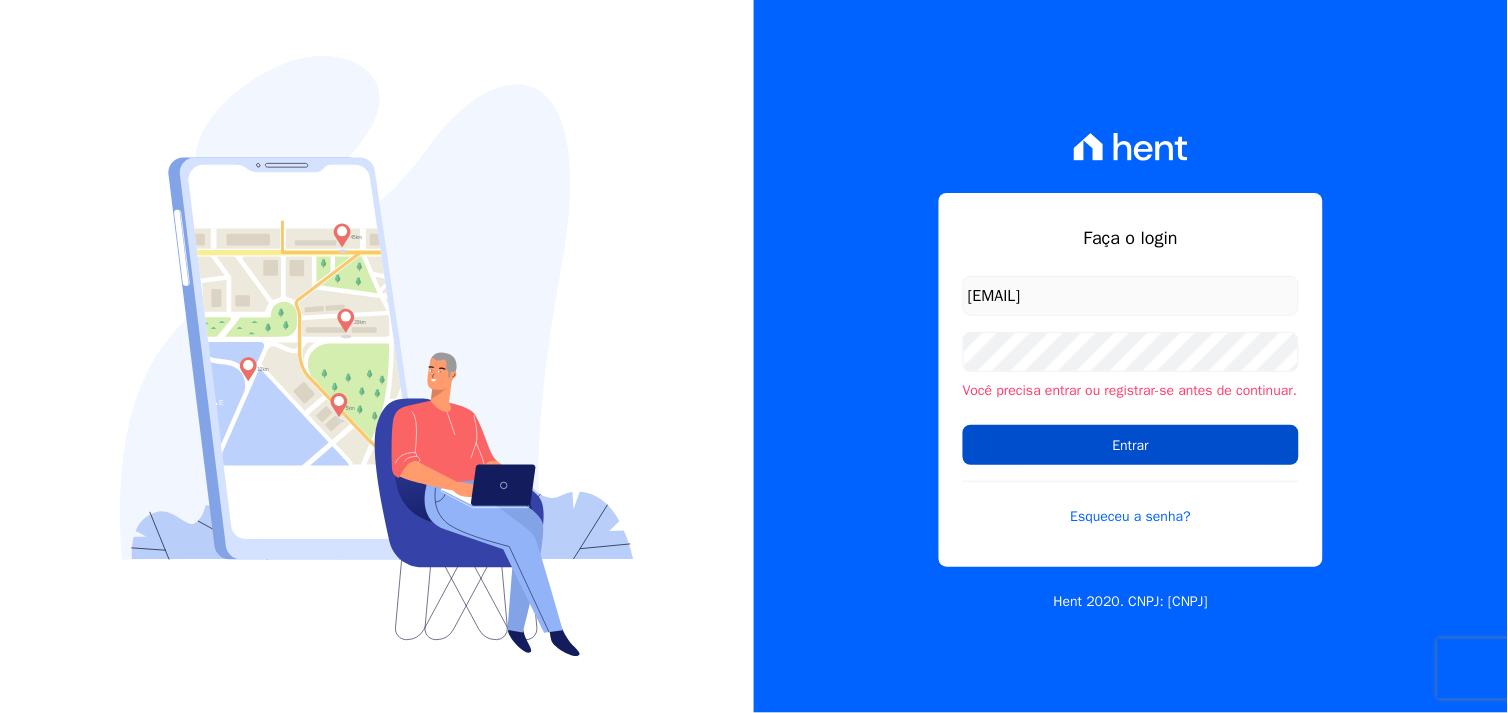 click on "Entrar" at bounding box center (1131, 445) 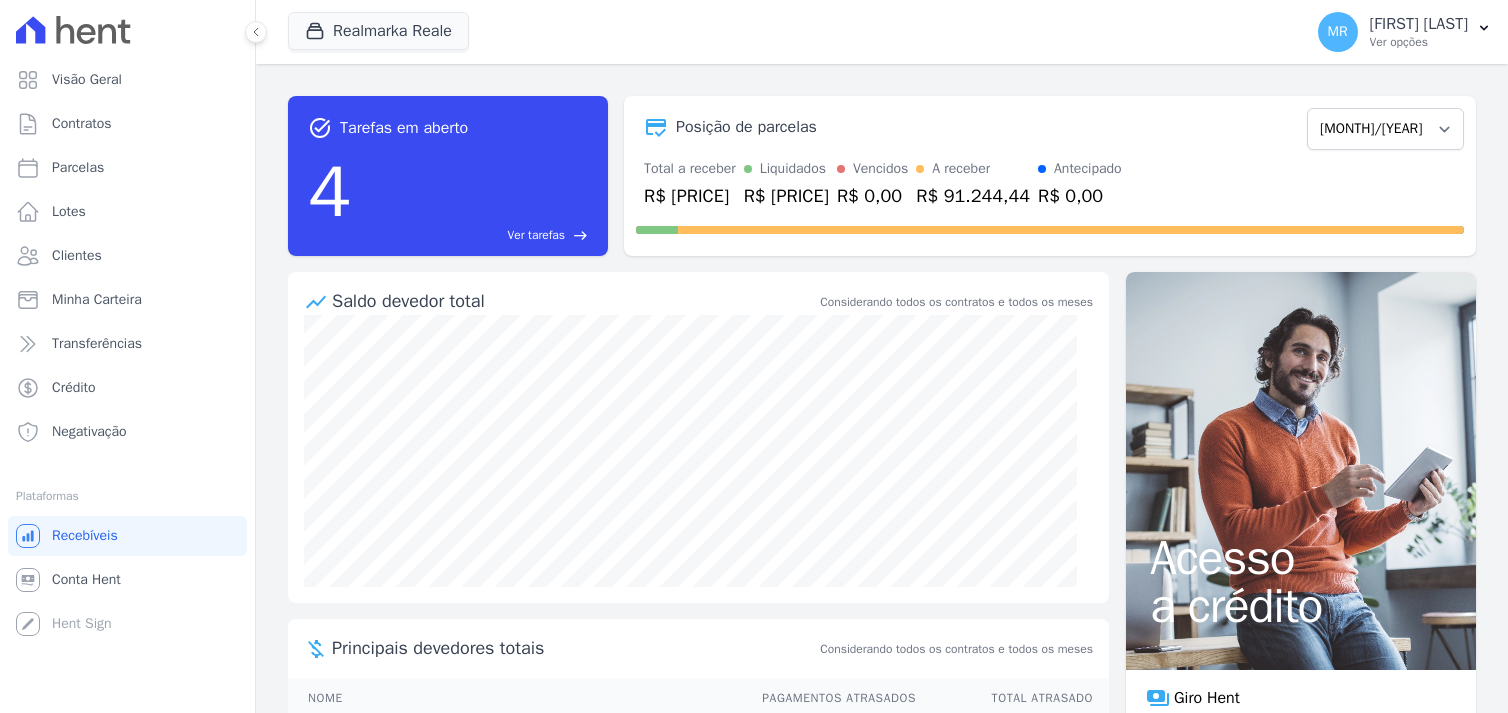 scroll, scrollTop: 0, scrollLeft: 0, axis: both 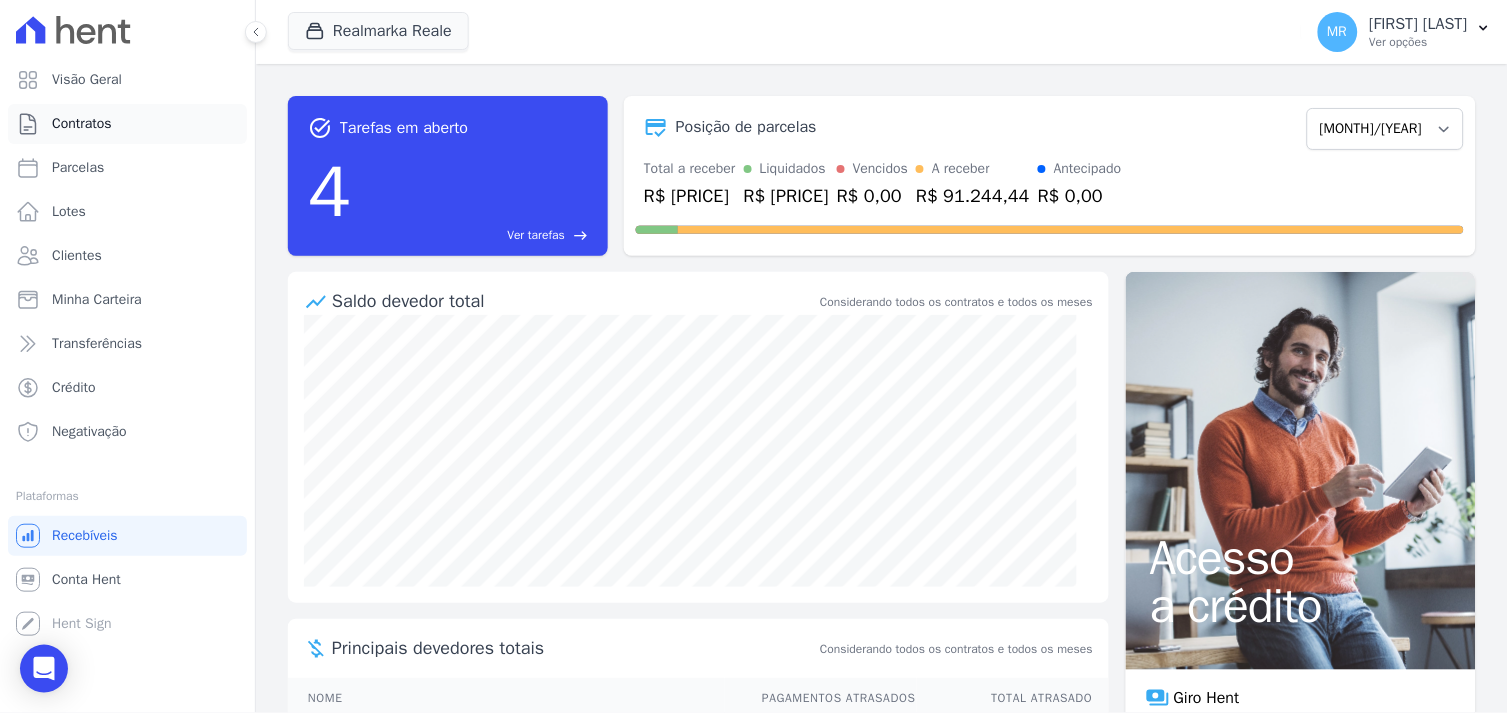 click on "Contratos" at bounding box center [82, 124] 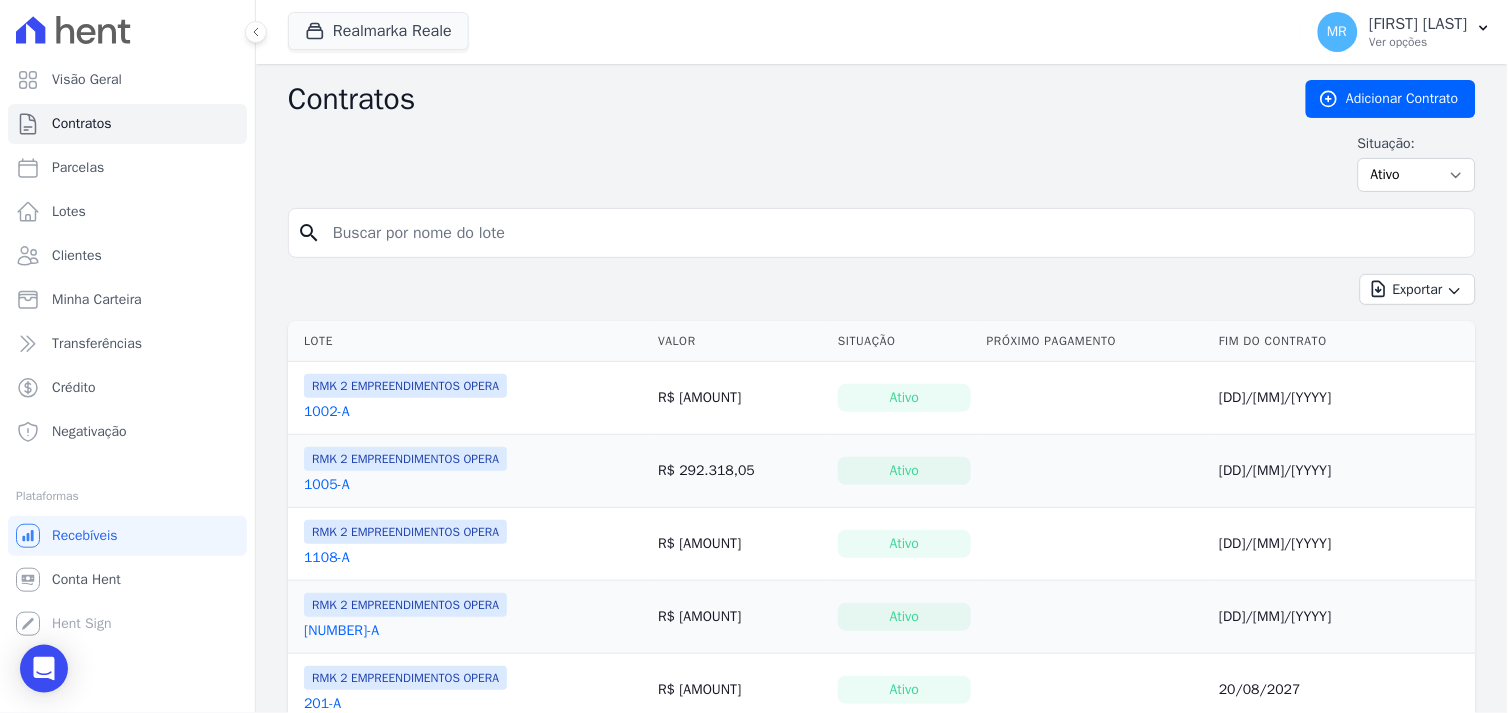 click at bounding box center (894, 233) 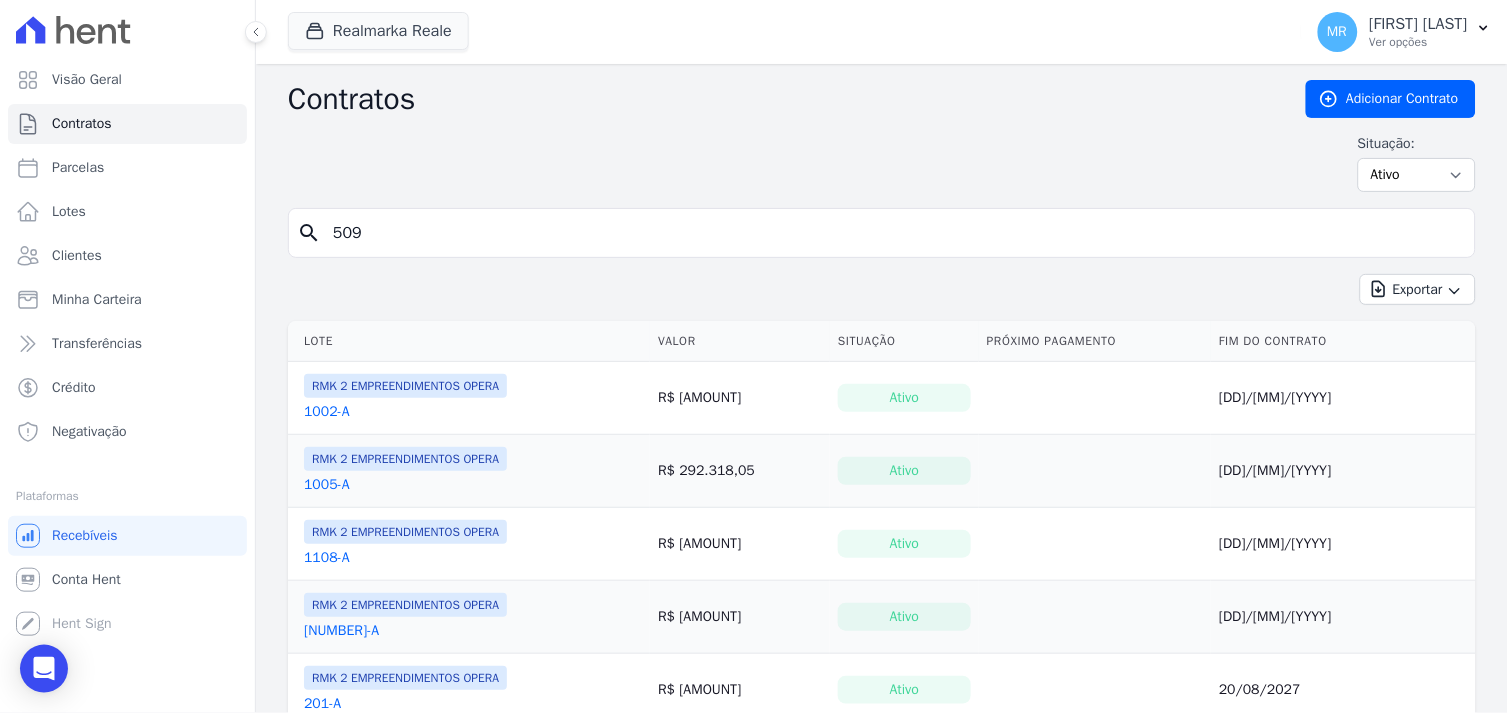 type on "509" 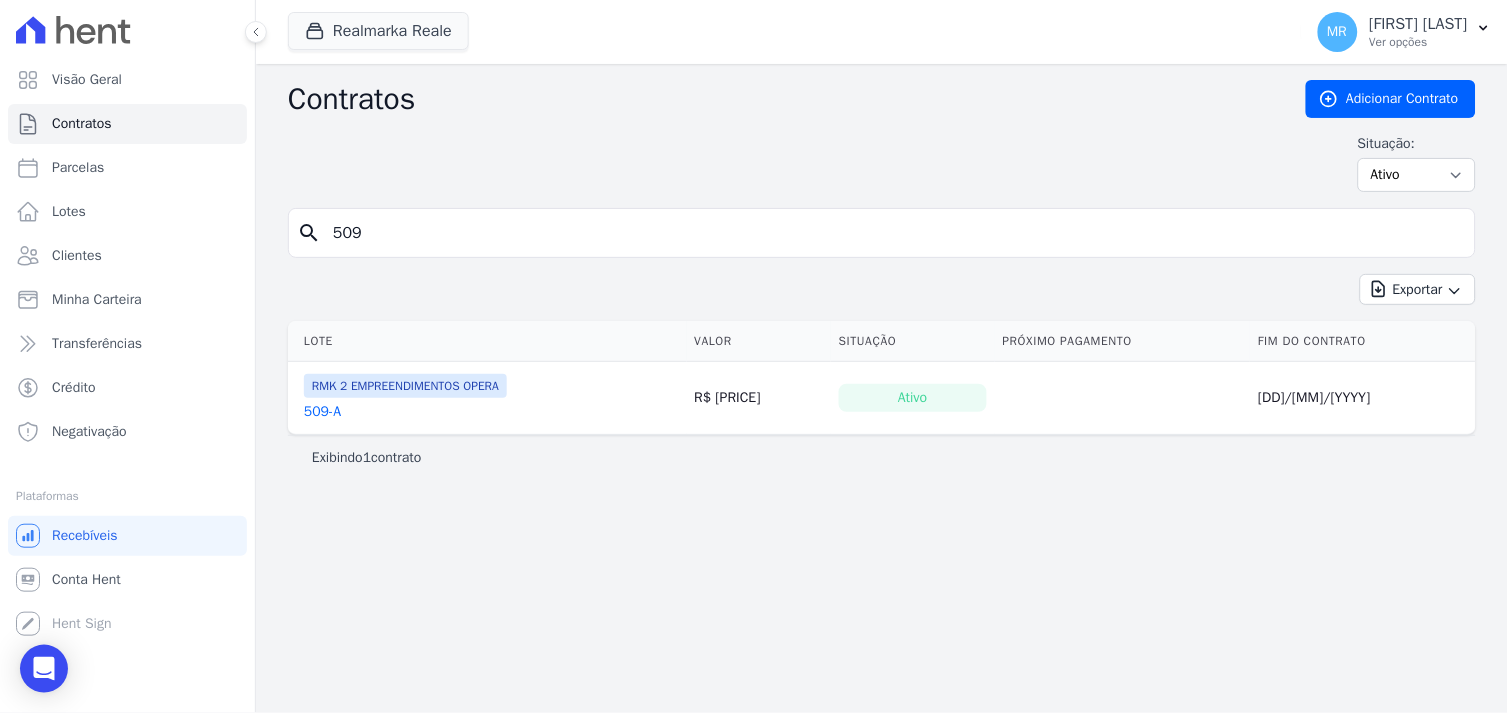 click on "509-A" at bounding box center (322, 412) 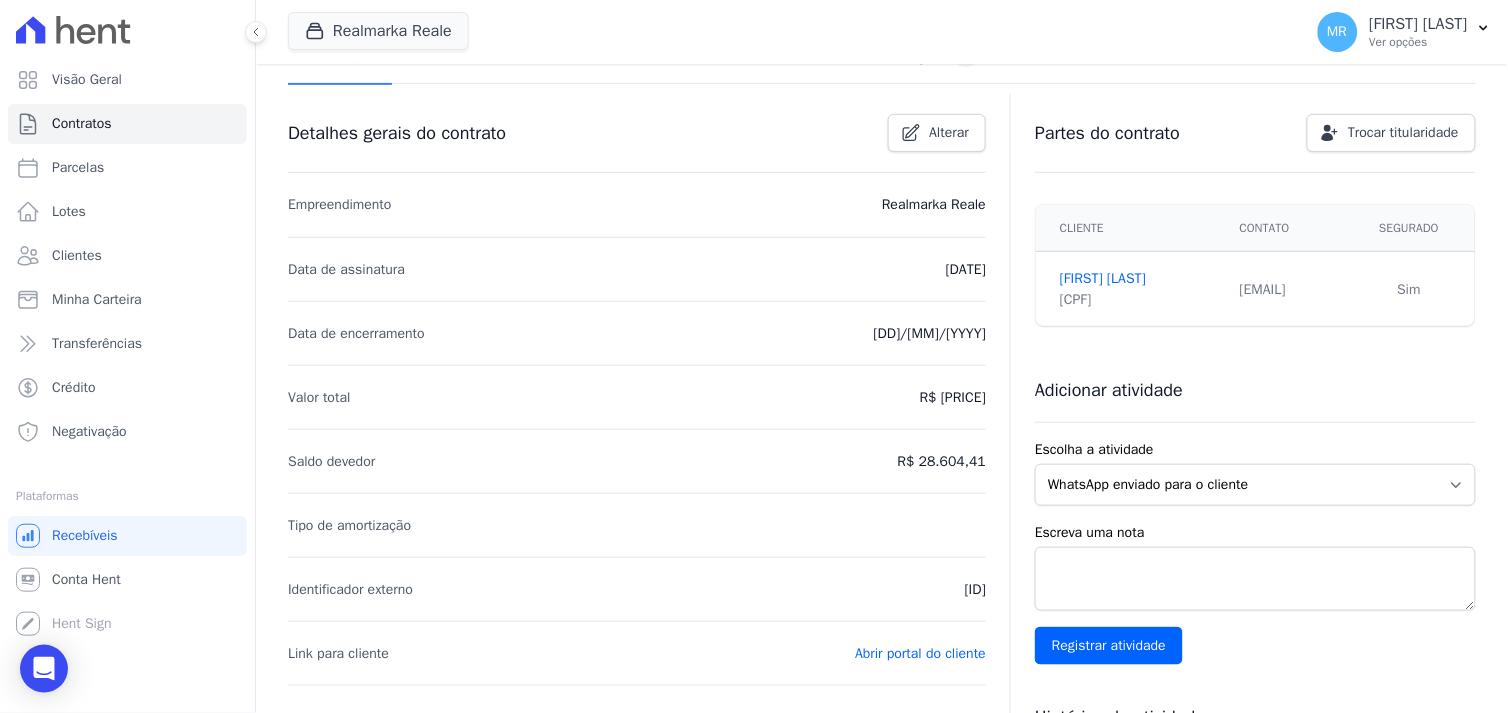 scroll, scrollTop: 0, scrollLeft: 0, axis: both 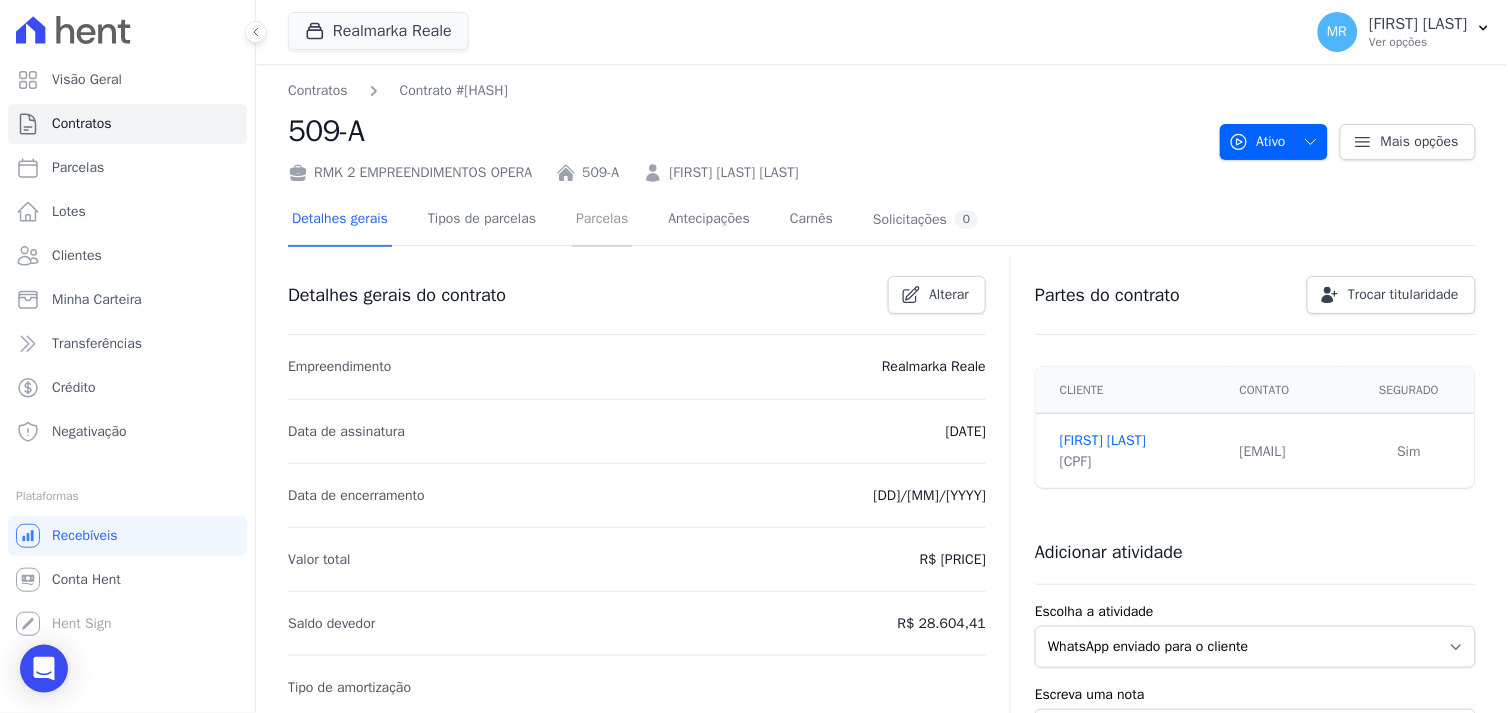 click on "Parcelas" at bounding box center [602, 220] 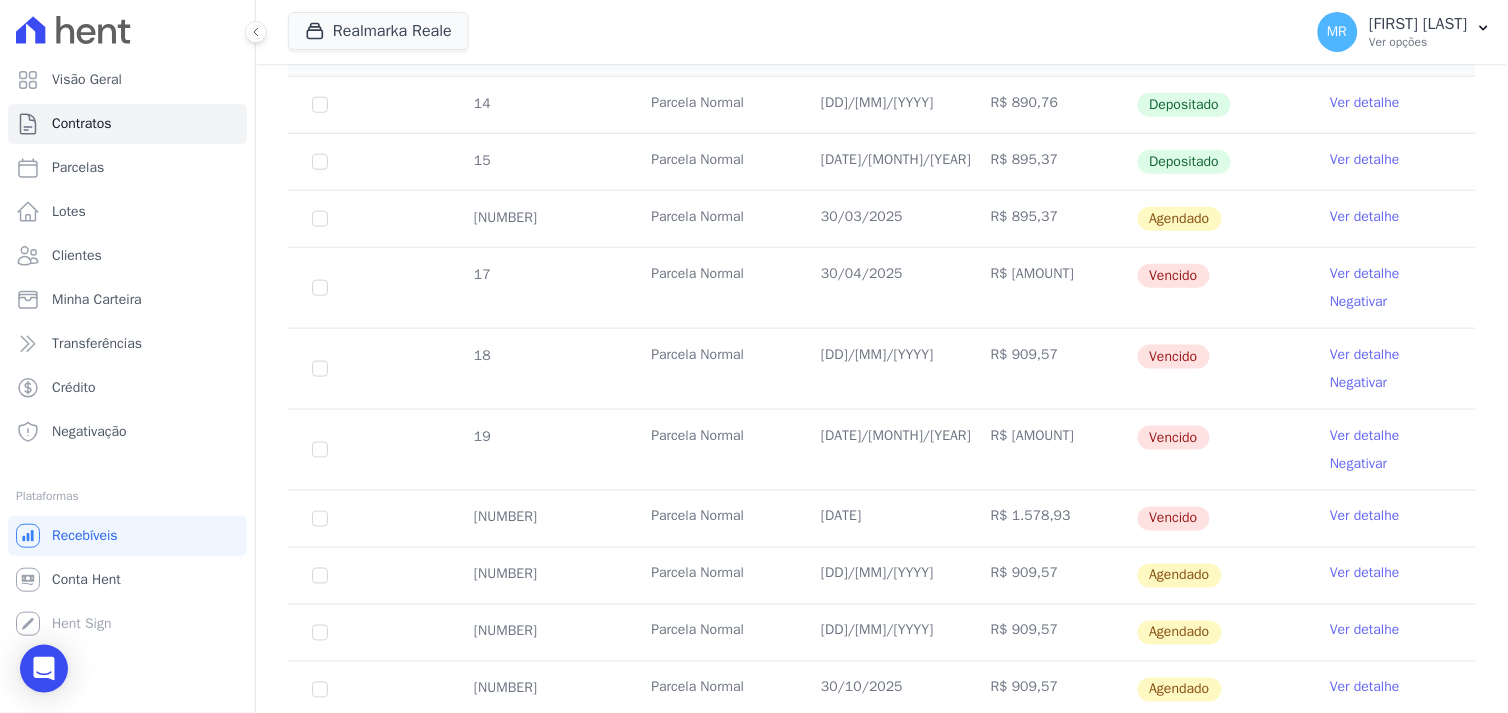 scroll, scrollTop: 444, scrollLeft: 0, axis: vertical 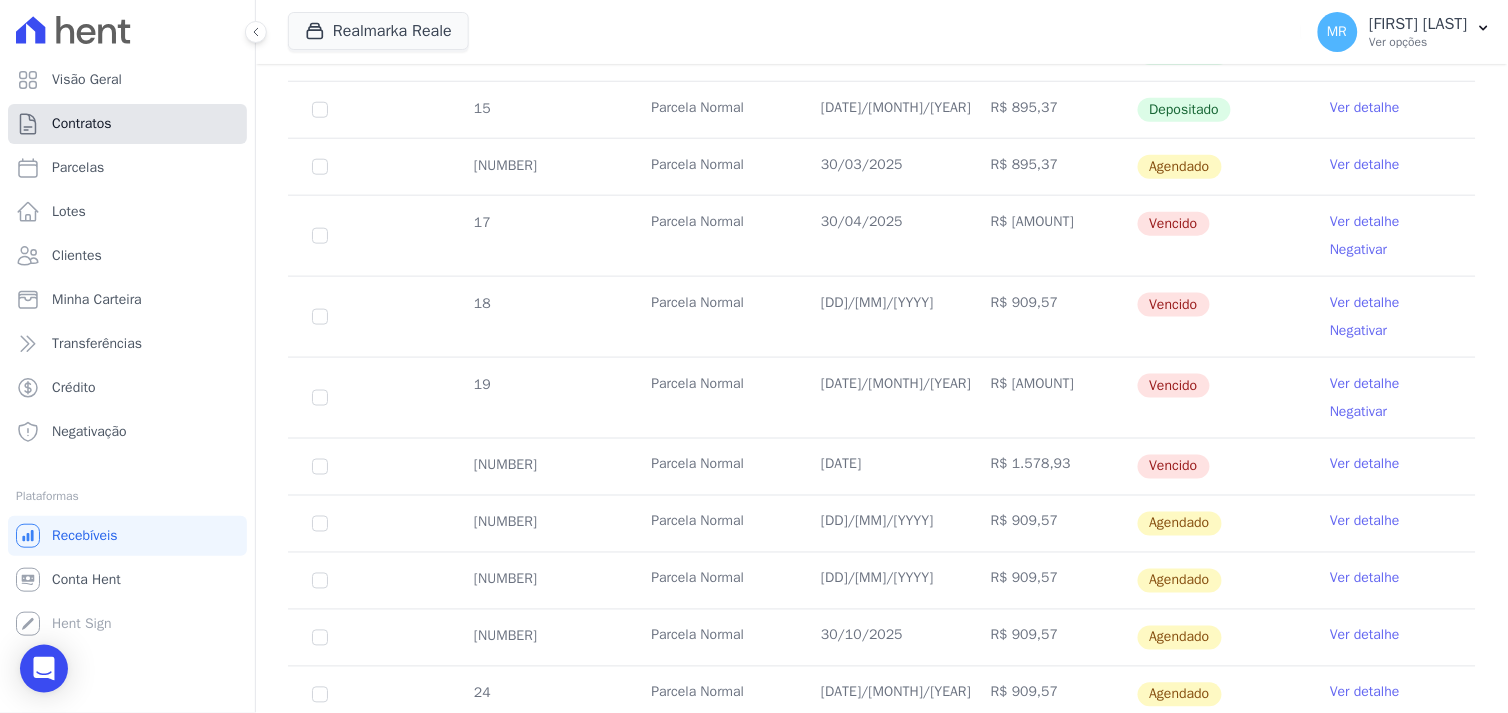 click on "Contratos" at bounding box center [127, 124] 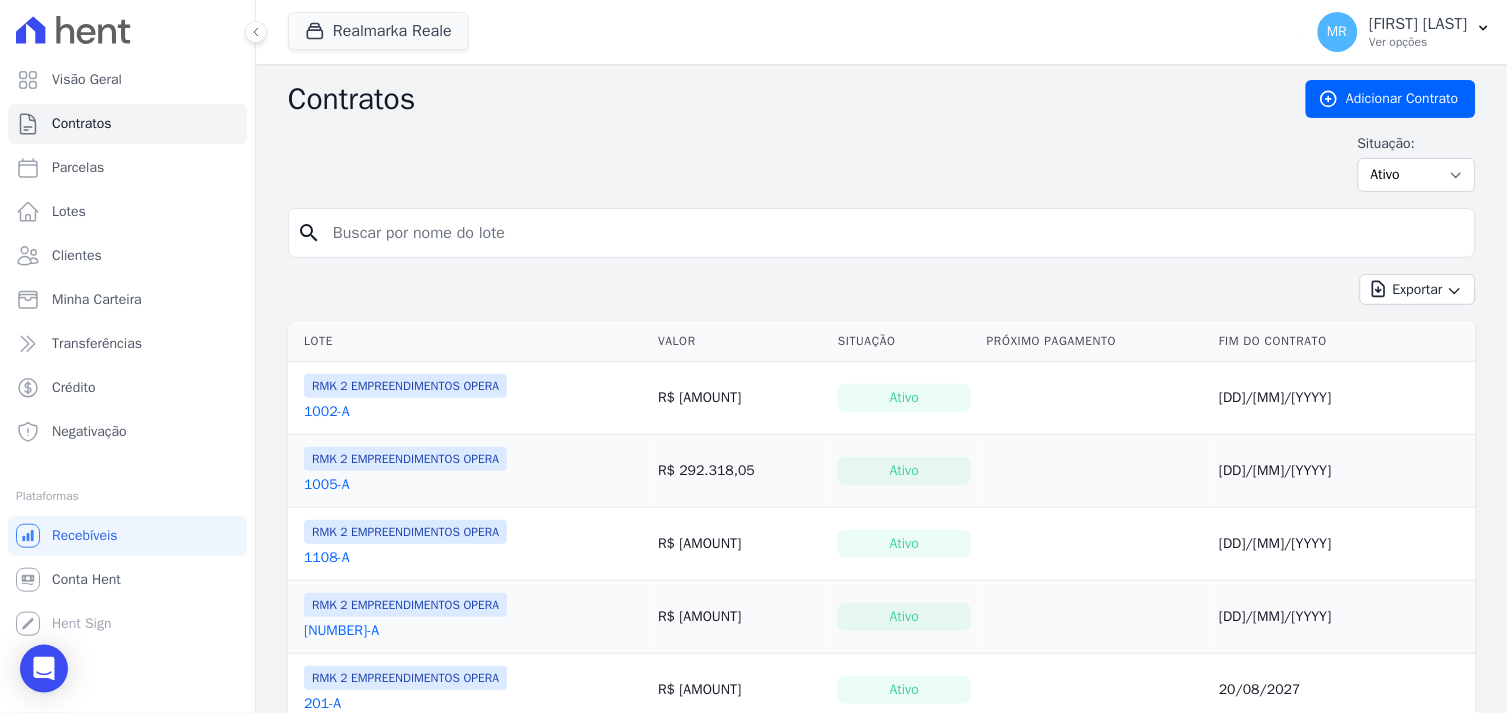 click on "Visão Geral
Contratos
Parcelas
Lotes
Clientes
Minha Carteira
Transferências
Crédito
Negativação" at bounding box center (754, 356) 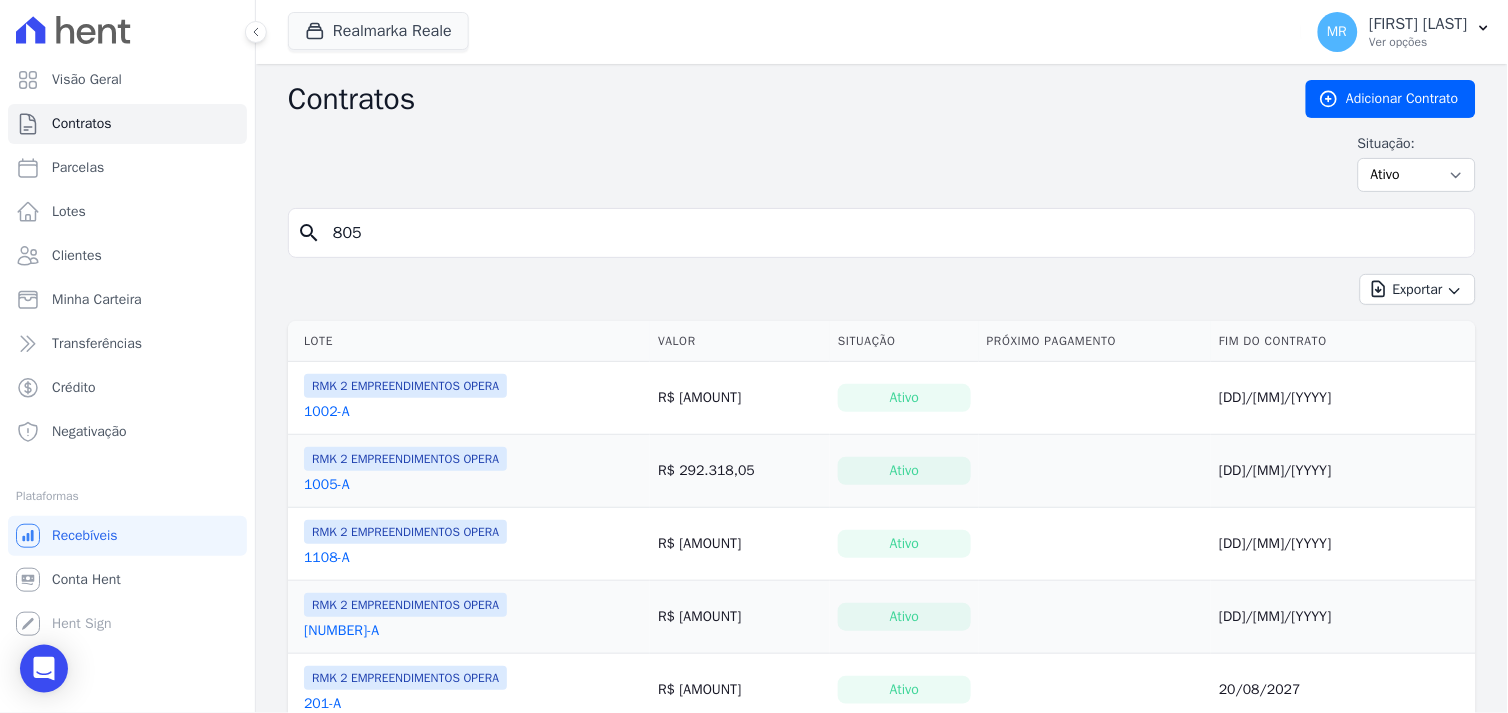 type on "805" 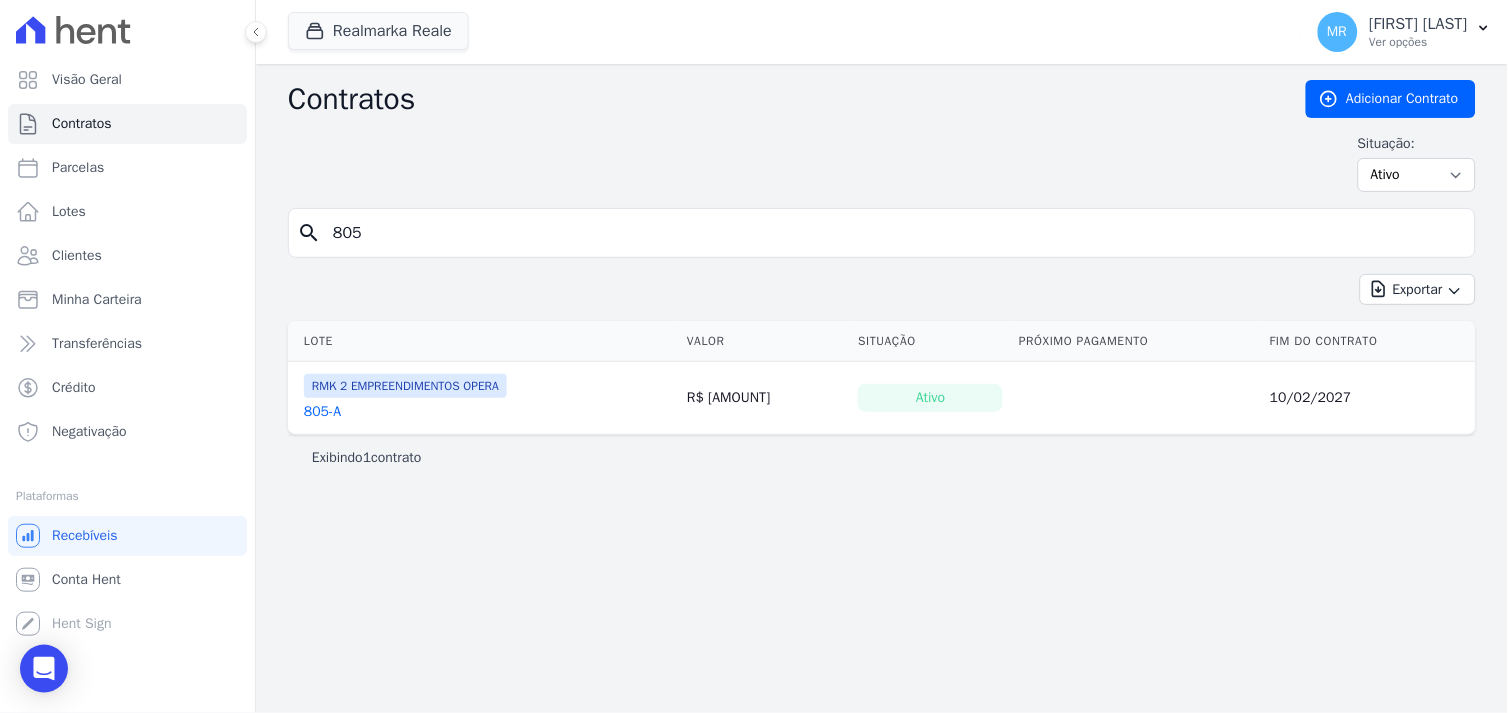 click on "805-A" at bounding box center [322, 412] 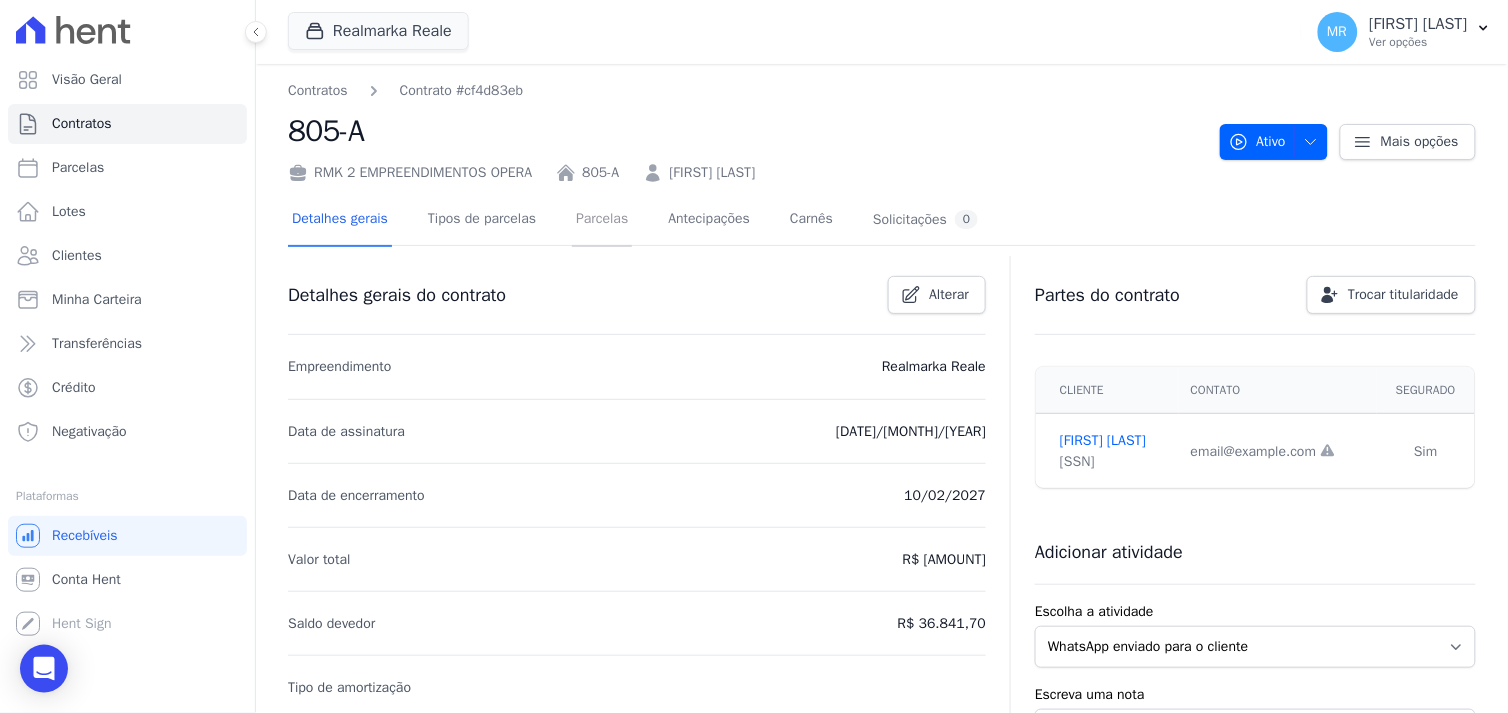 click on "Parcelas" at bounding box center (602, 220) 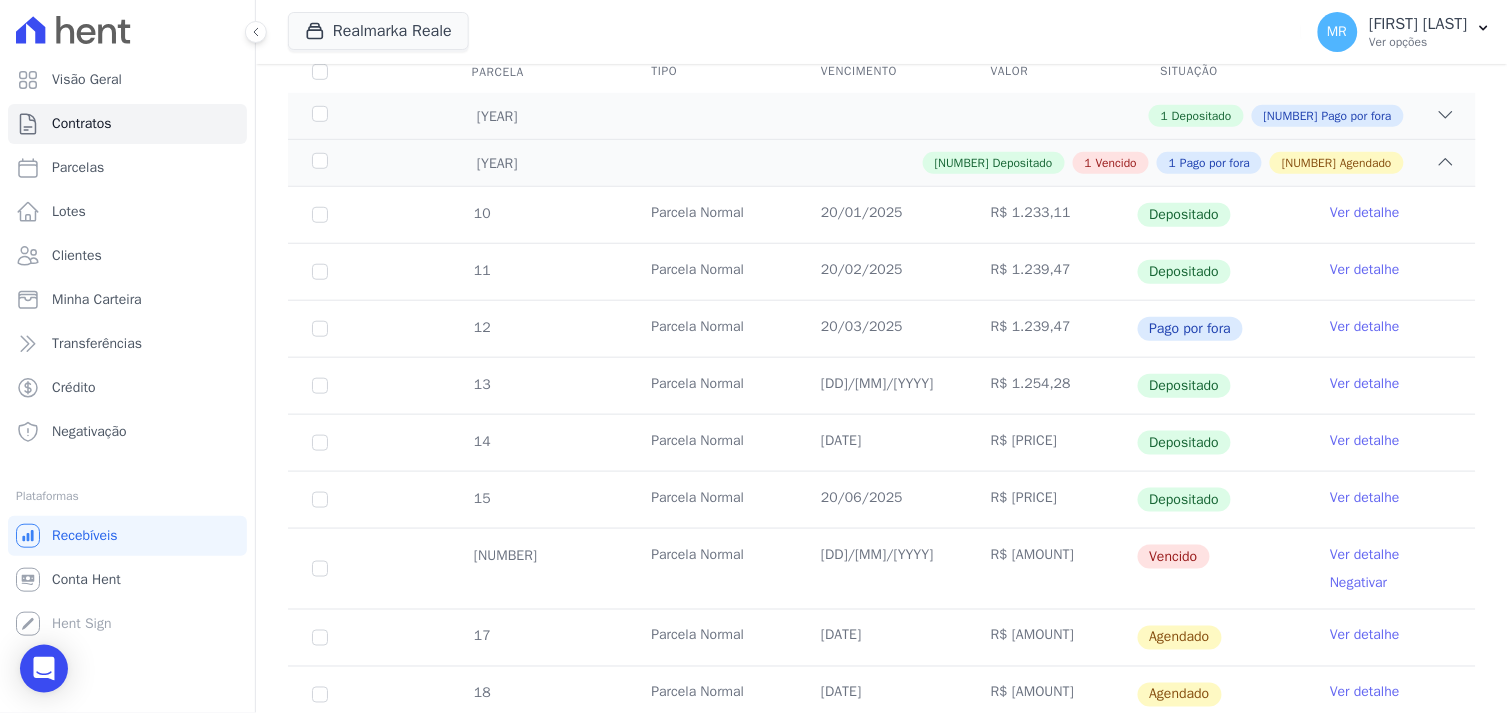 scroll, scrollTop: 555, scrollLeft: 0, axis: vertical 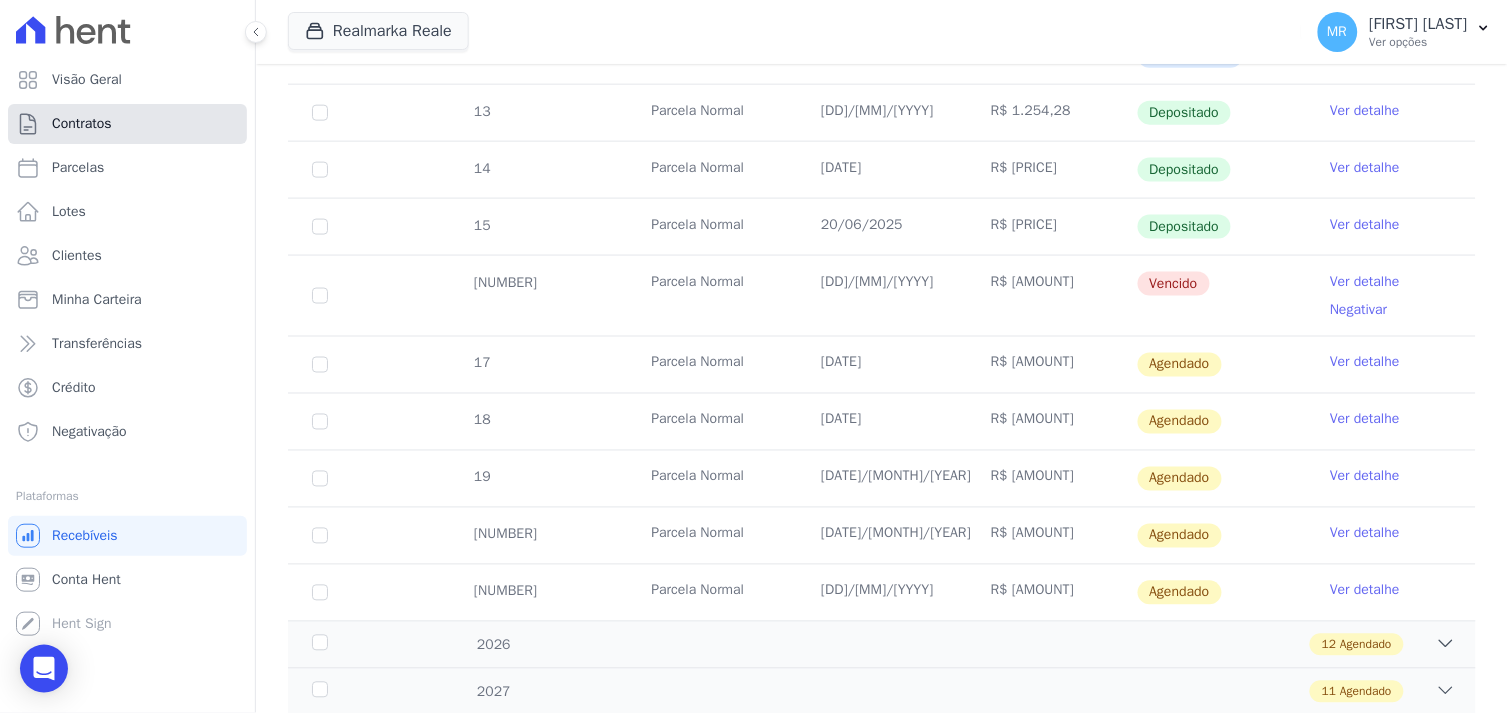 click on "Contratos" at bounding box center (127, 124) 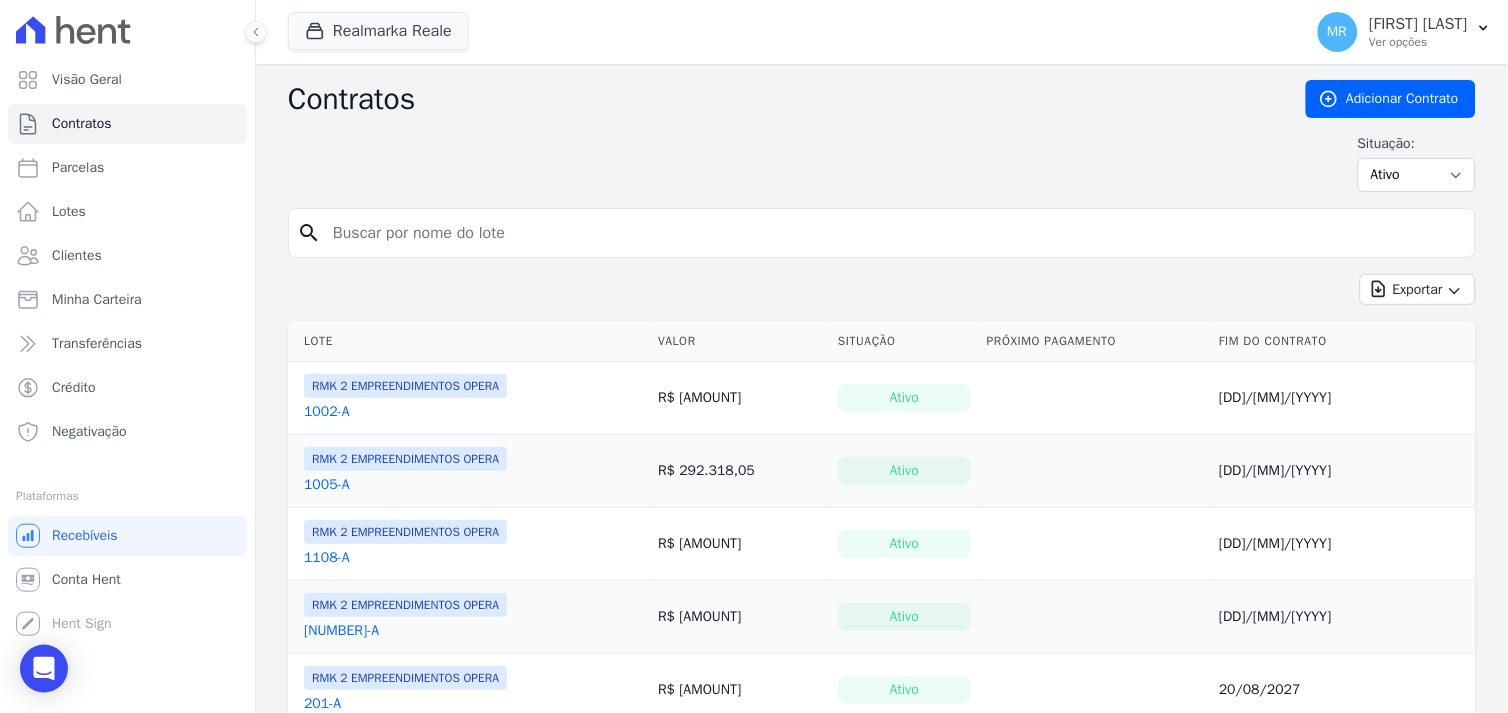 drag, startPoint x: 414, startPoint y: 233, endPoint x: 382, endPoint y: 241, distance: 32.984844 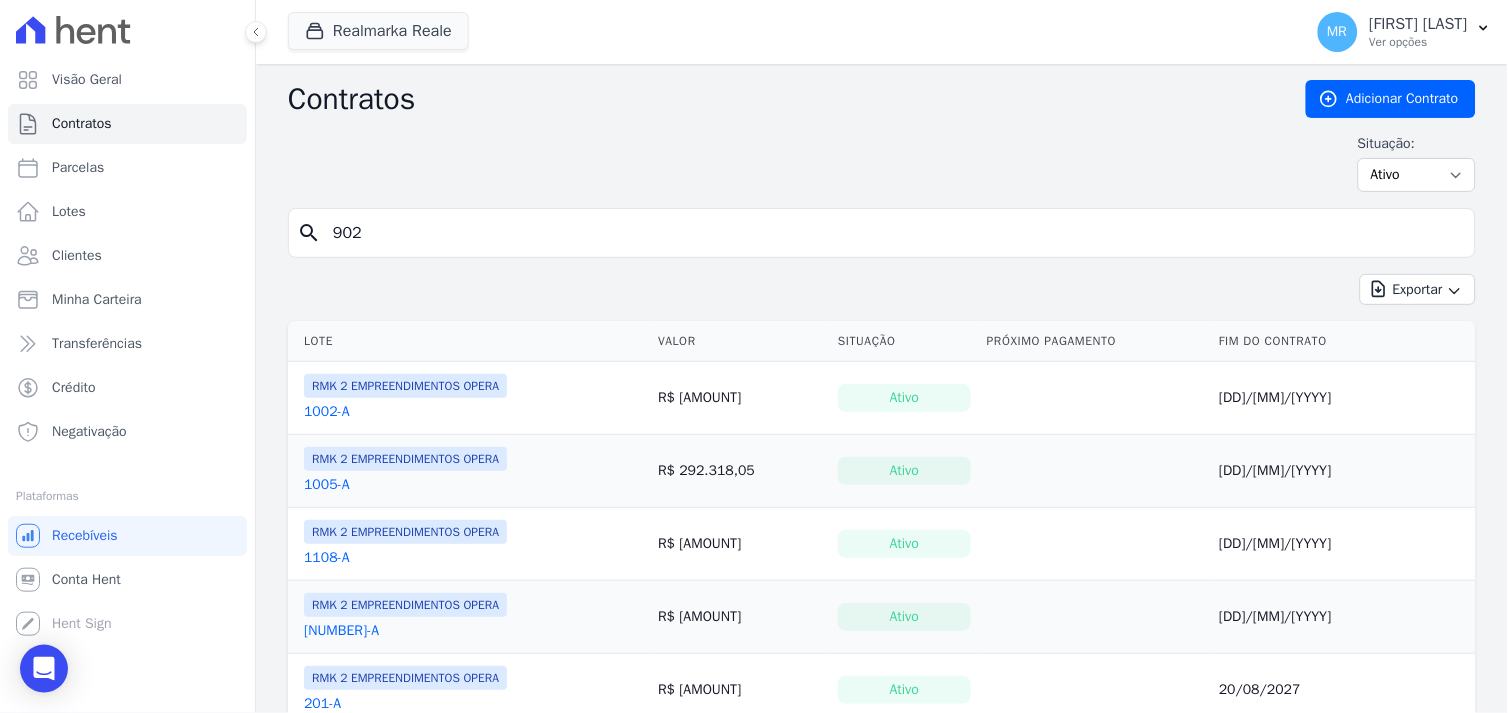 type on "902" 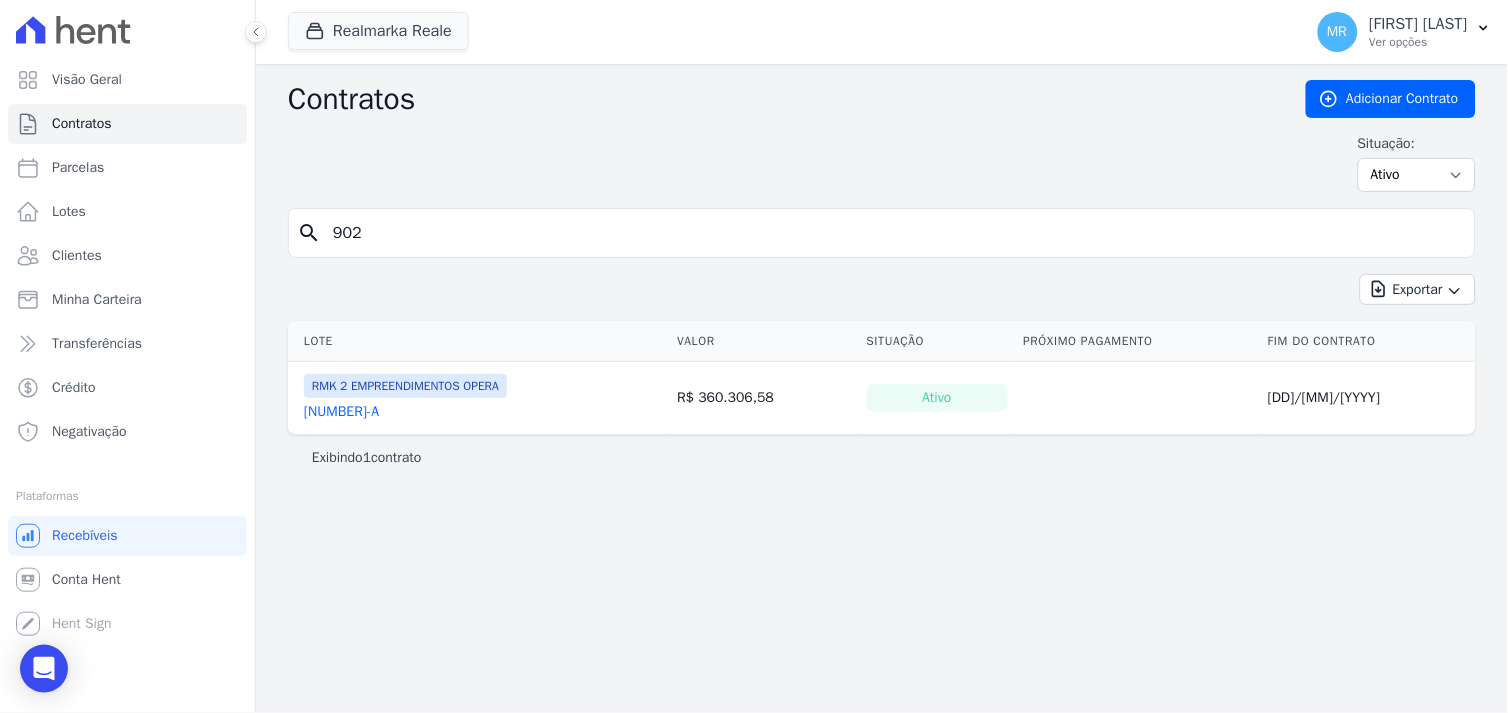 click on "[NUMBER]-A" at bounding box center (341, 412) 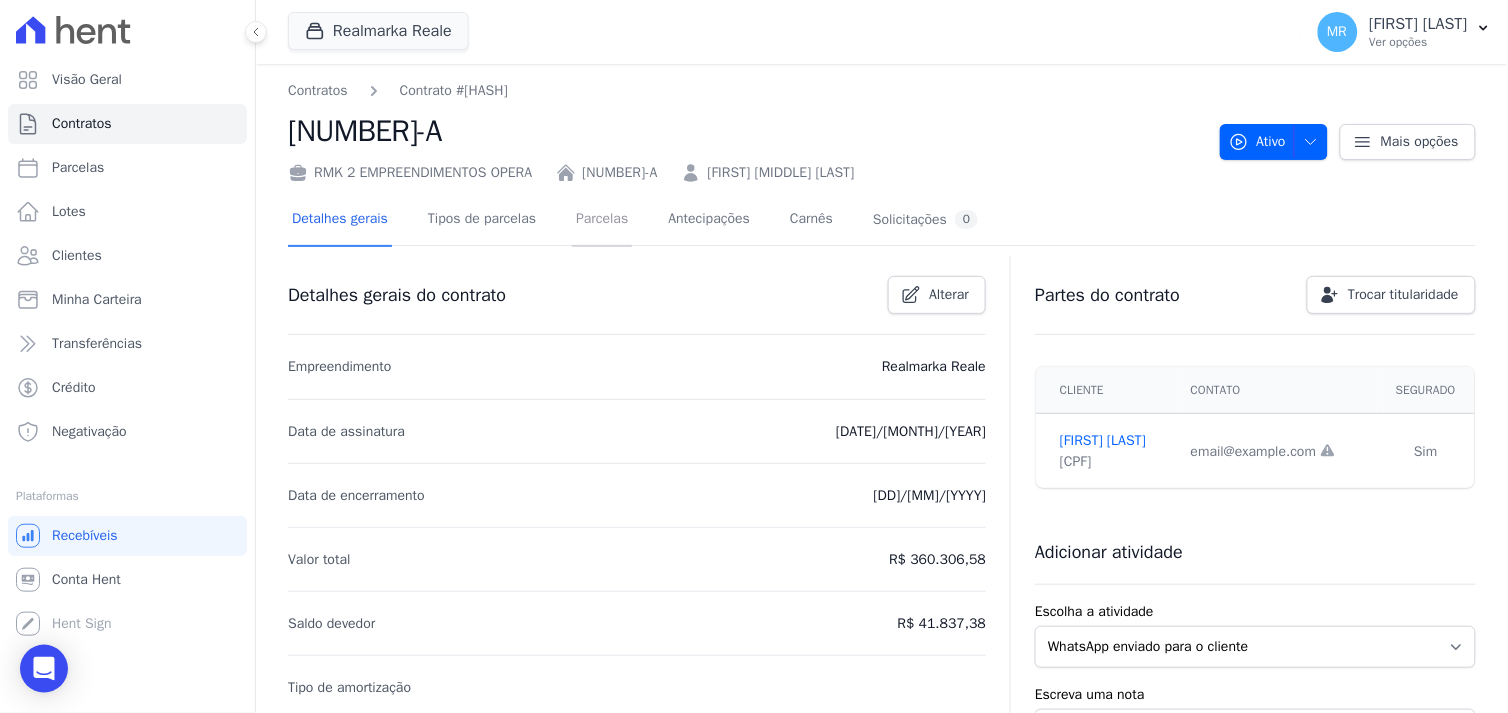 click on "Parcelas" at bounding box center [602, 220] 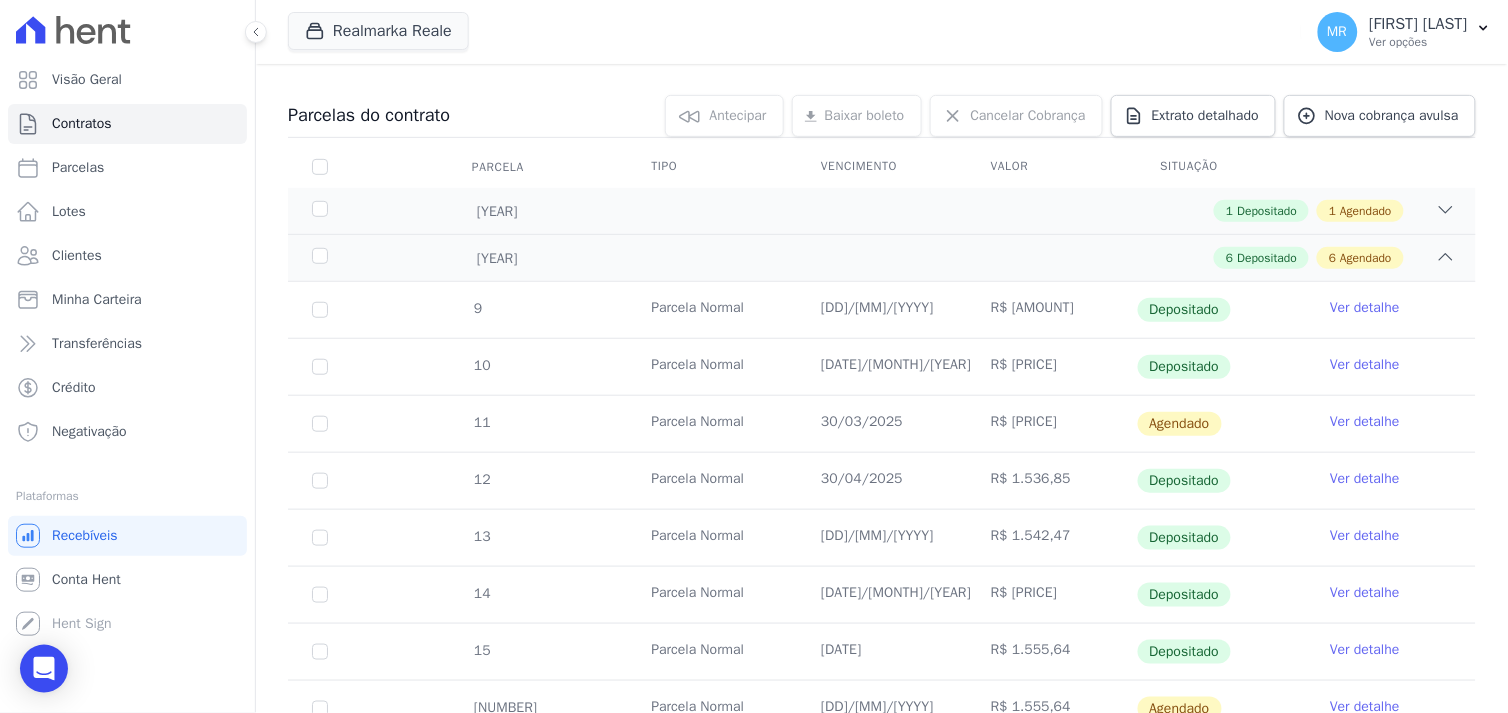 scroll, scrollTop: 444, scrollLeft: 0, axis: vertical 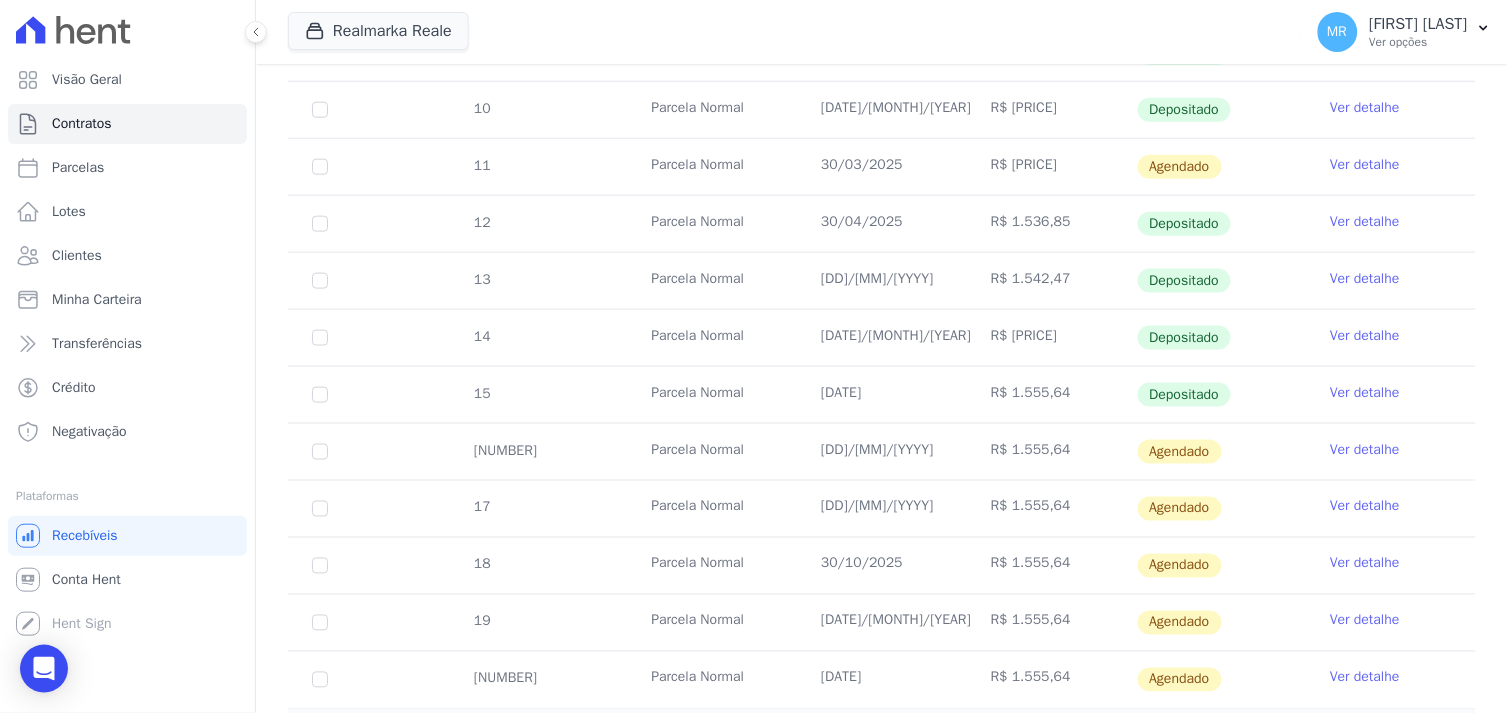 click on "[DD]/[MM]/[YYYY]" at bounding box center [882, 452] 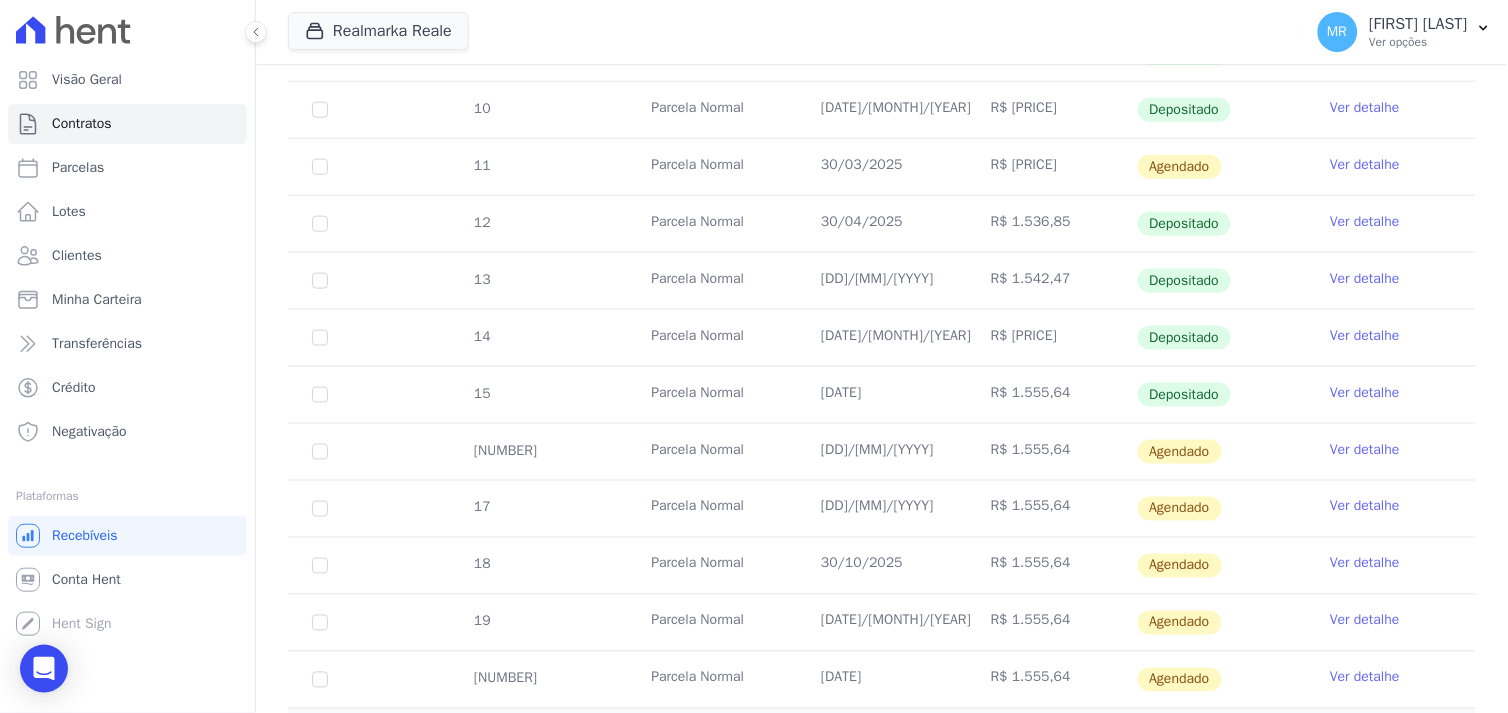 click on "Ver detalhe" at bounding box center [1365, 393] 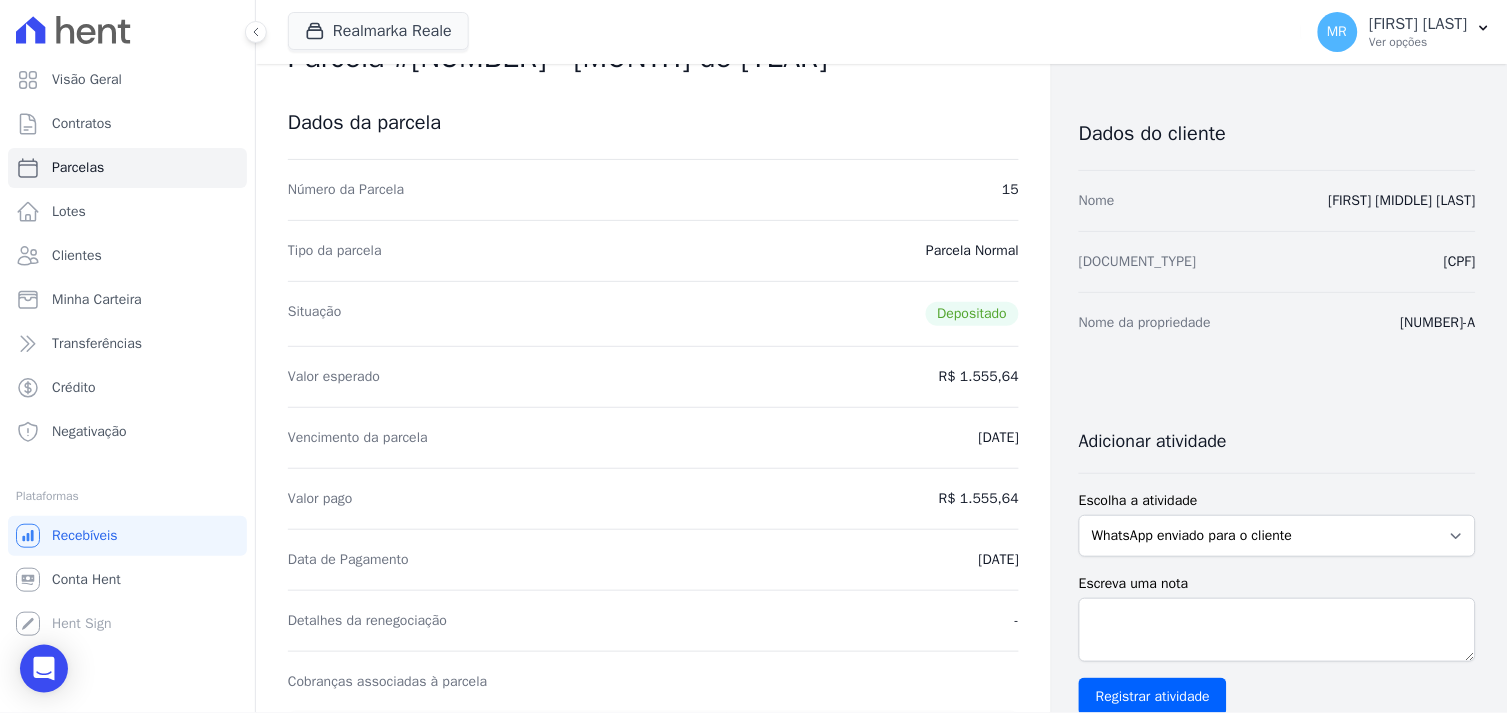 scroll, scrollTop: 111, scrollLeft: 0, axis: vertical 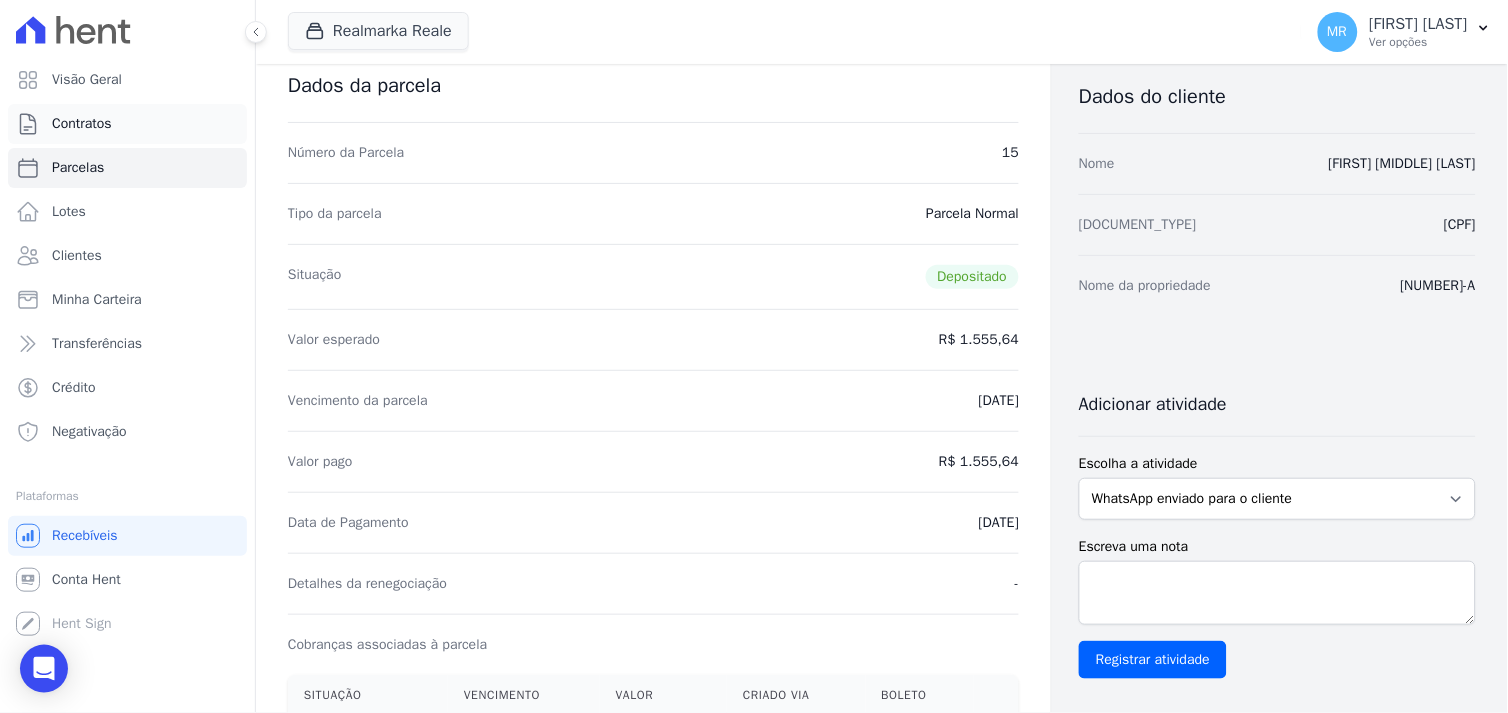 click on "Contratos" at bounding box center [127, 124] 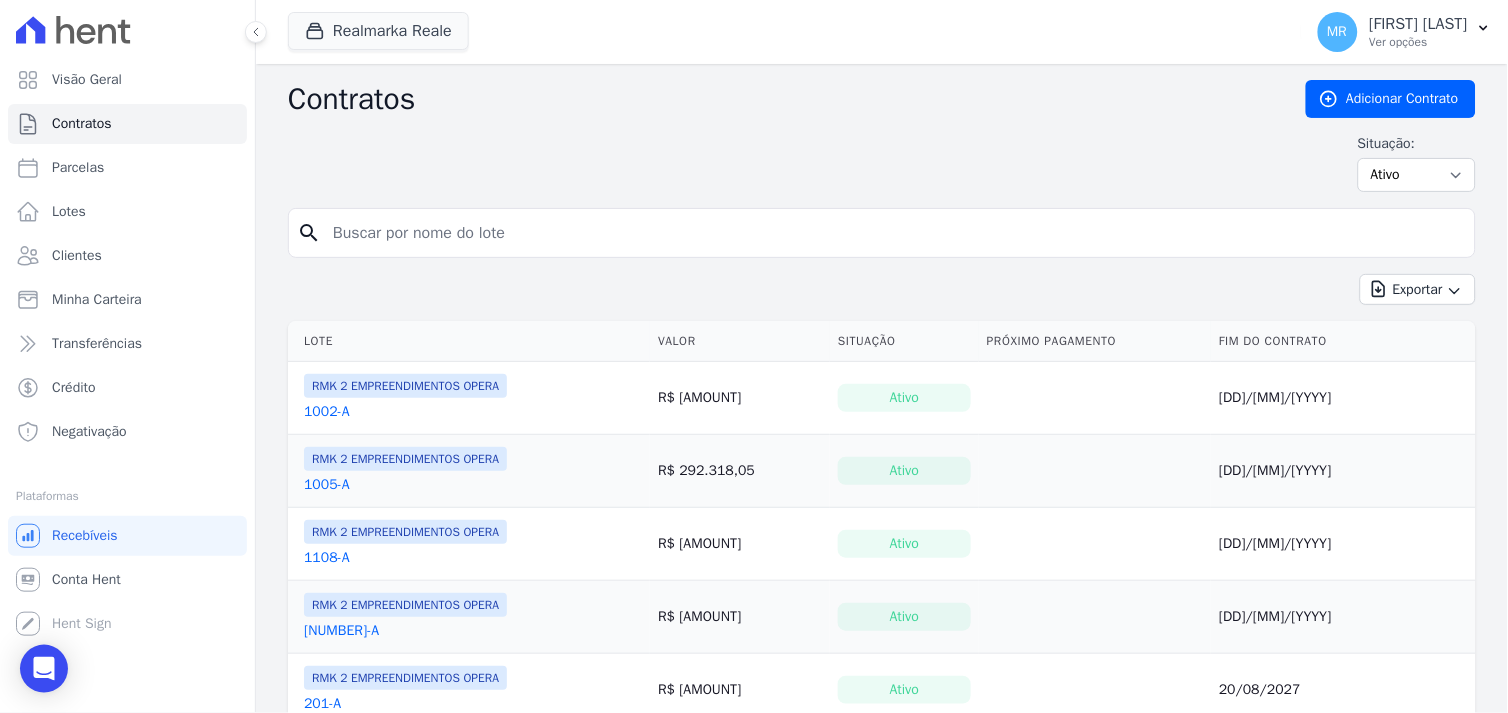 click at bounding box center [894, 233] 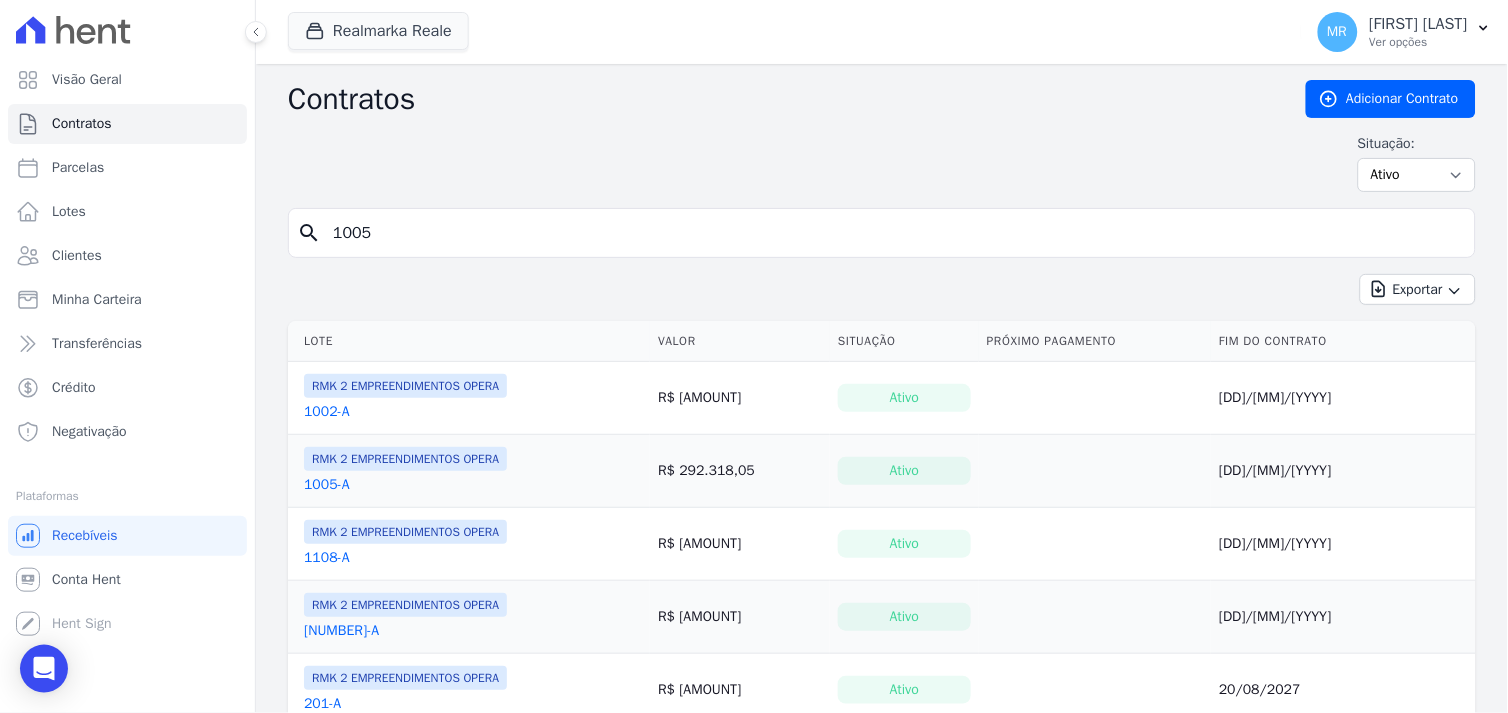 type on "1005" 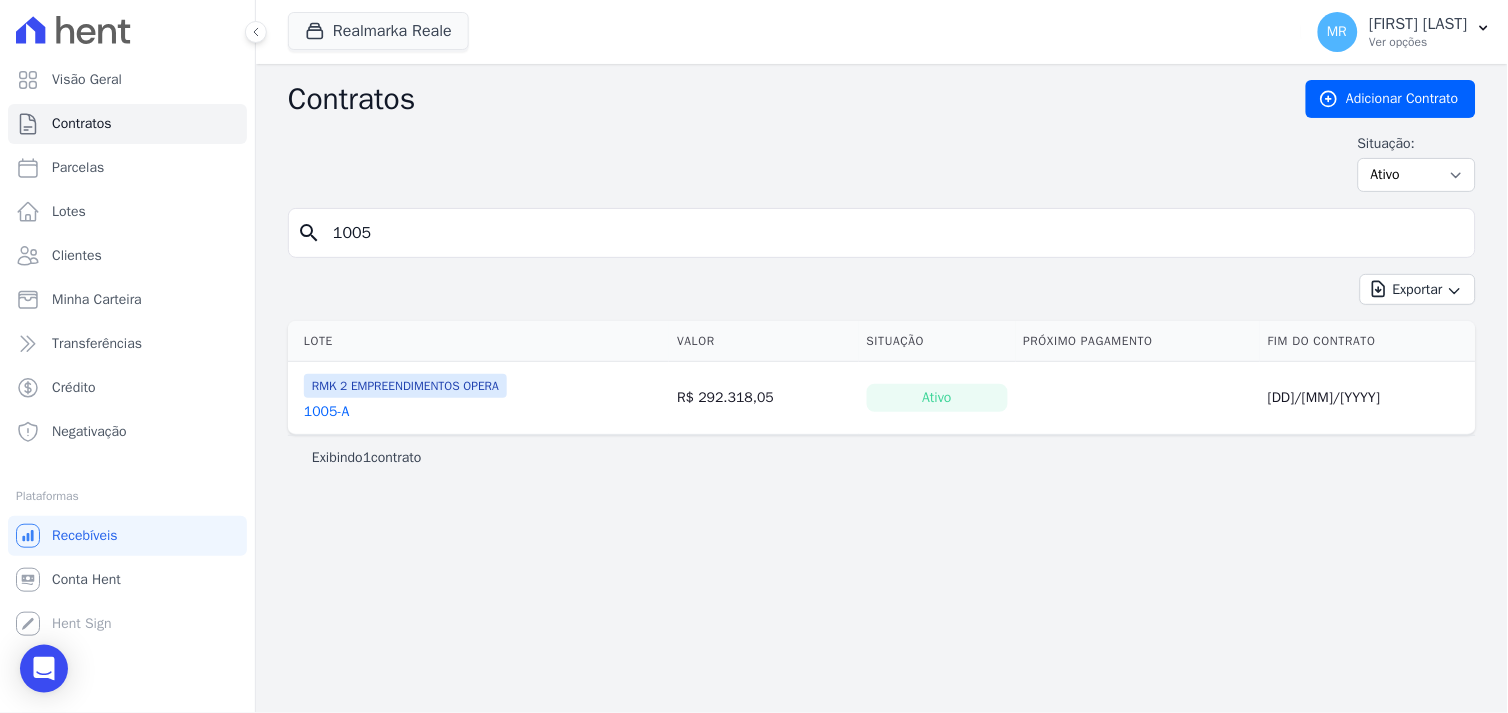 click on "1005-A" at bounding box center (327, 412) 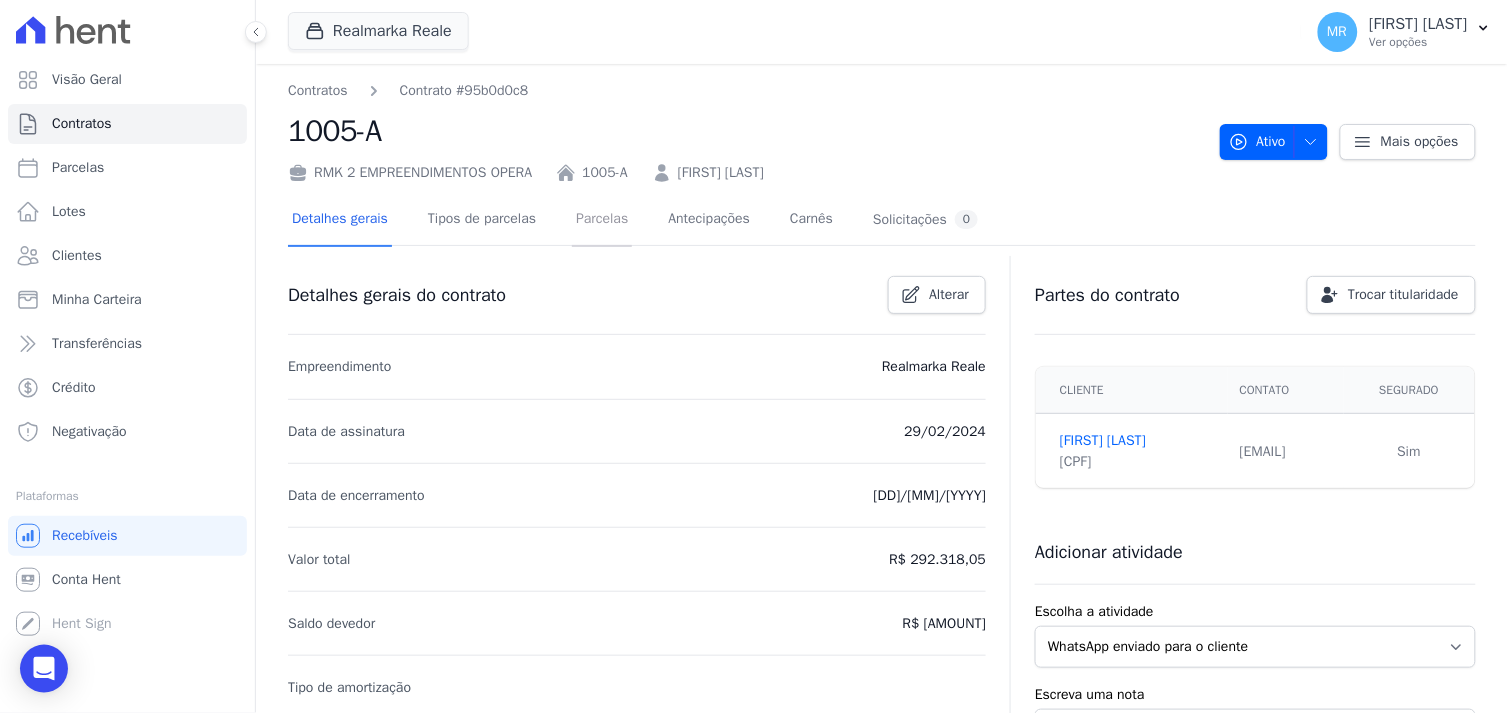 click on "Parcelas" at bounding box center [602, 220] 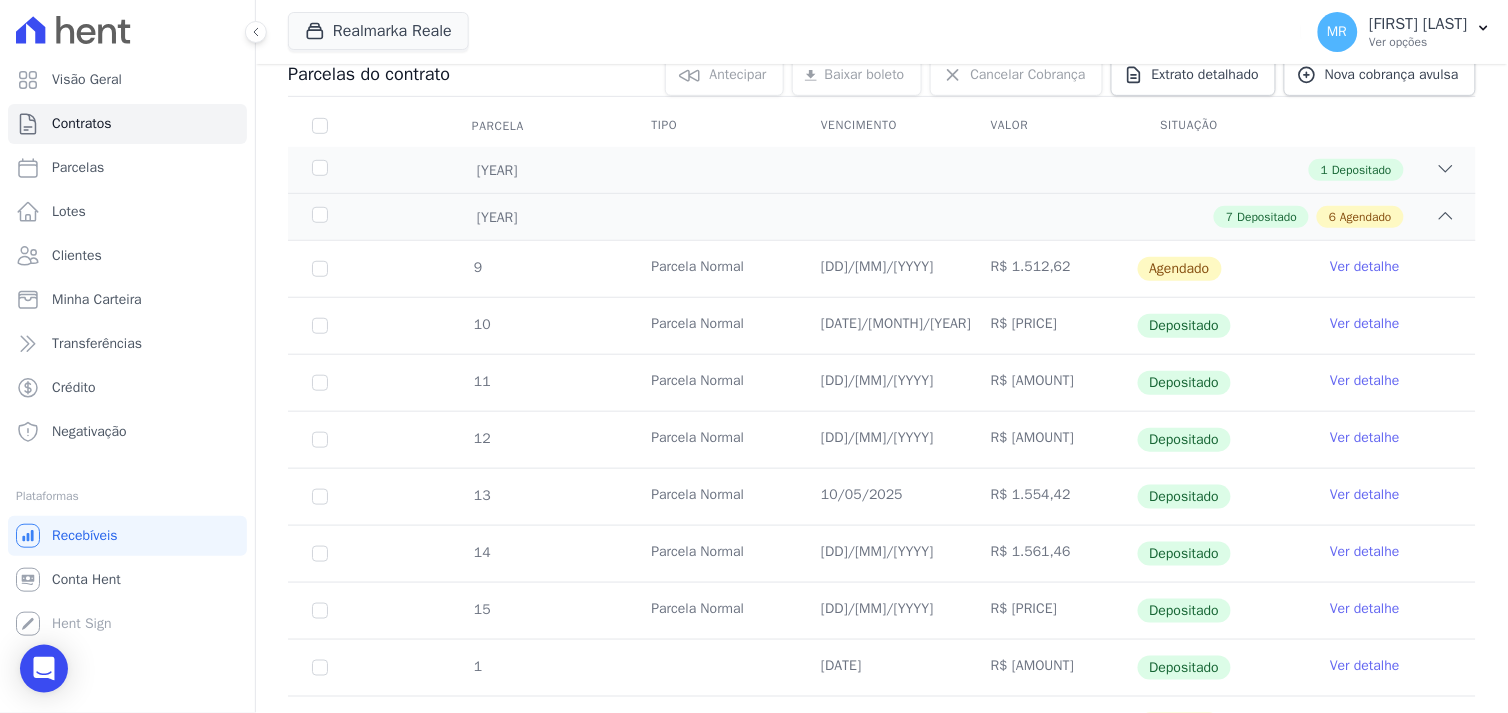 scroll, scrollTop: 555, scrollLeft: 0, axis: vertical 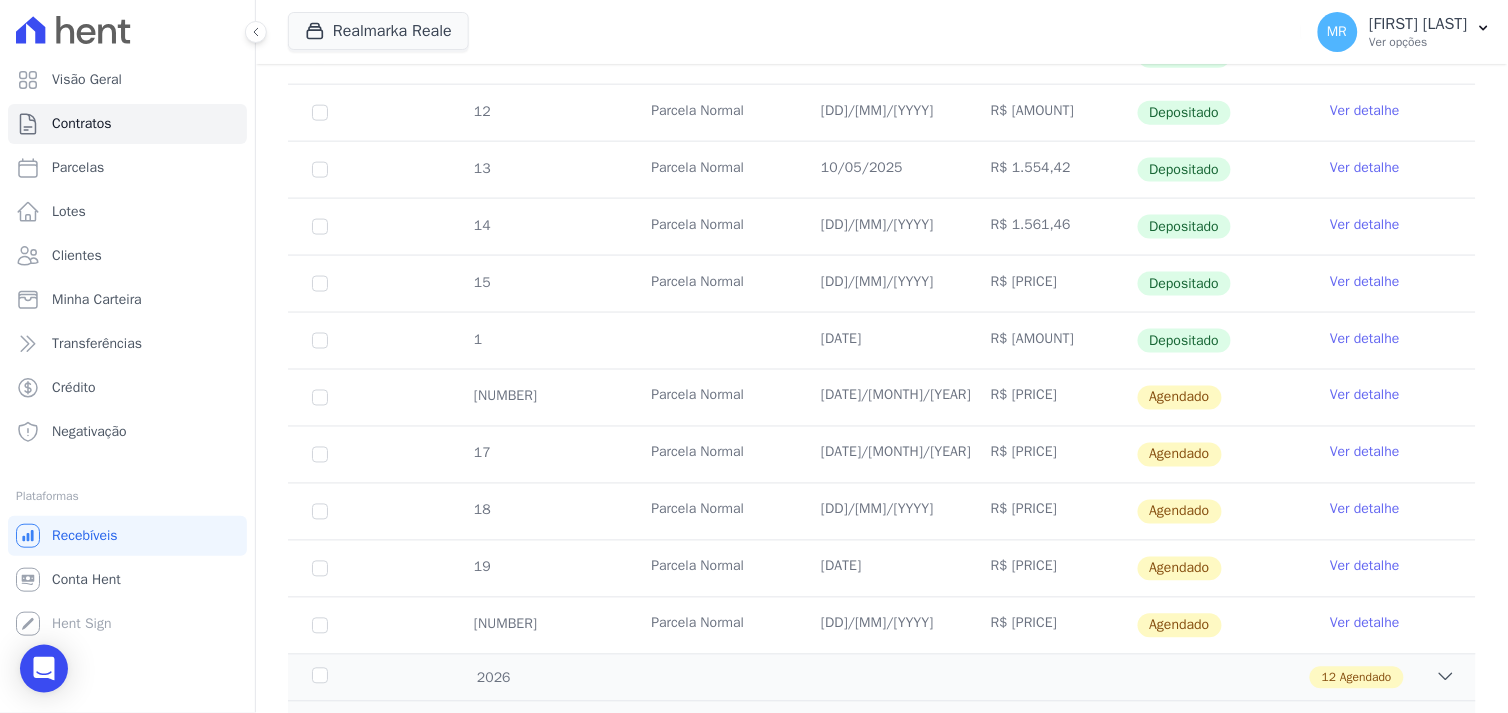 drag, startPoint x: 1357, startPoint y: 336, endPoint x: 1335, endPoint y: 345, distance: 23.769728 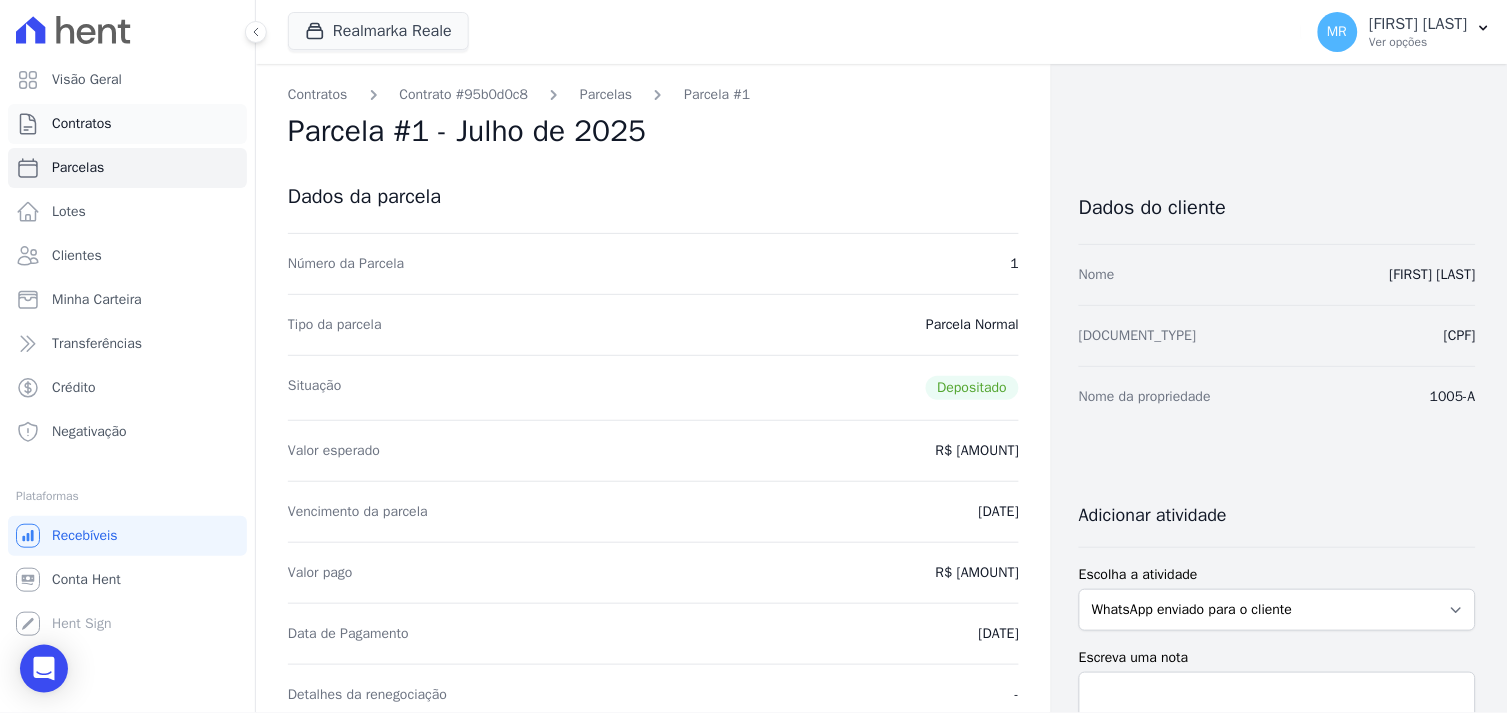click on "Contratos" at bounding box center [82, 124] 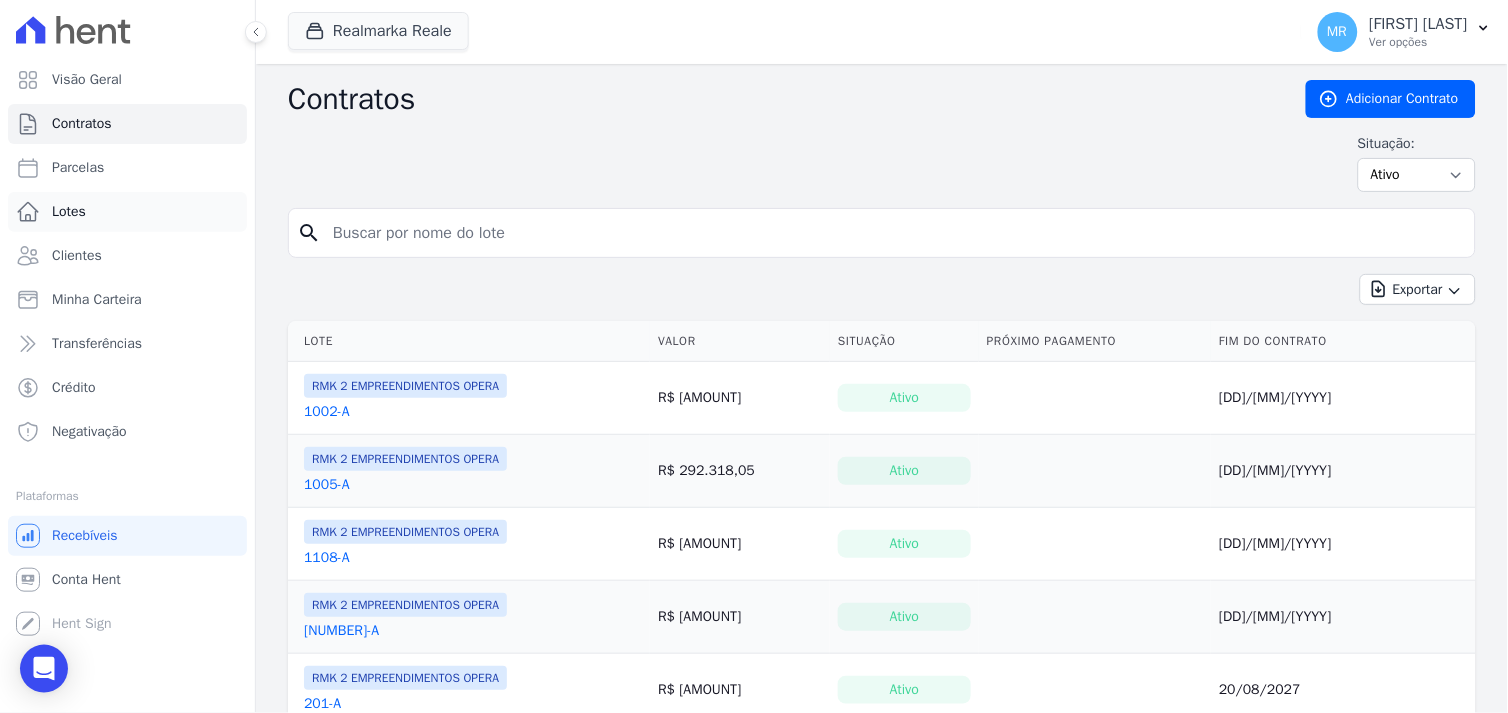 click on "Visão Geral
Contratos
Parcelas
Lotes
Clientes
Minha Carteira
Transferências
Crédito
Negativação" at bounding box center (754, 356) 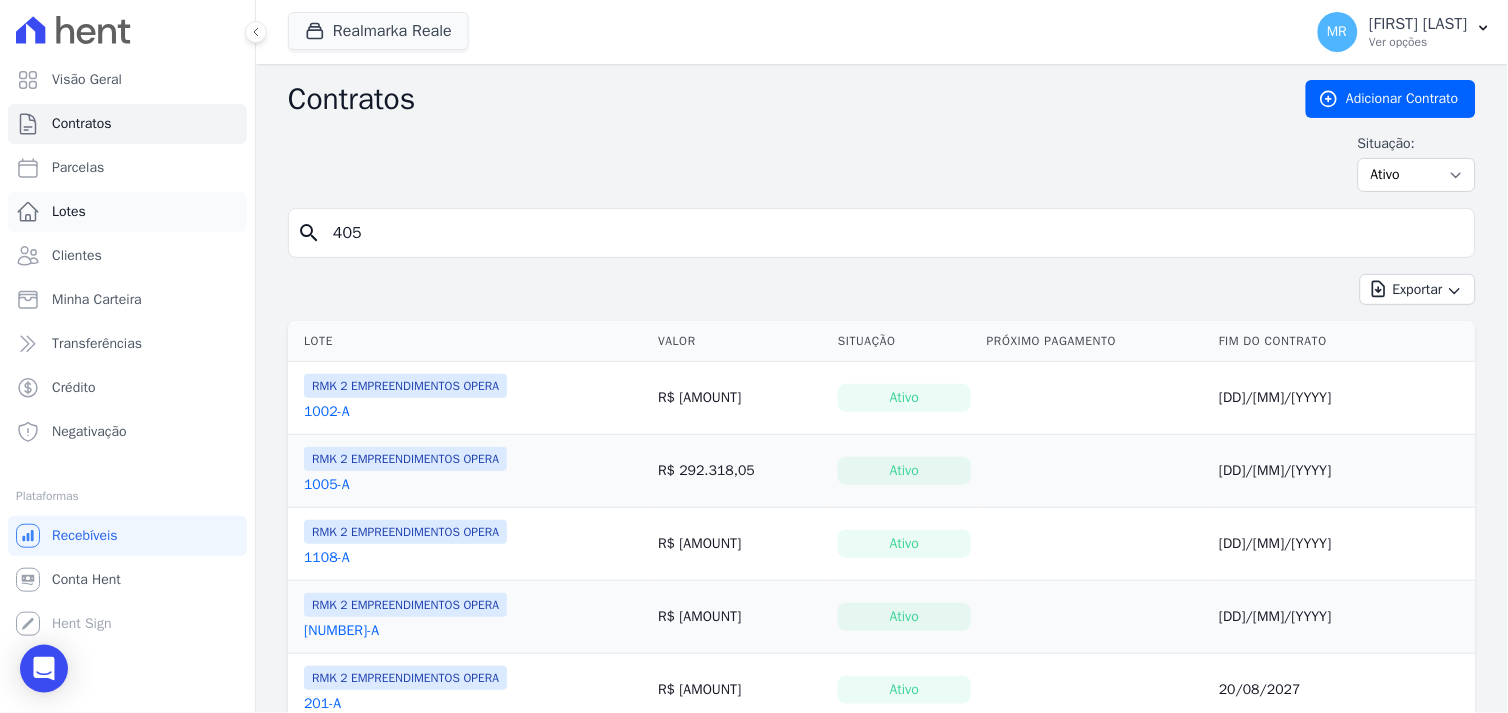 type on "405" 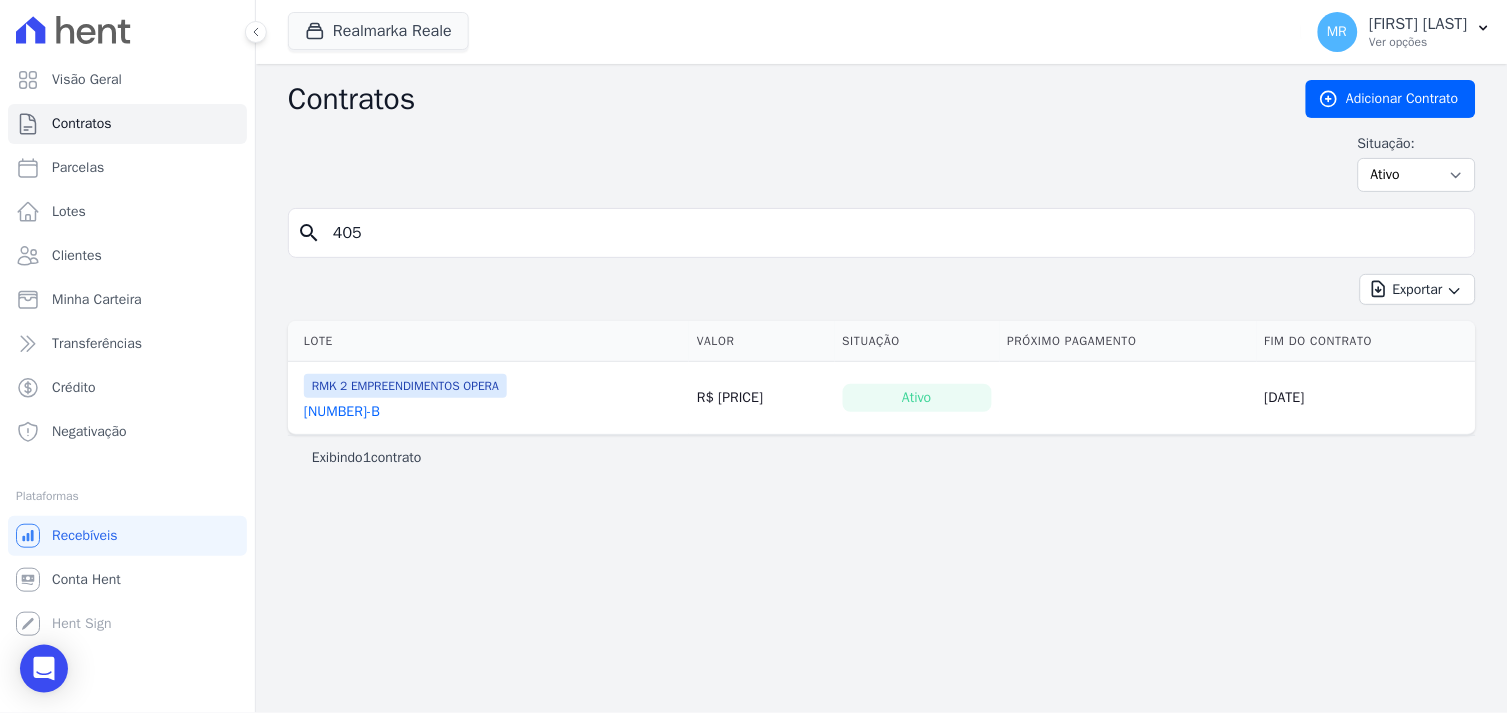 click on "[NUMBER]-B" at bounding box center (342, 412) 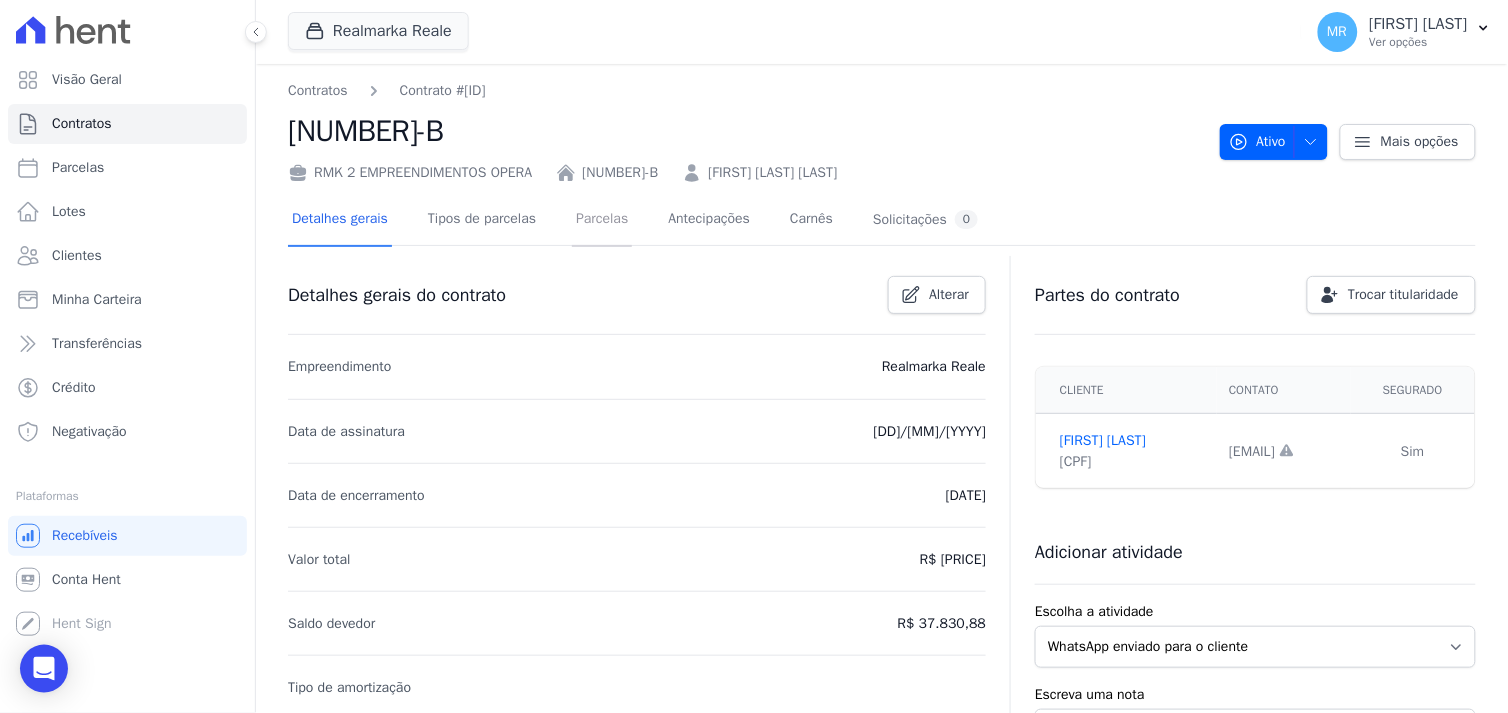 click on "Parcelas" at bounding box center [602, 220] 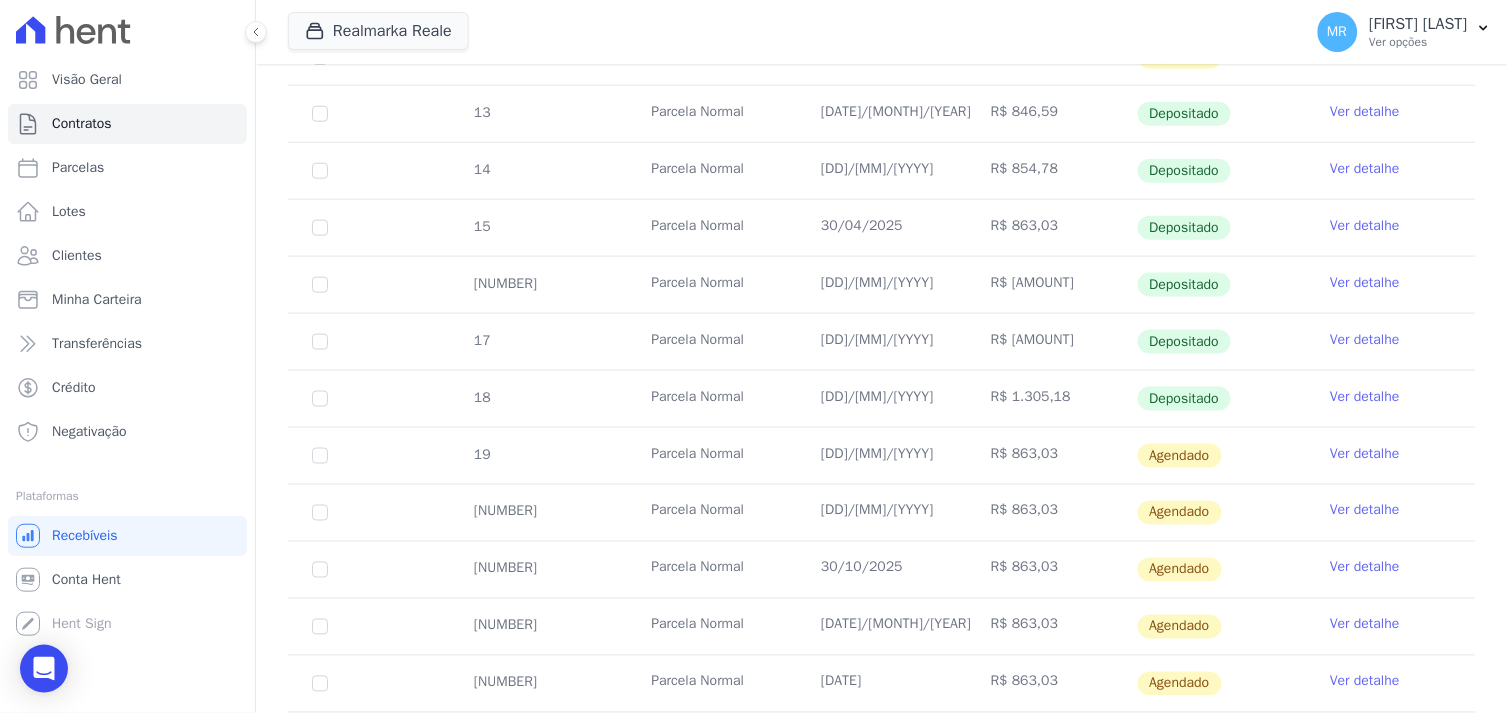 scroll, scrollTop: 444, scrollLeft: 0, axis: vertical 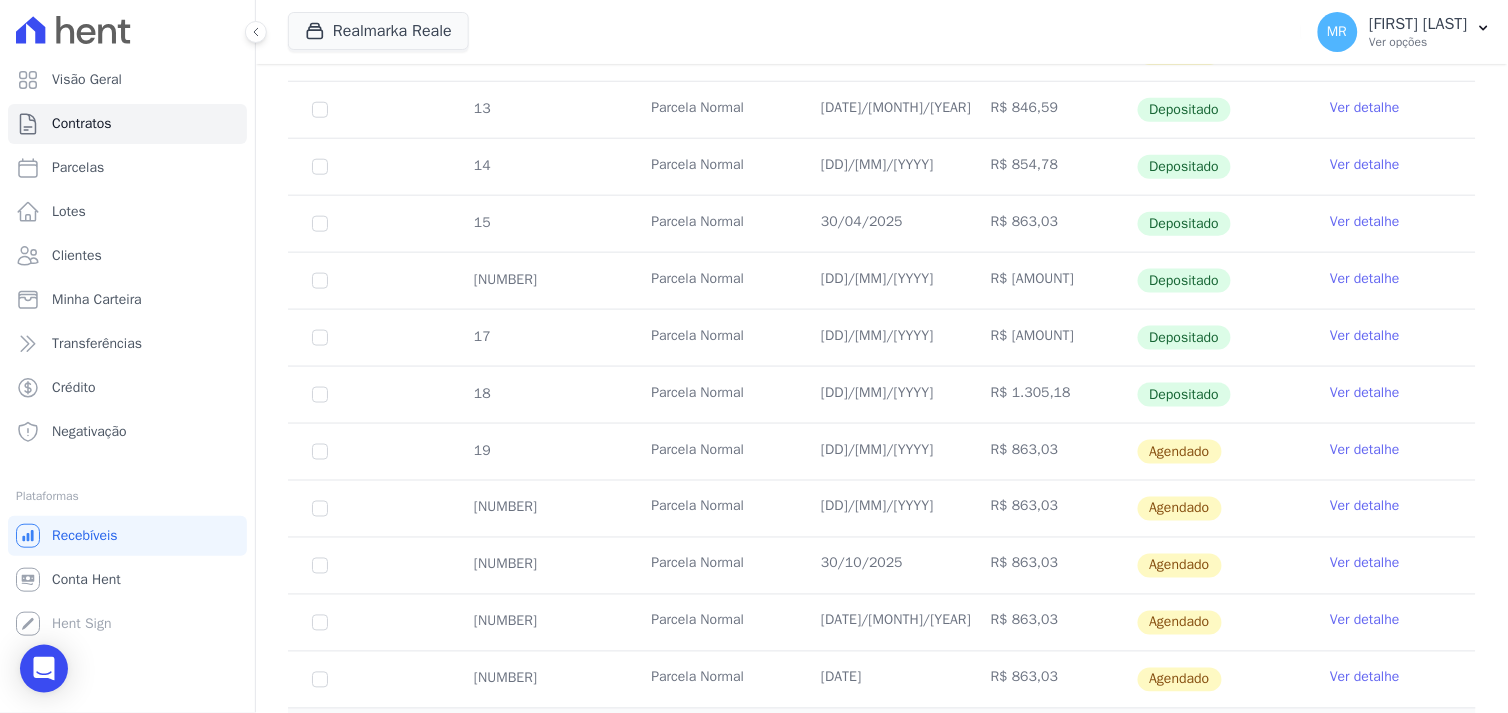 click on "Ver detalhe" at bounding box center [1365, 393] 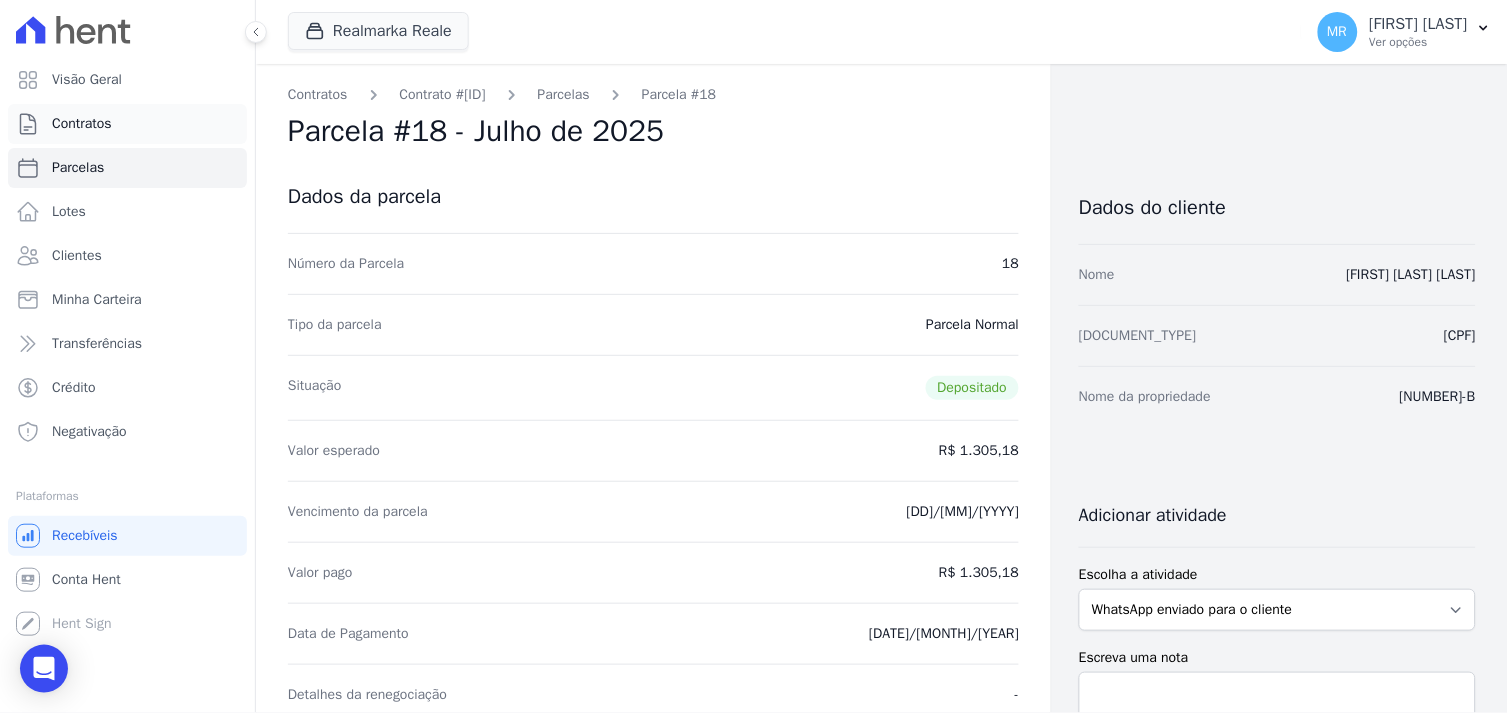 click on "Contratos" at bounding box center [82, 124] 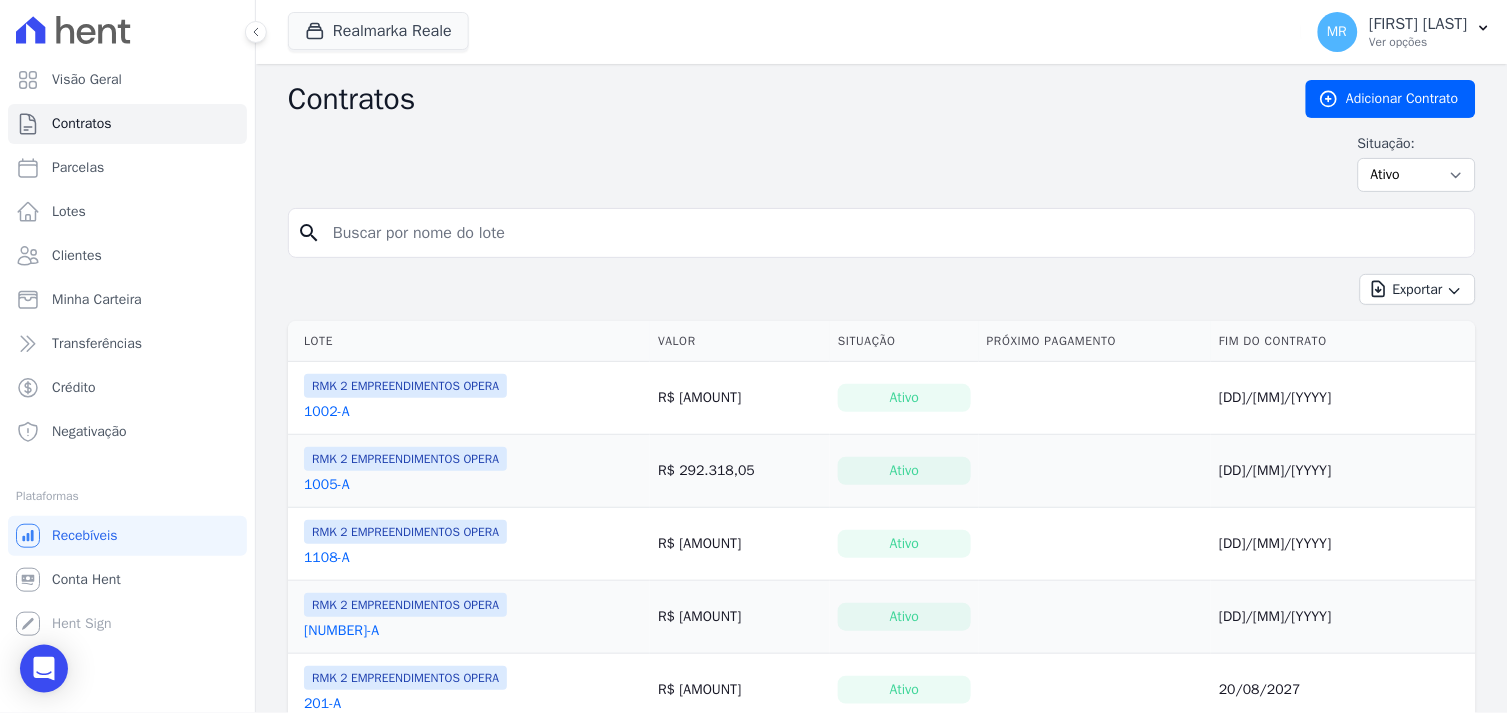 click at bounding box center (894, 233) 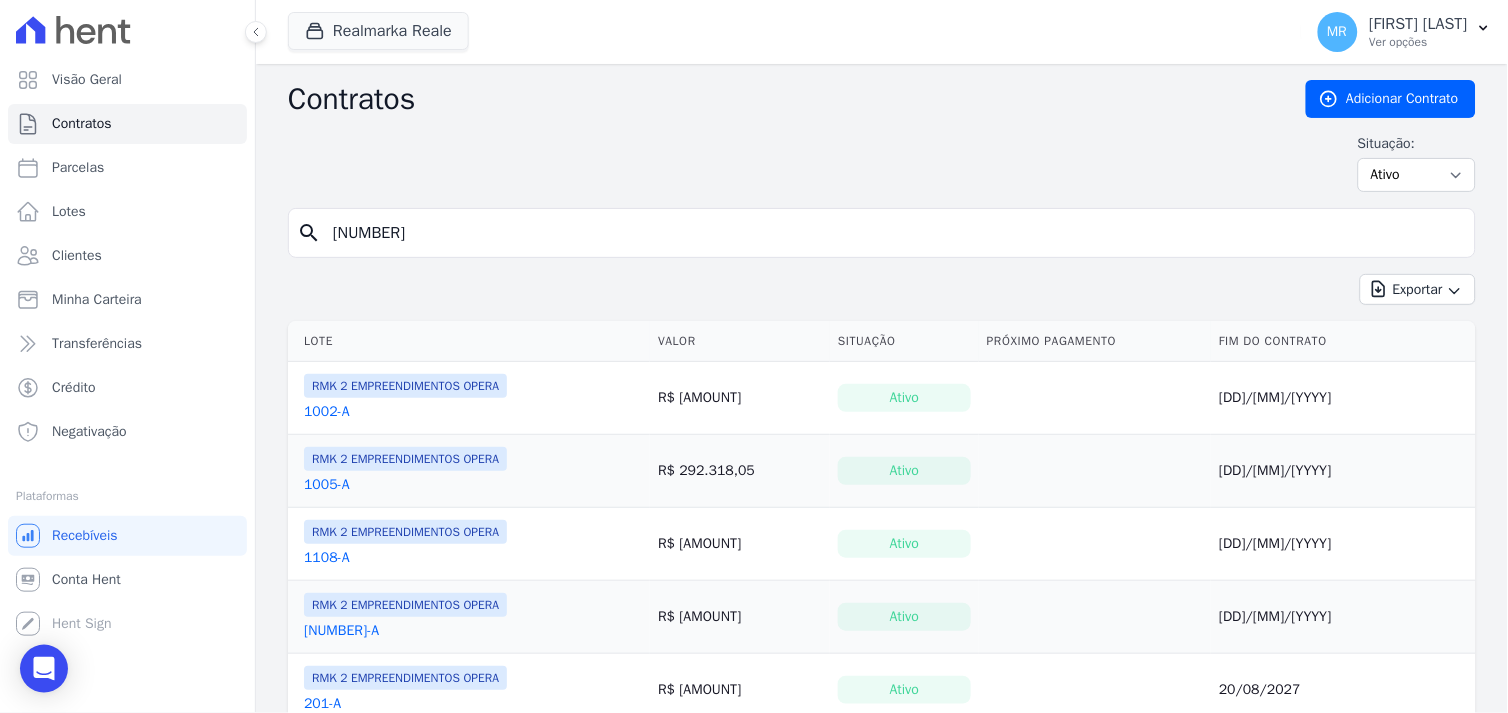 type on "[NUMBER]" 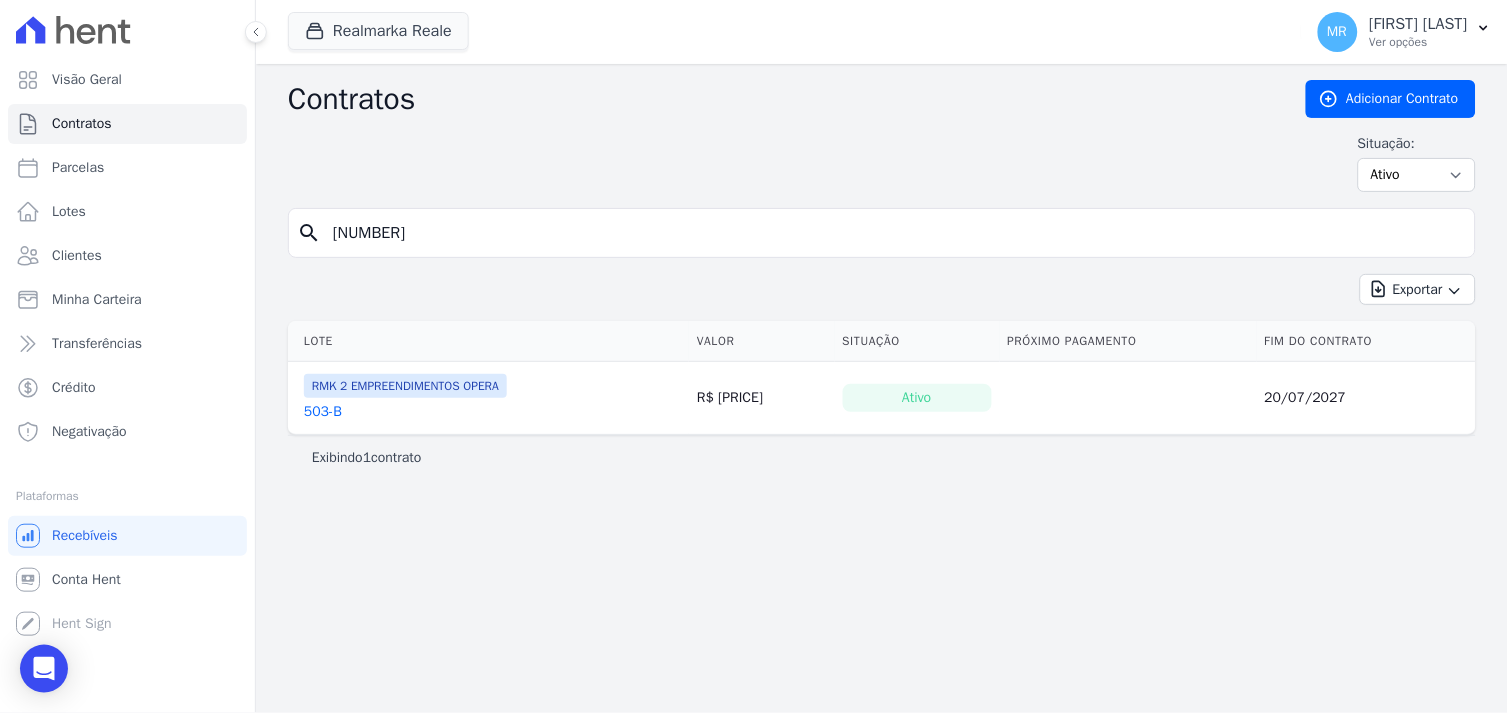 click on "503-B" at bounding box center (323, 412) 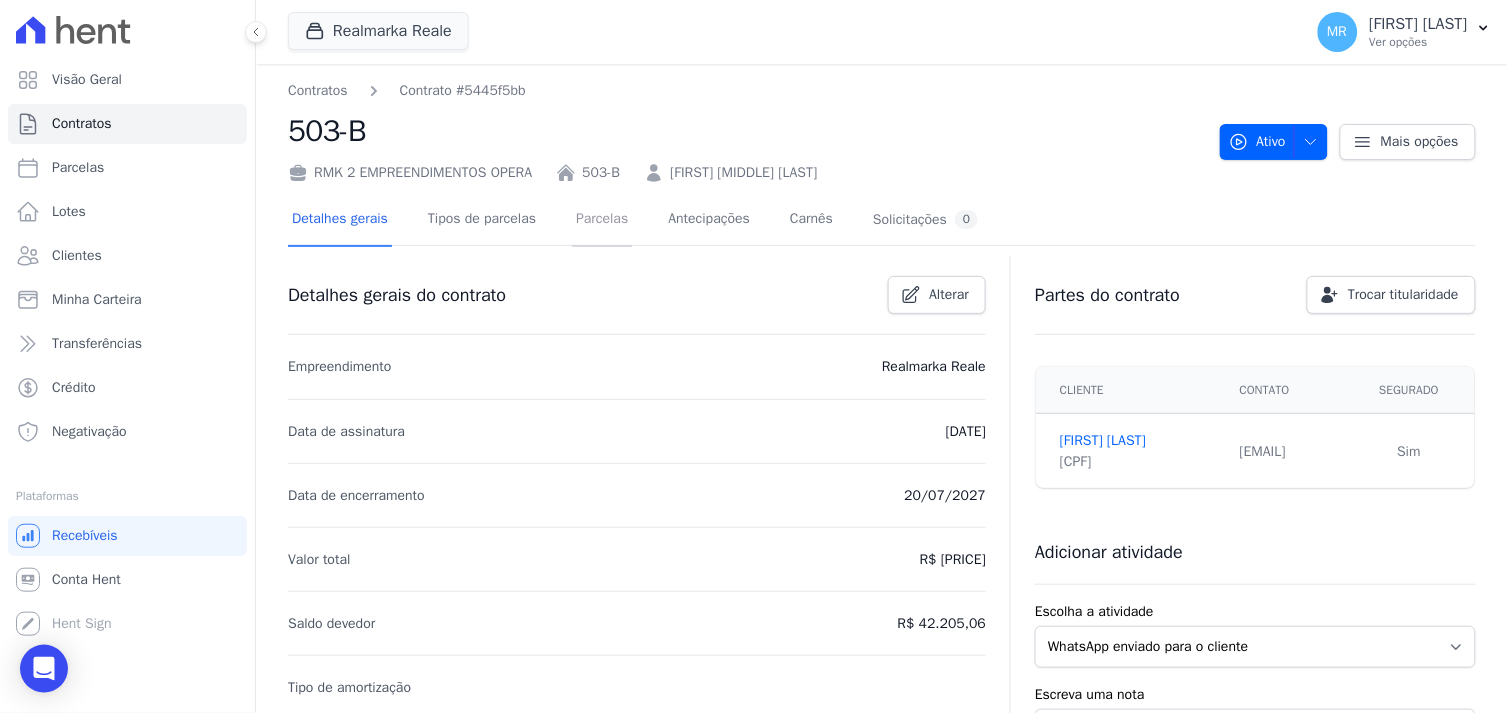 click on "Parcelas" at bounding box center (602, 220) 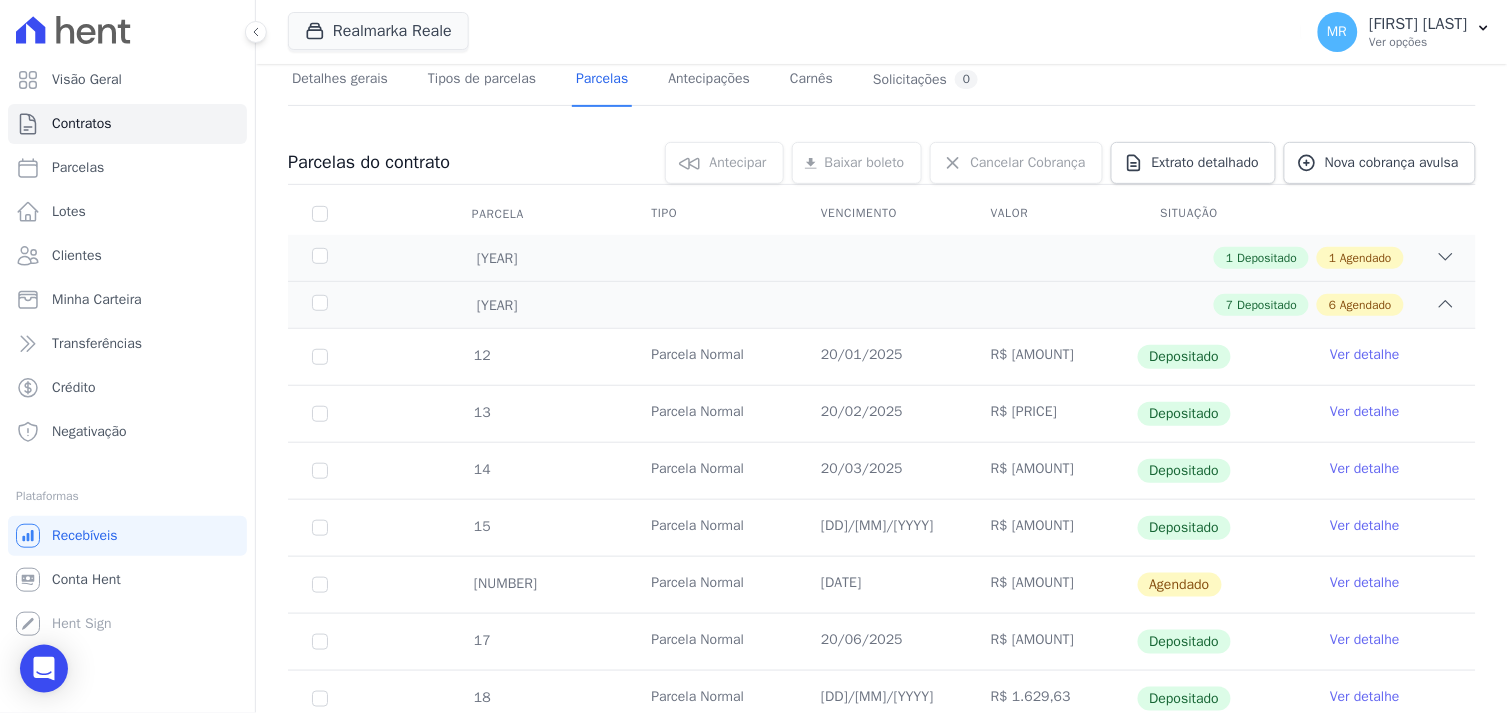 scroll, scrollTop: 333, scrollLeft: 0, axis: vertical 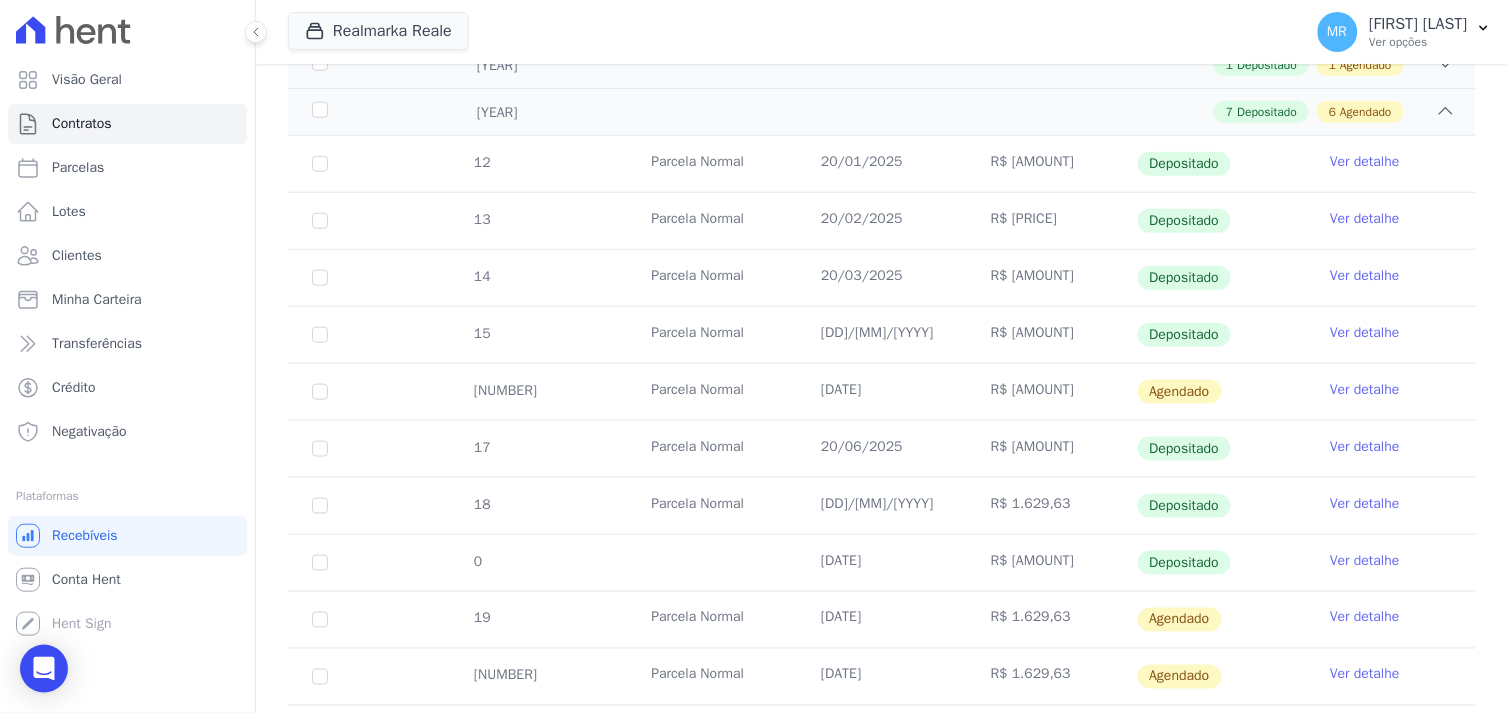 drag, startPoint x: 1352, startPoint y: 563, endPoint x: 1255, endPoint y: 572, distance: 97.41663 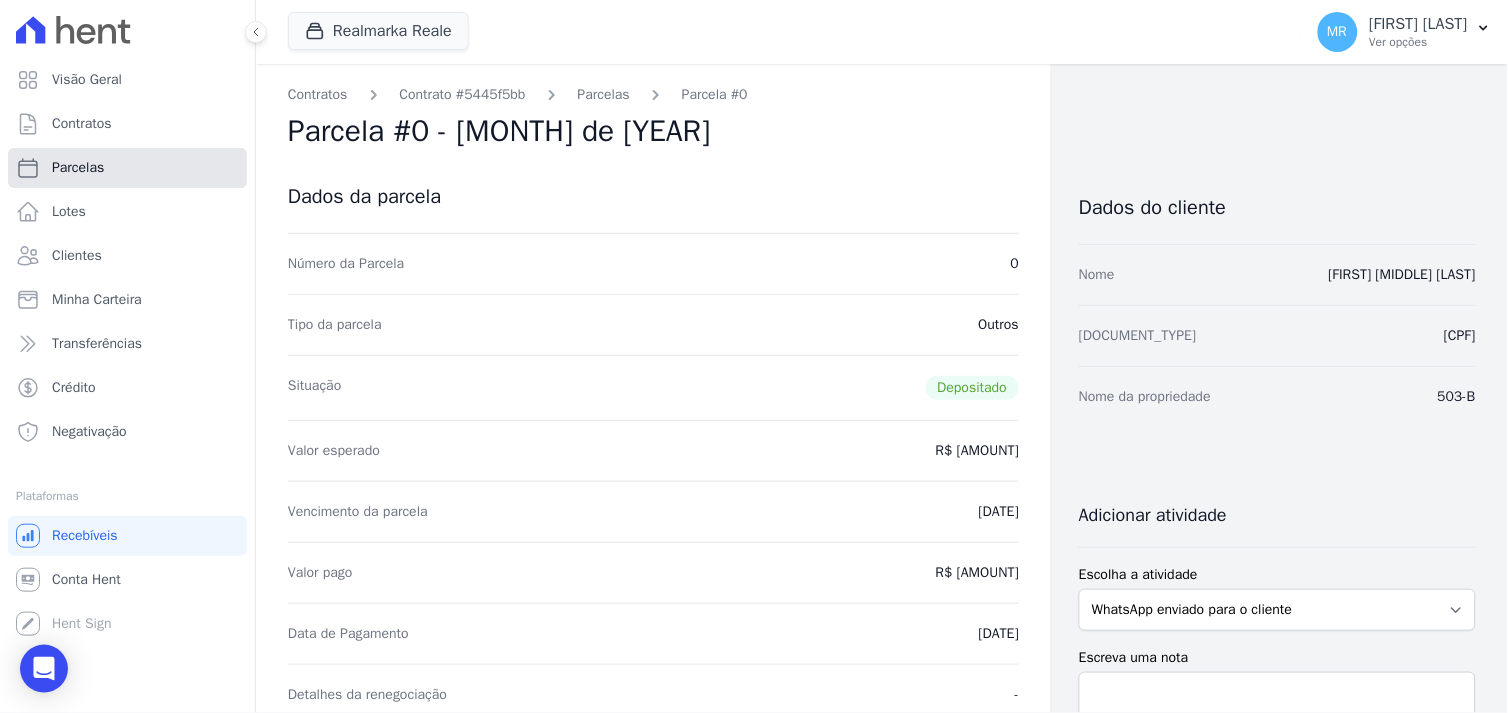 click on "Parcelas" at bounding box center [78, 168] 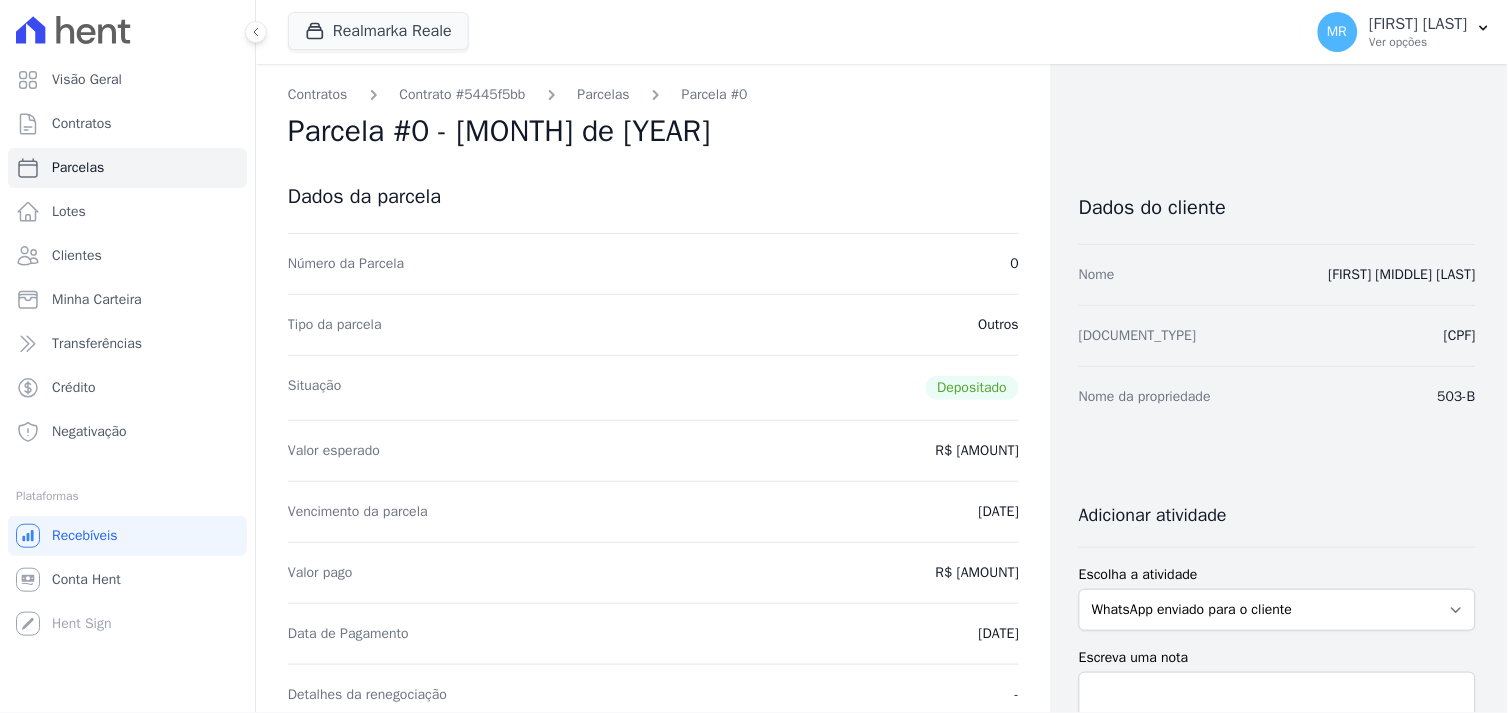 select 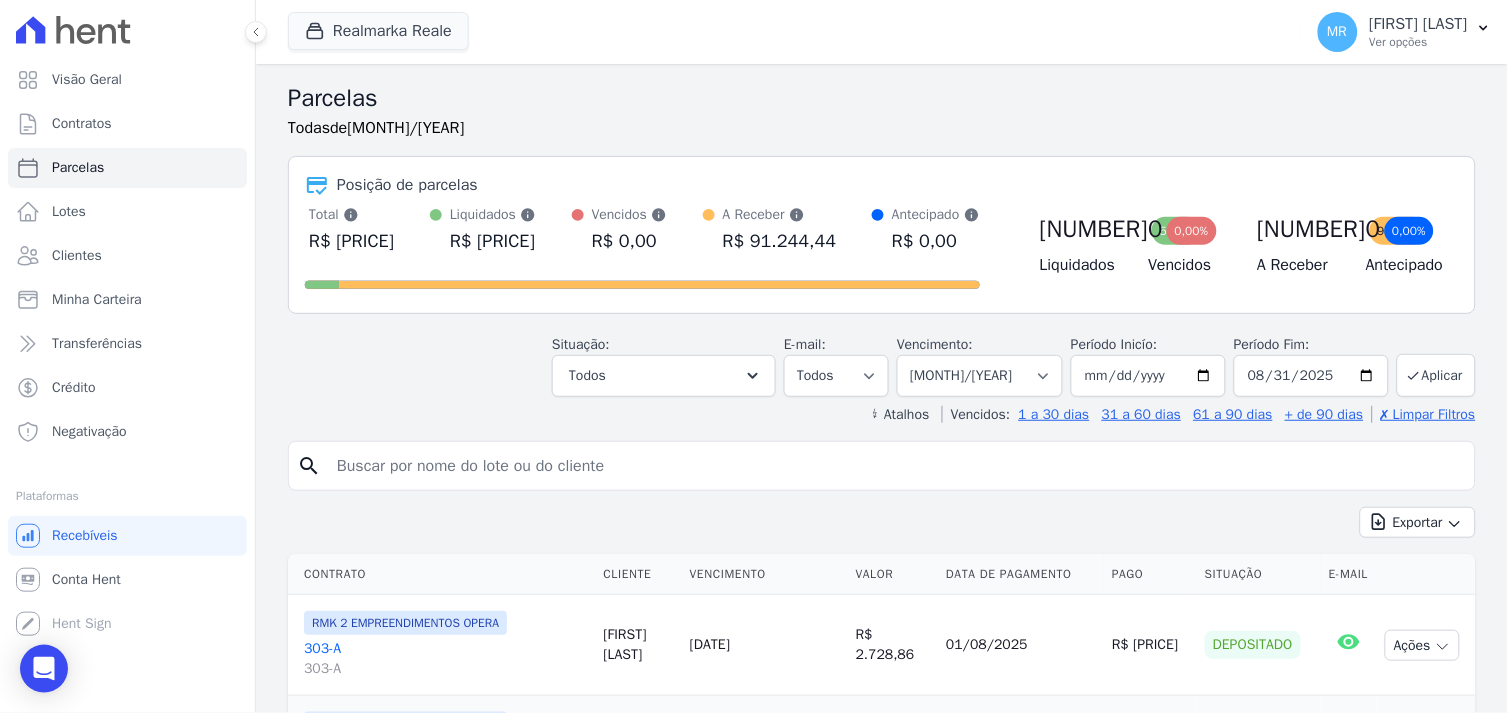 click at bounding box center [896, 466] 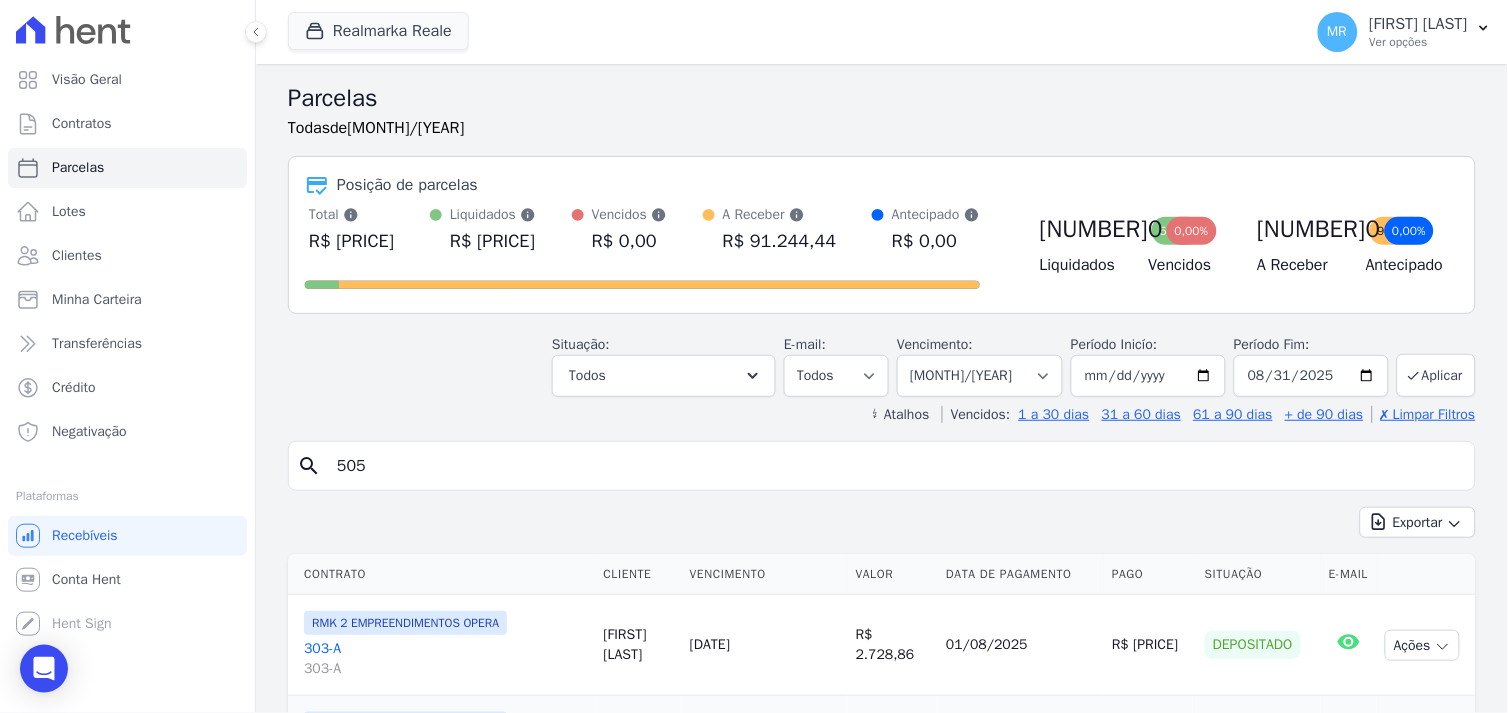 type on "505" 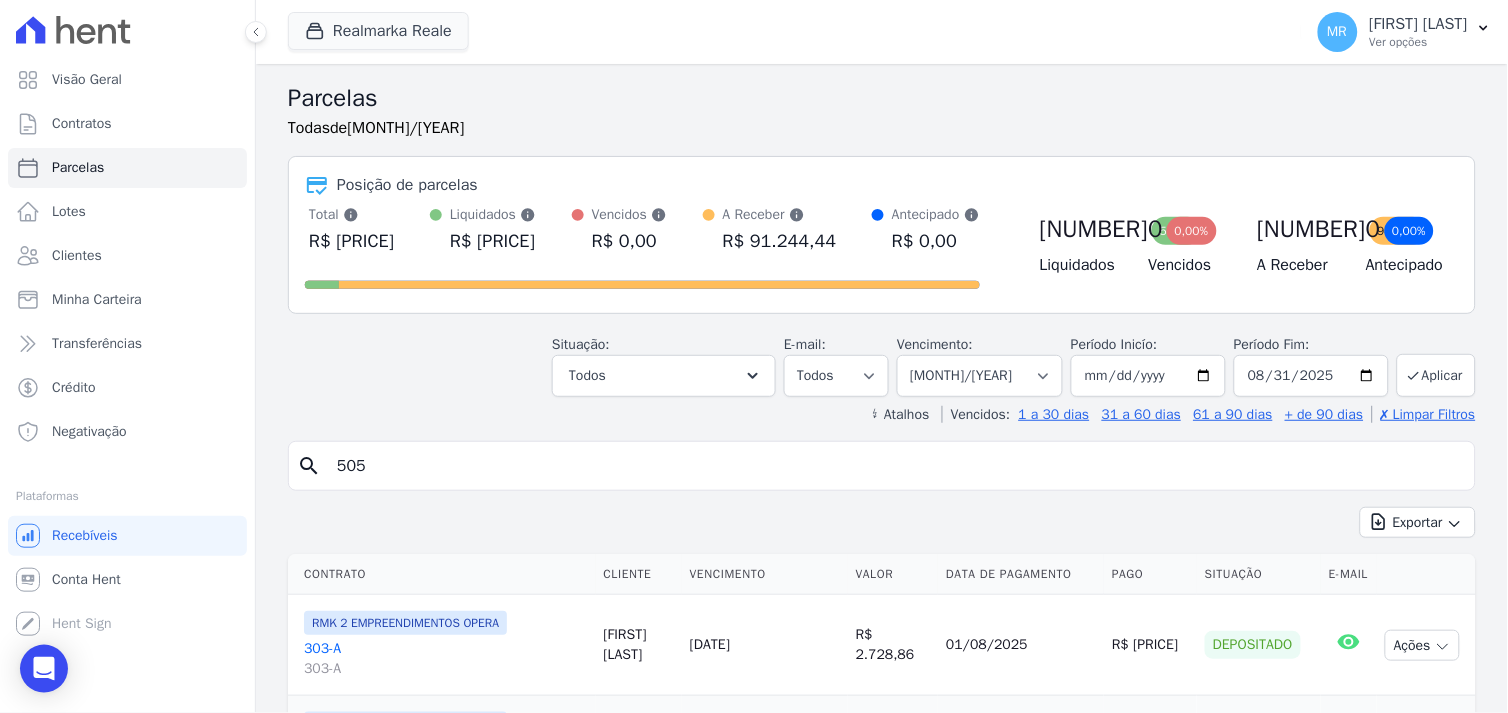 select 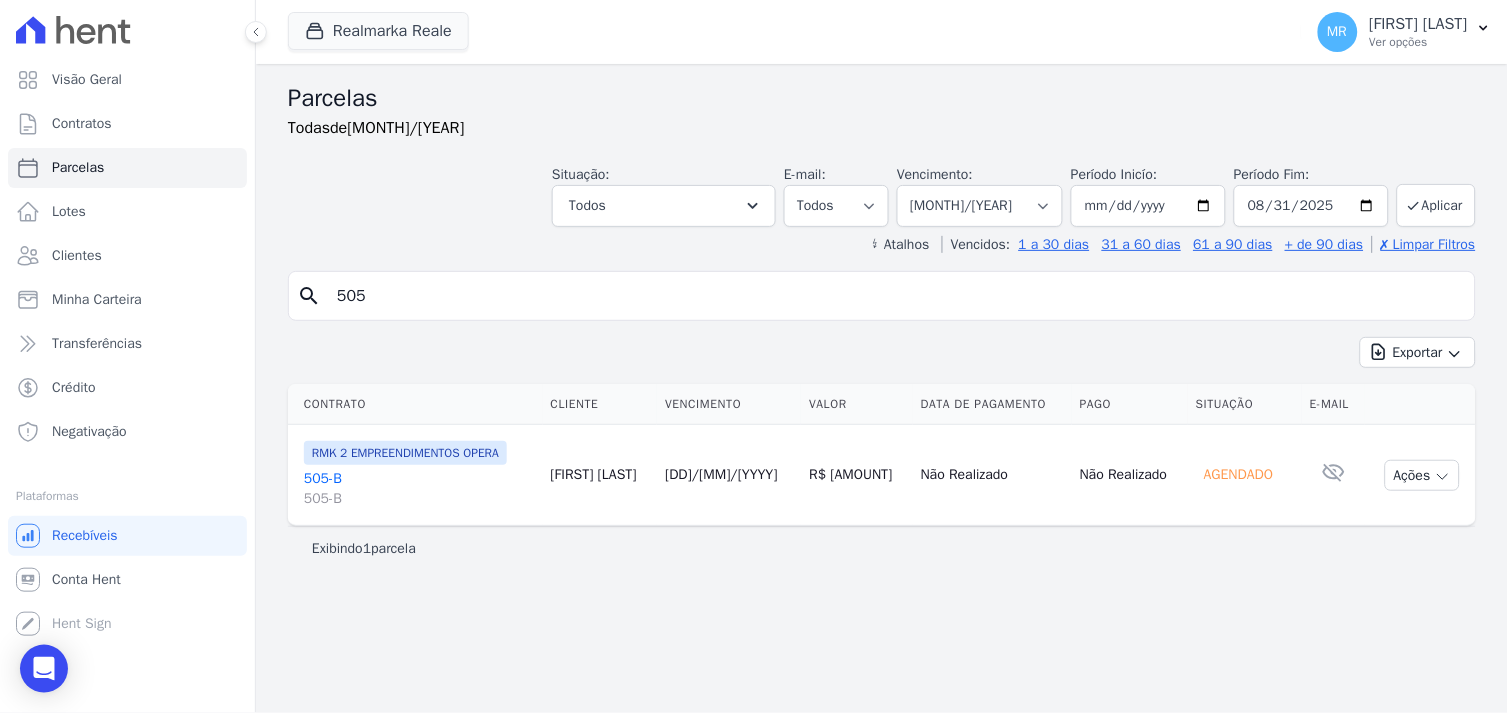 click on "505-B
505-B" at bounding box center [419, 489] 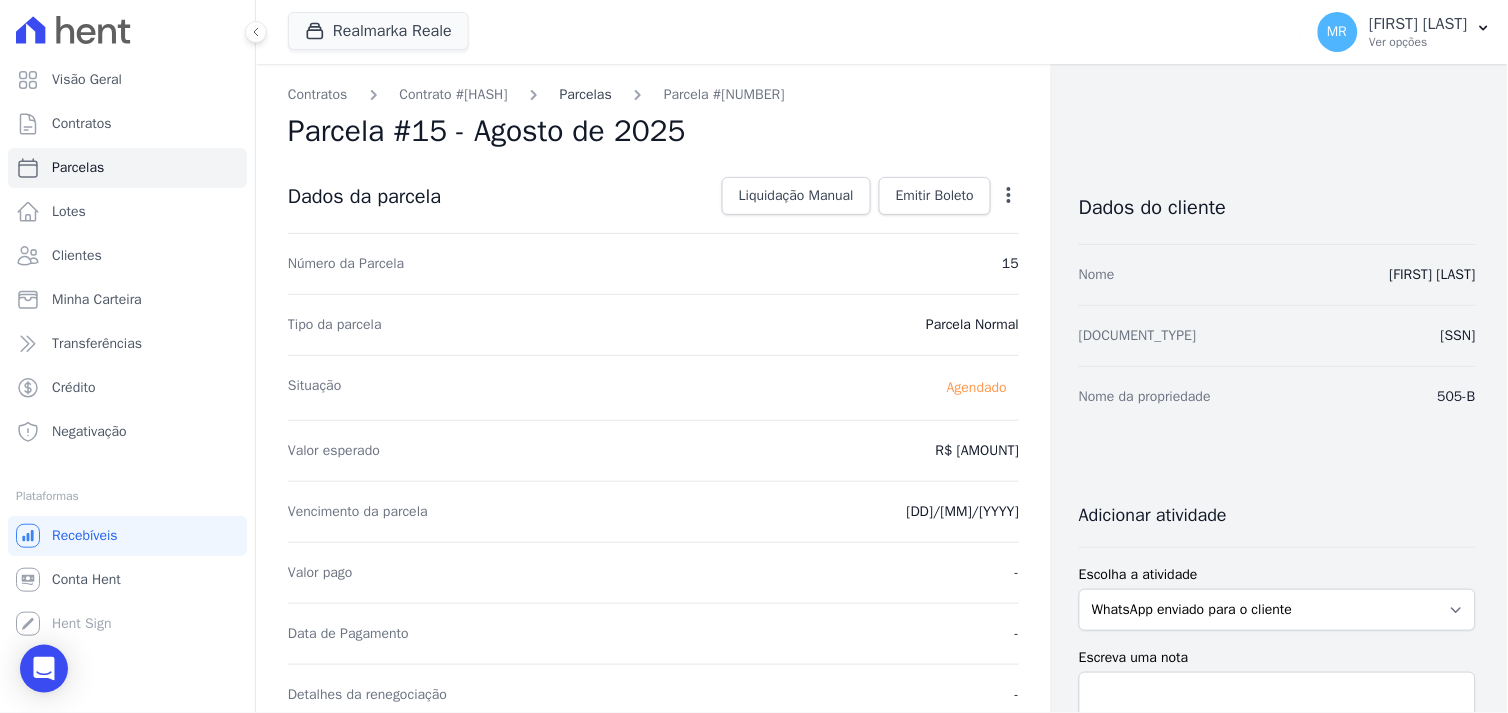 click on "Parcelas" at bounding box center (586, 94) 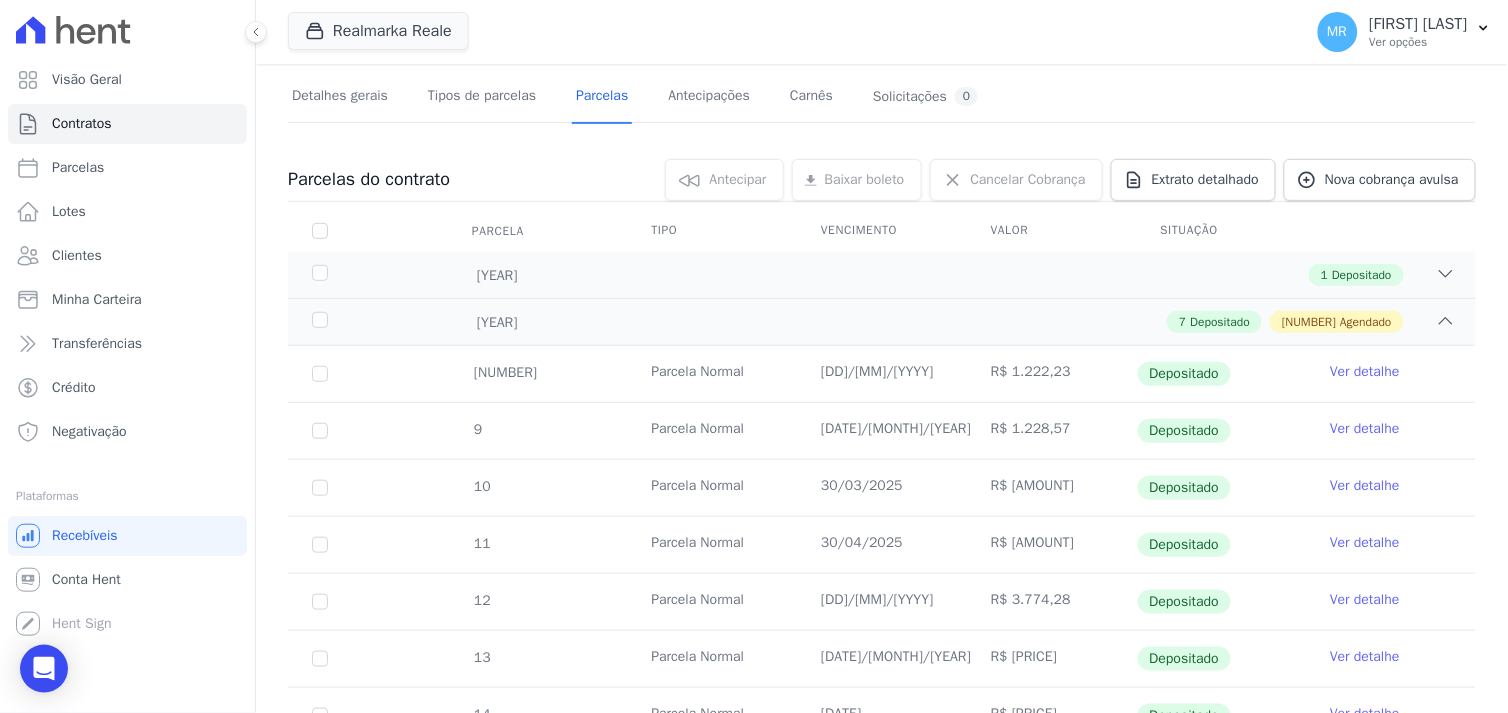 scroll, scrollTop: 333, scrollLeft: 0, axis: vertical 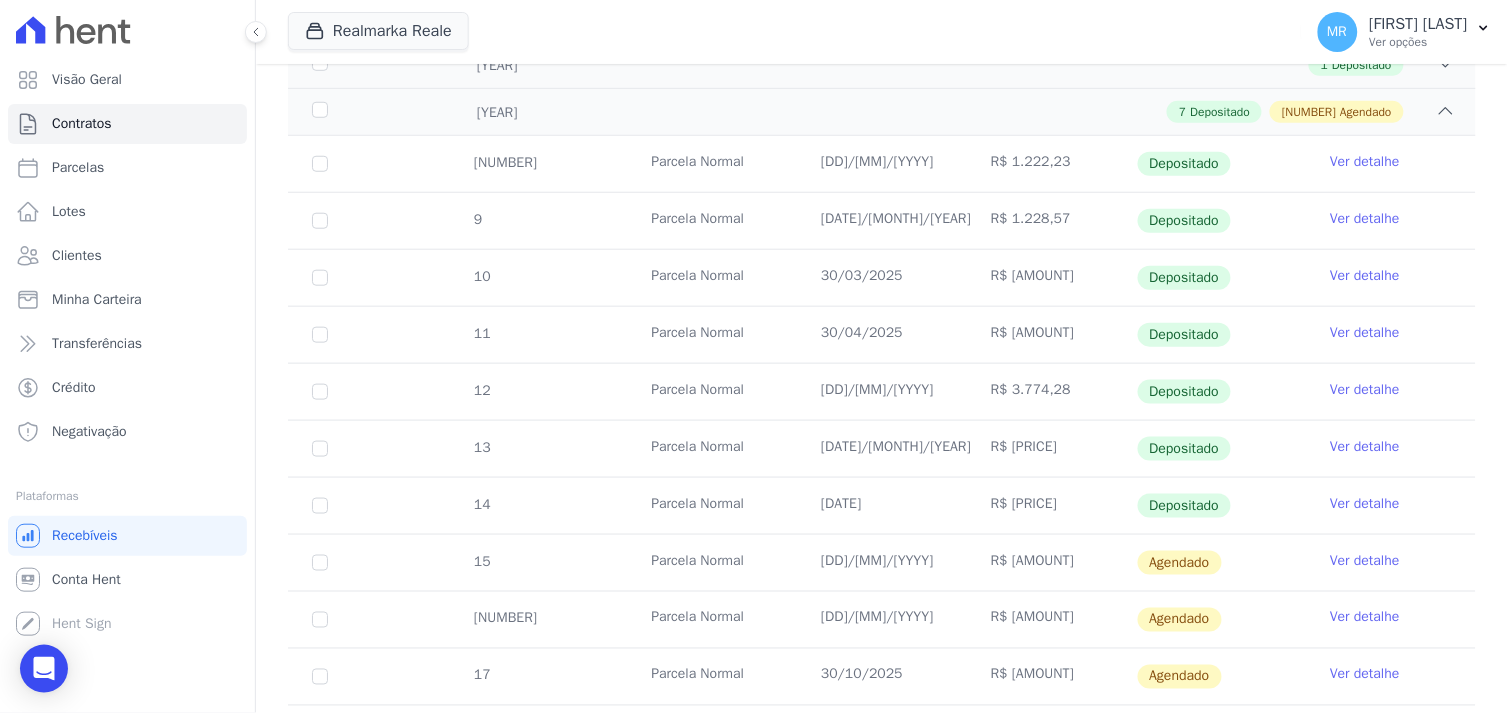 click on "Ver detalhe" at bounding box center (1365, 504) 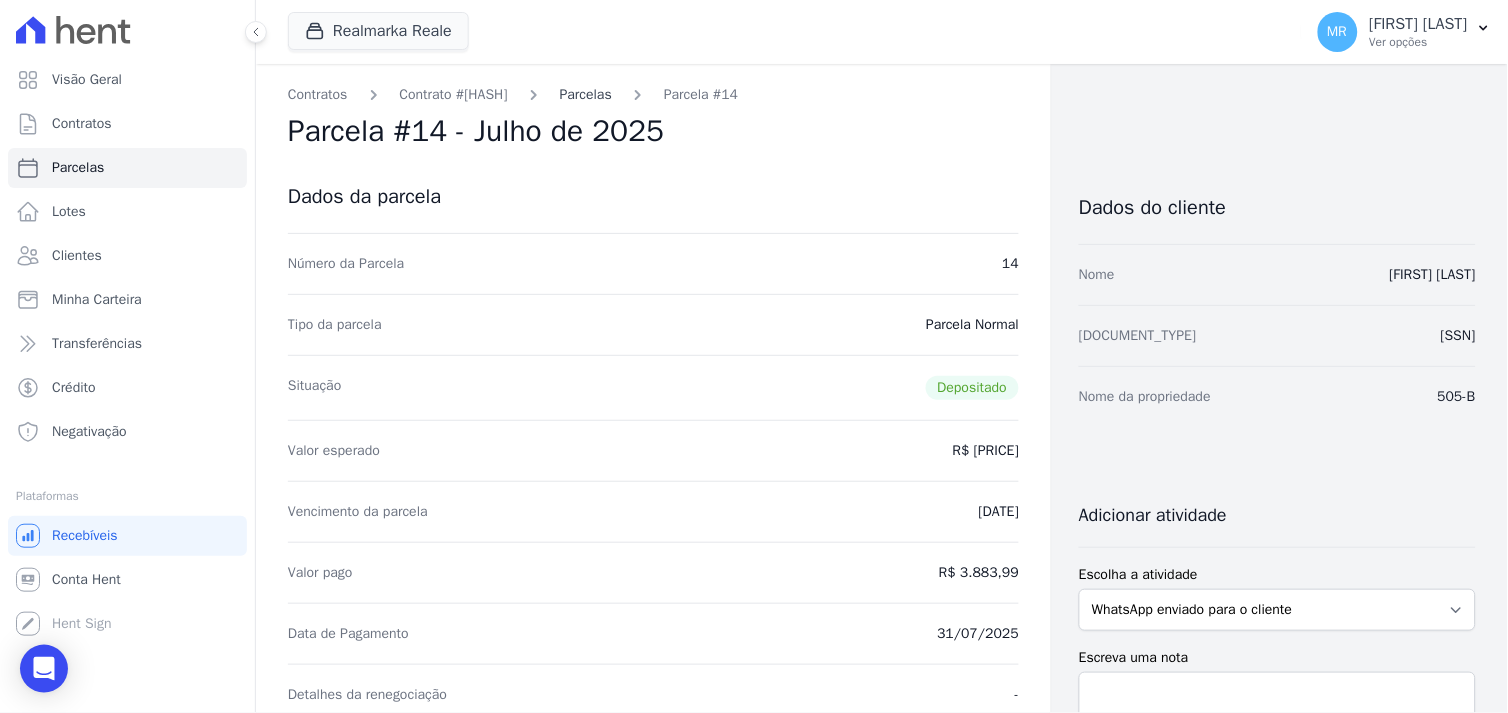 click on "Parcelas" at bounding box center [586, 94] 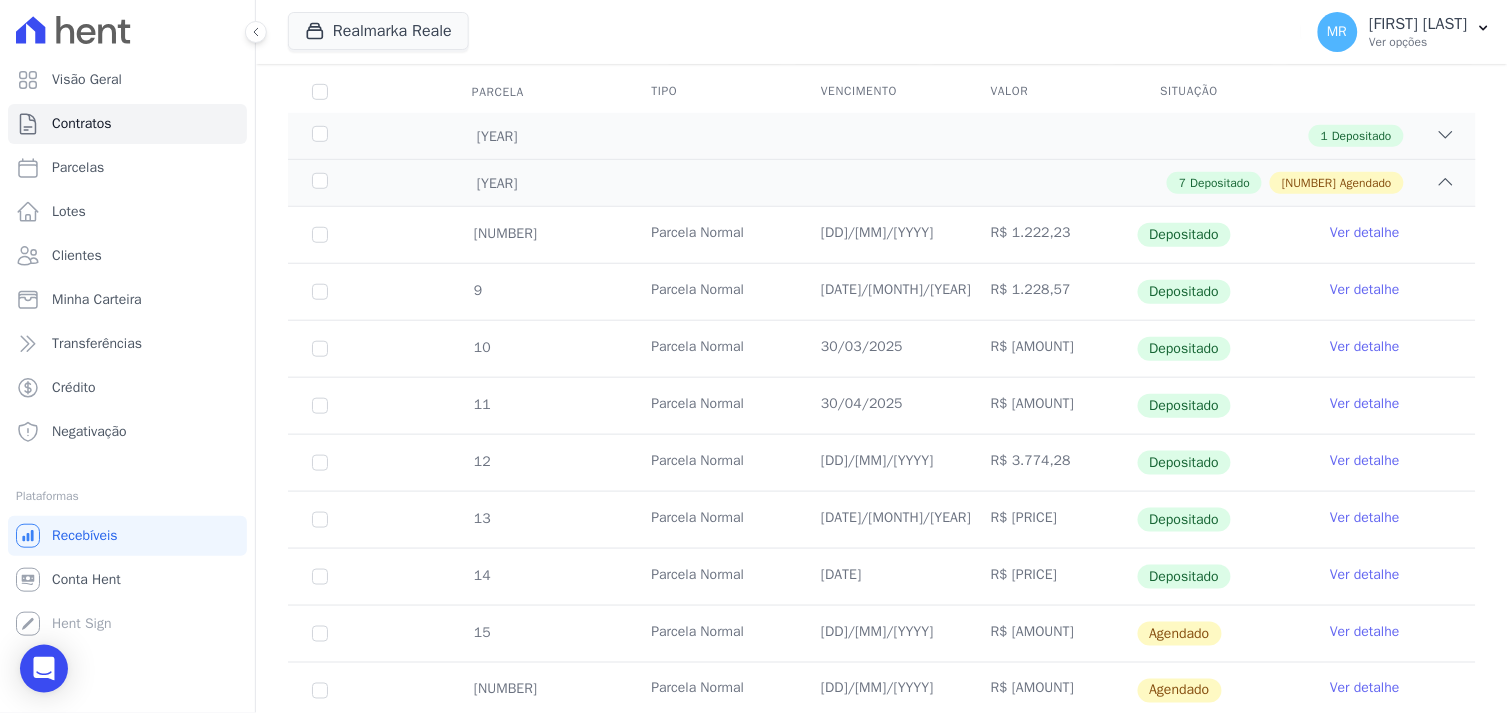 scroll, scrollTop: 333, scrollLeft: 0, axis: vertical 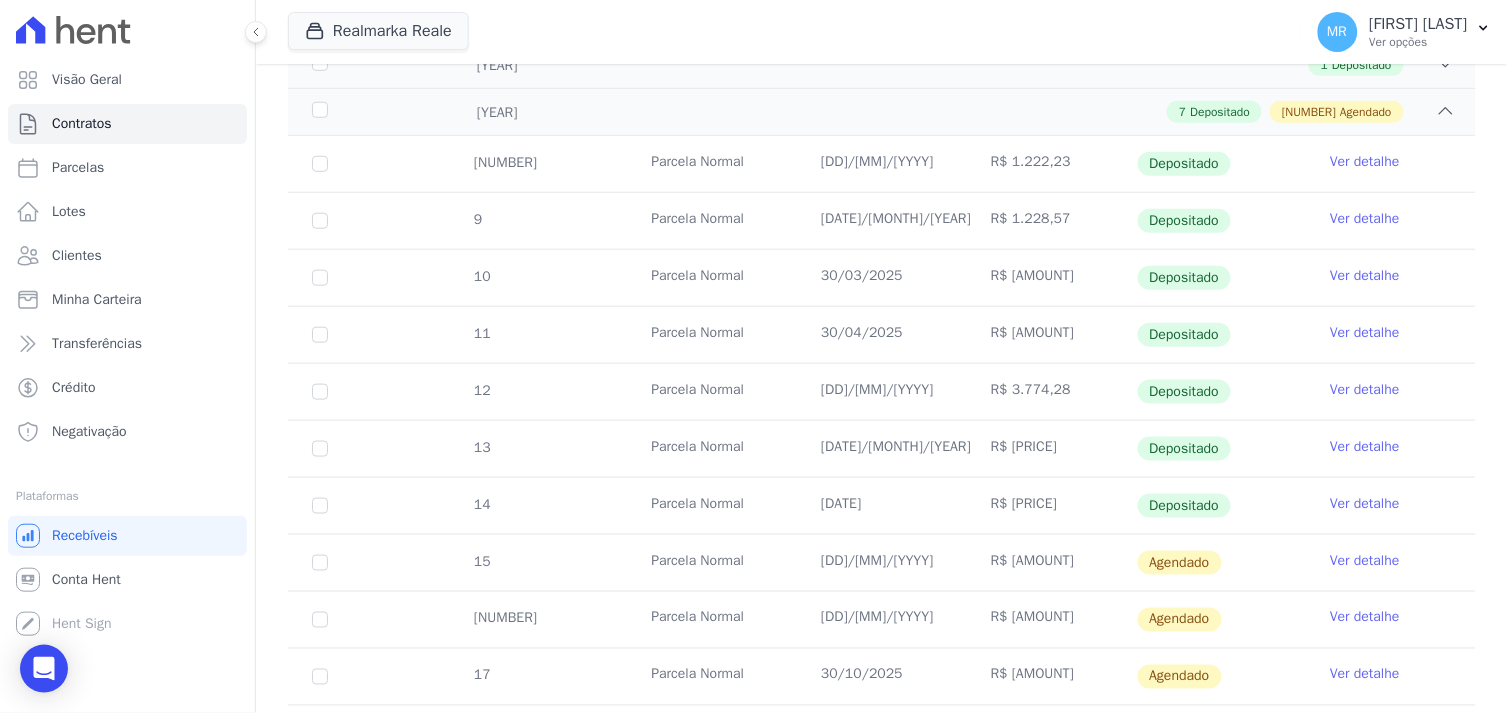 click on "Ver detalhe" at bounding box center [1365, 504] 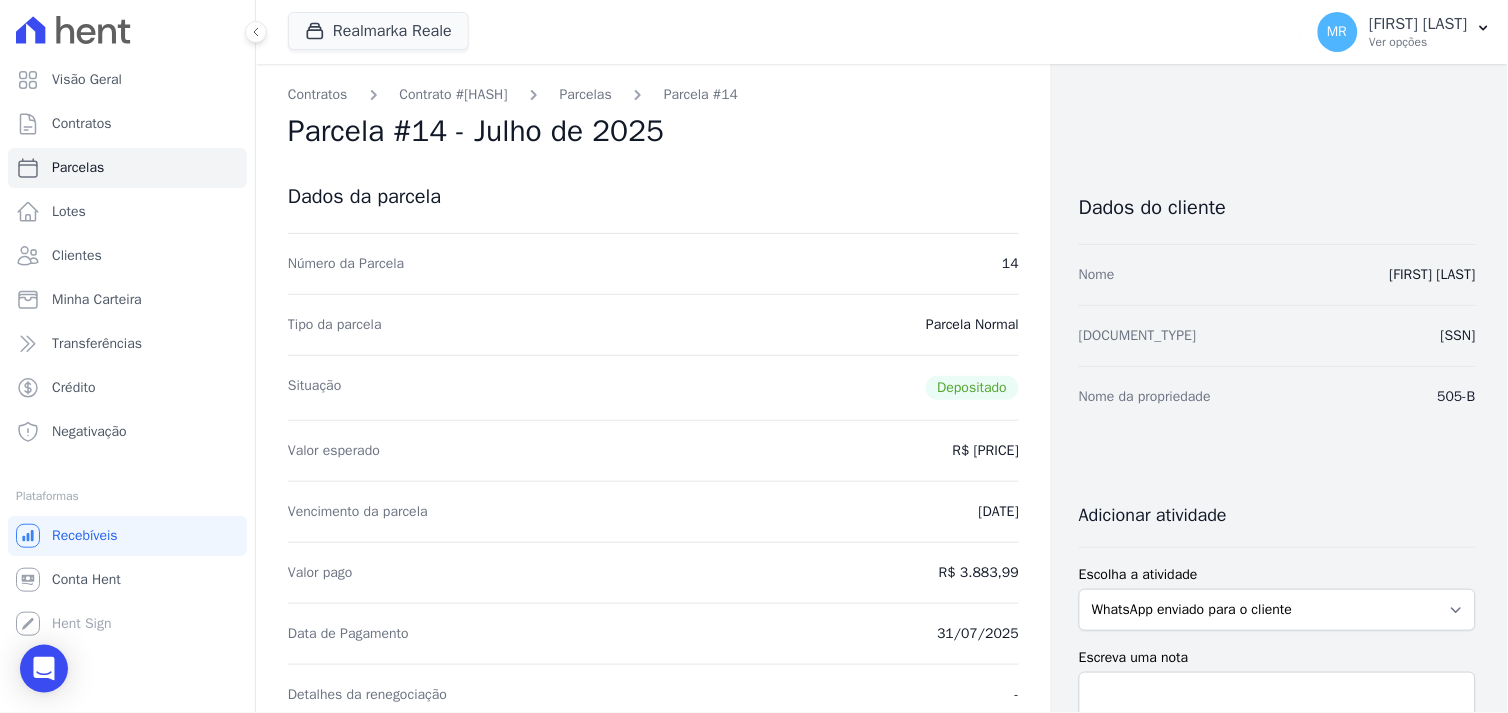 scroll, scrollTop: 111, scrollLeft: 0, axis: vertical 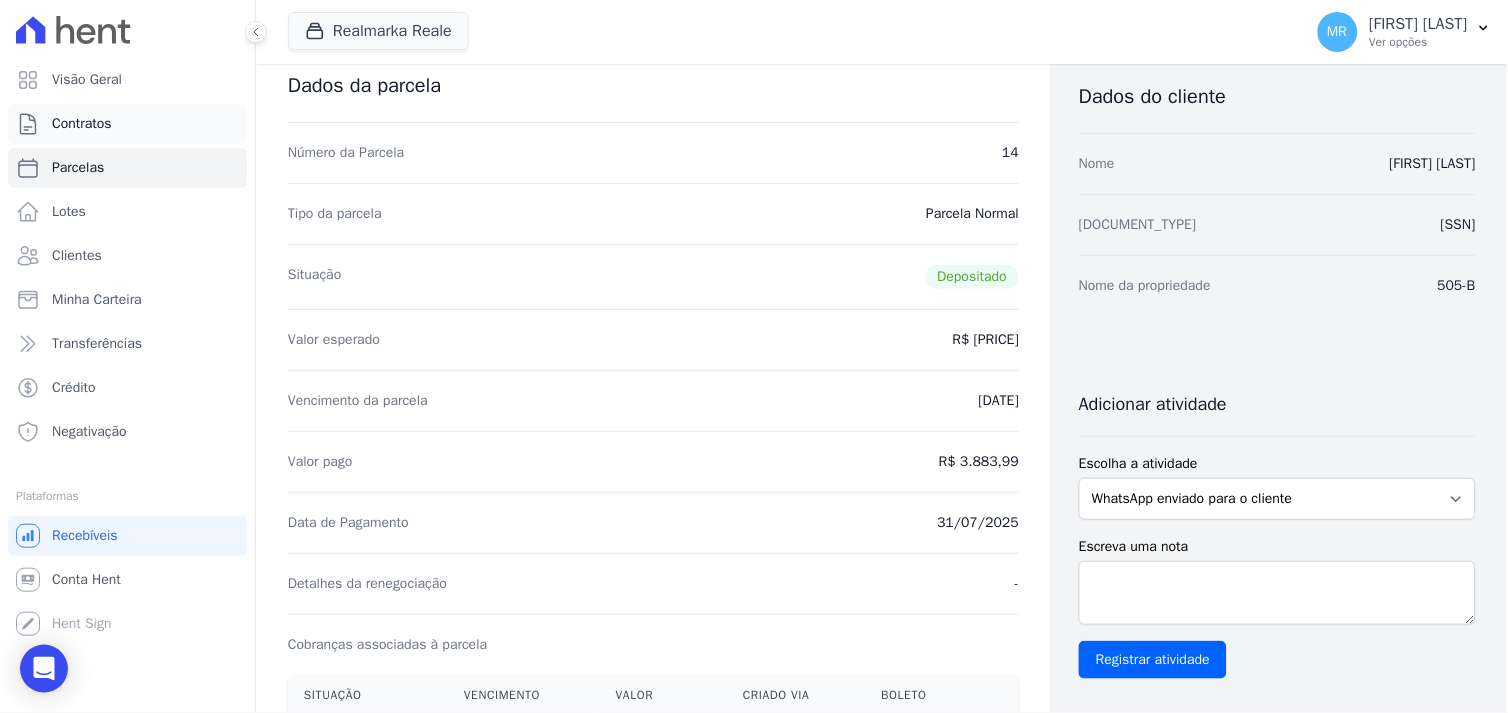 click on "Contratos" at bounding box center (82, 124) 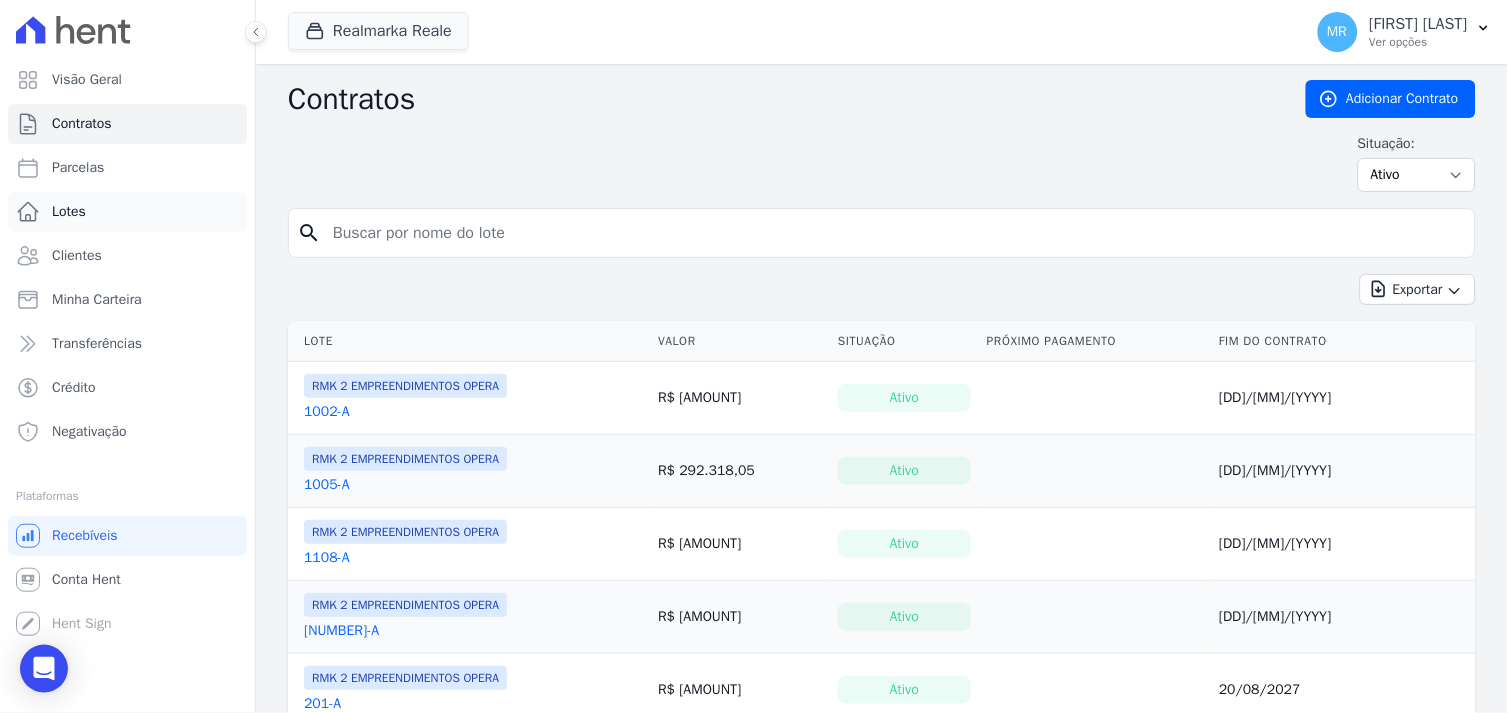 click on "Visão Geral
Contratos
Parcelas
Lotes
Clientes
Minha Carteira
Transferências
Crédito
Negativação" at bounding box center (754, 356) 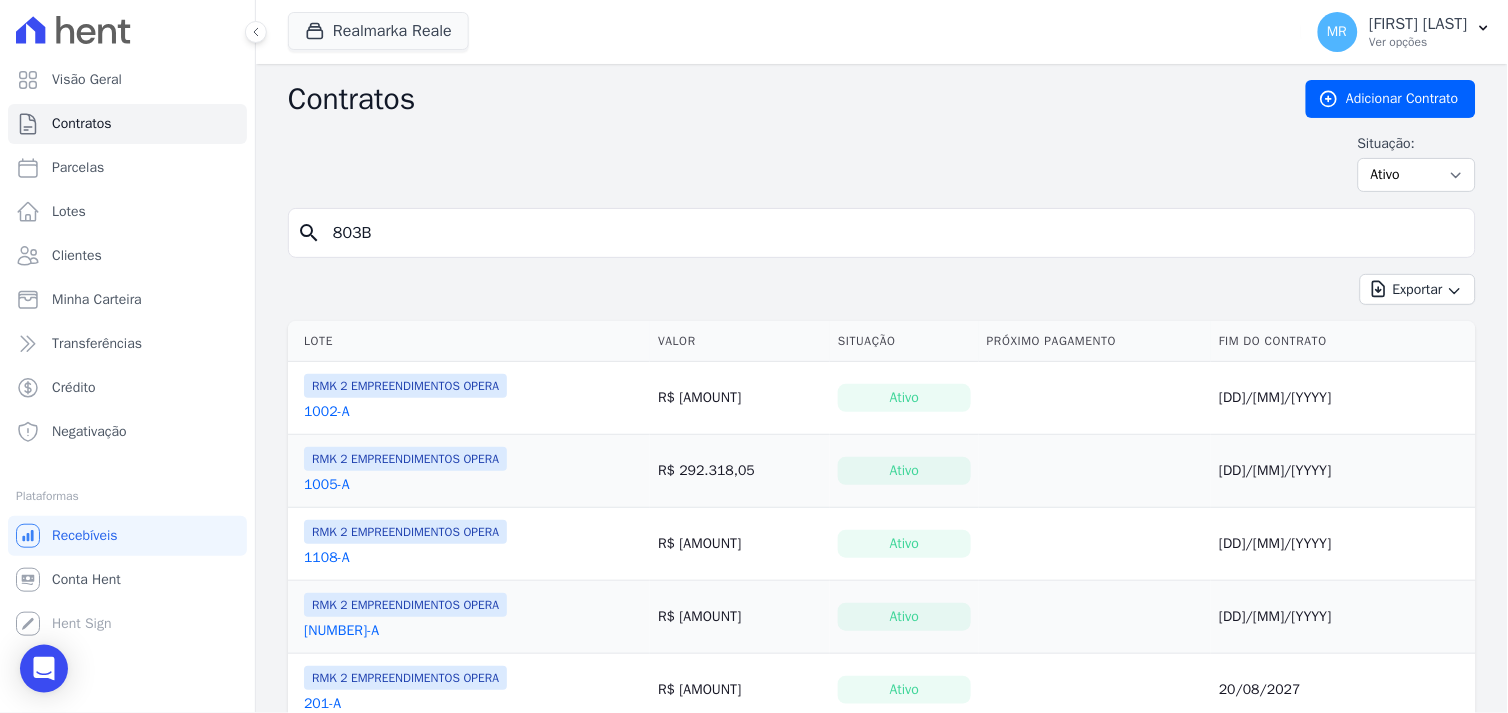 type on "803B" 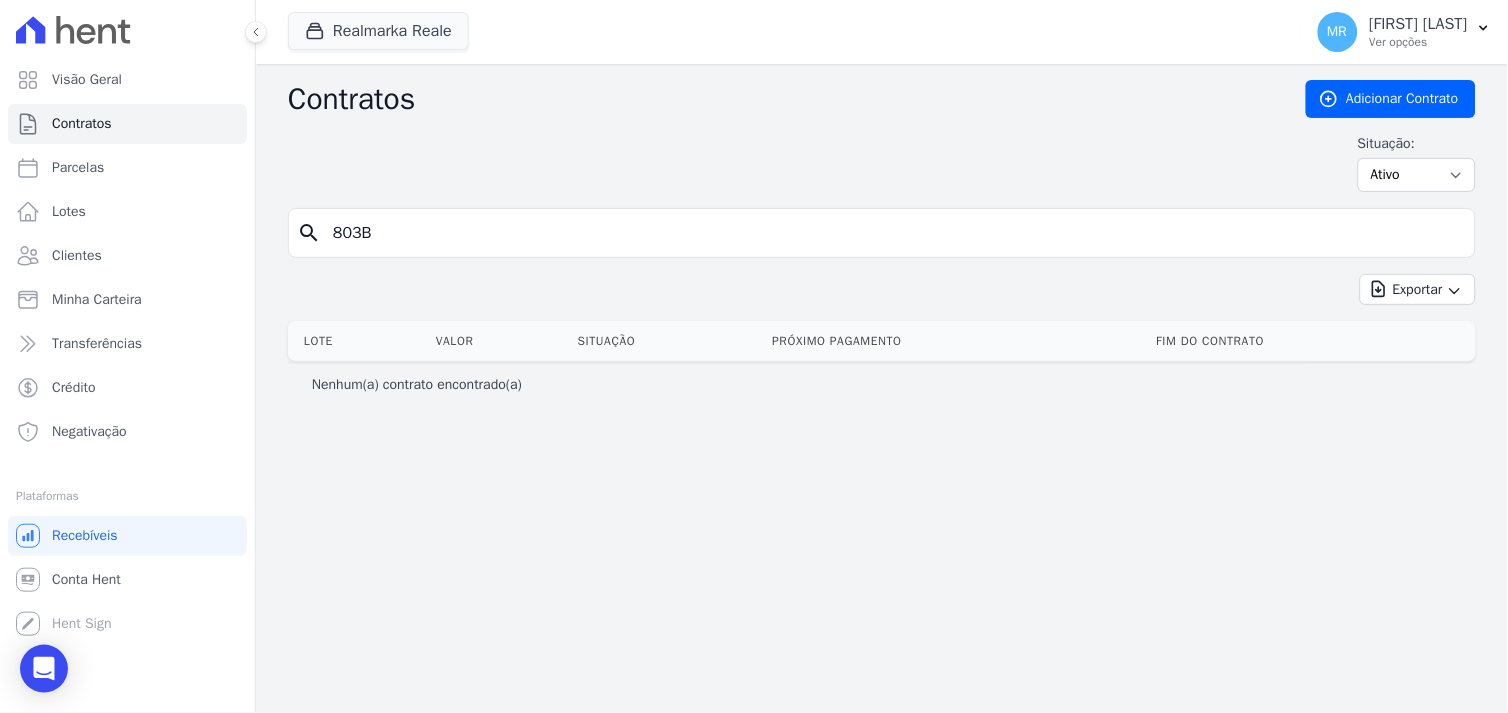 click on "803B" at bounding box center [894, 233] 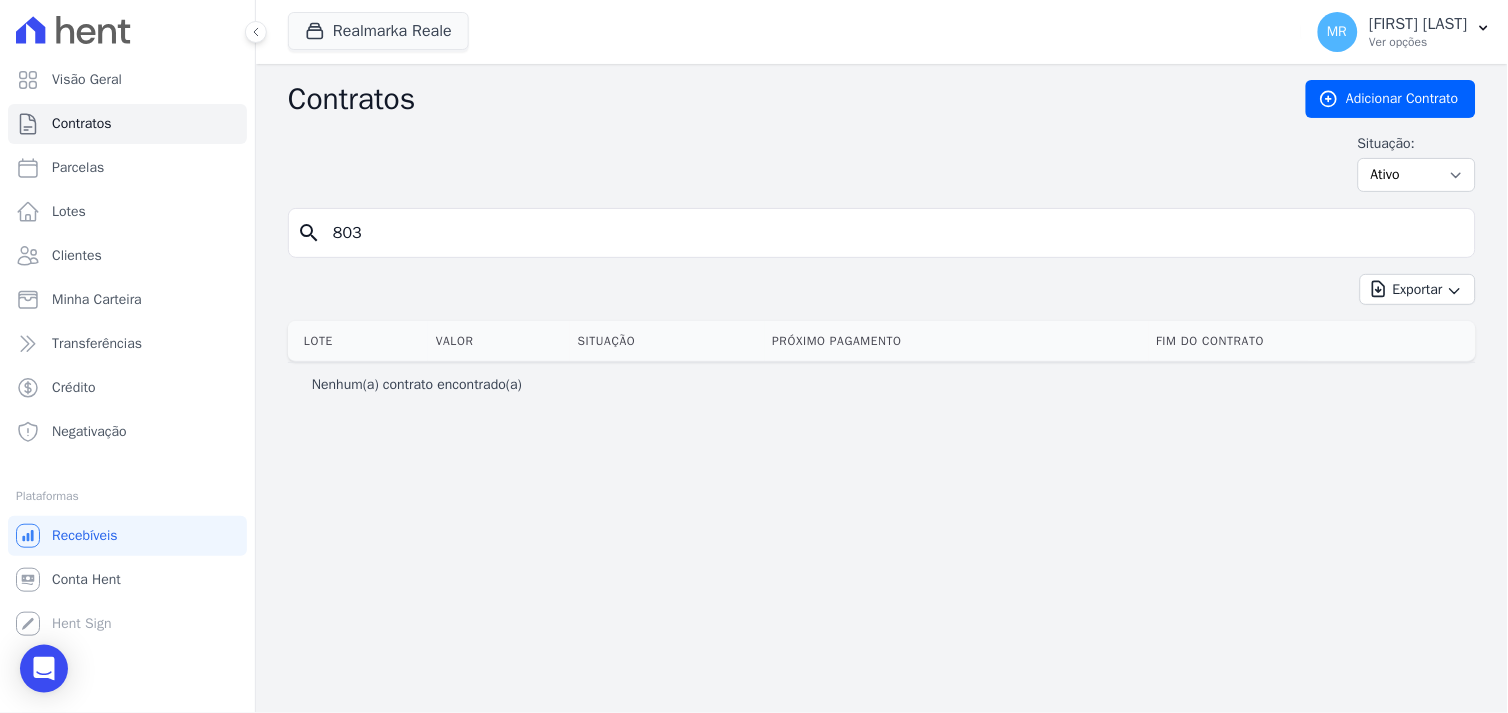 type on "803" 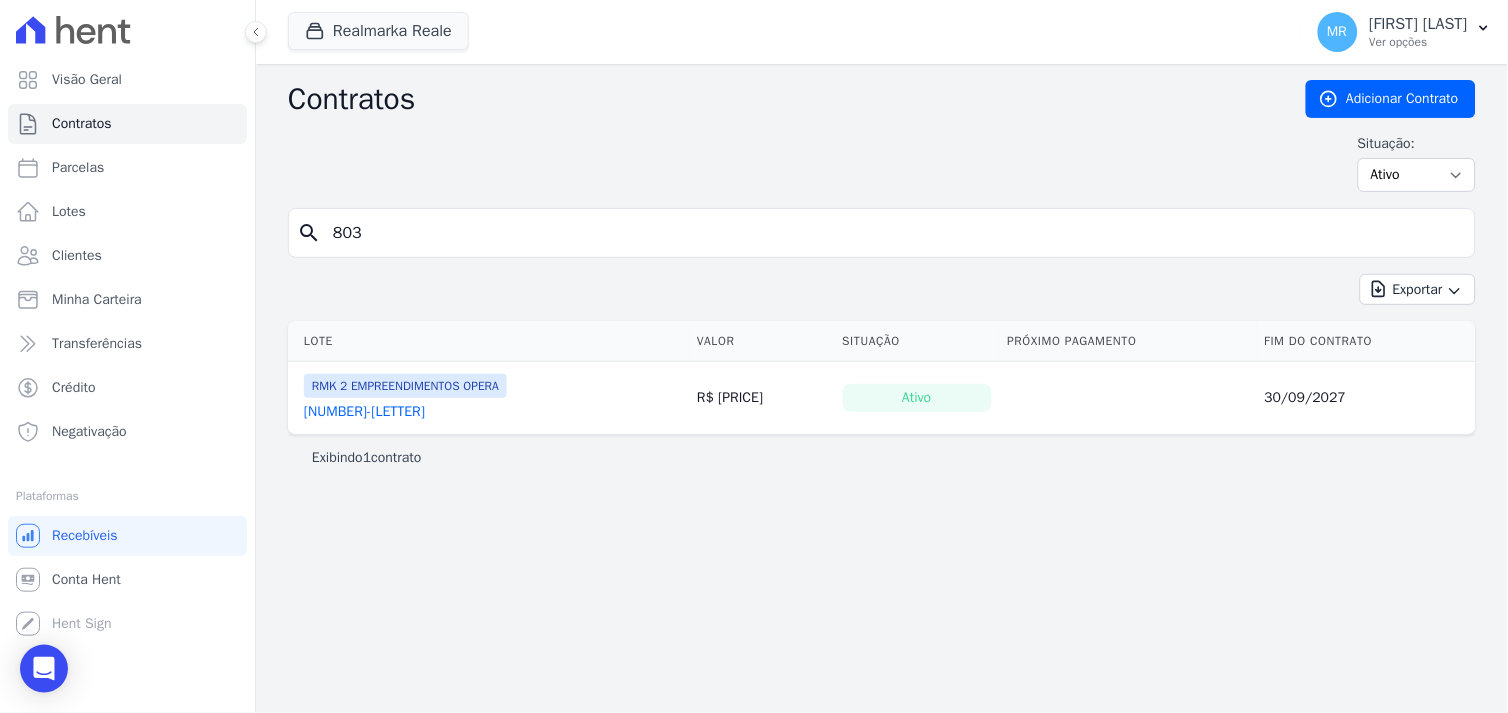 drag, startPoint x: 316, startPoint y: 413, endPoint x: 342, endPoint y: 413, distance: 26 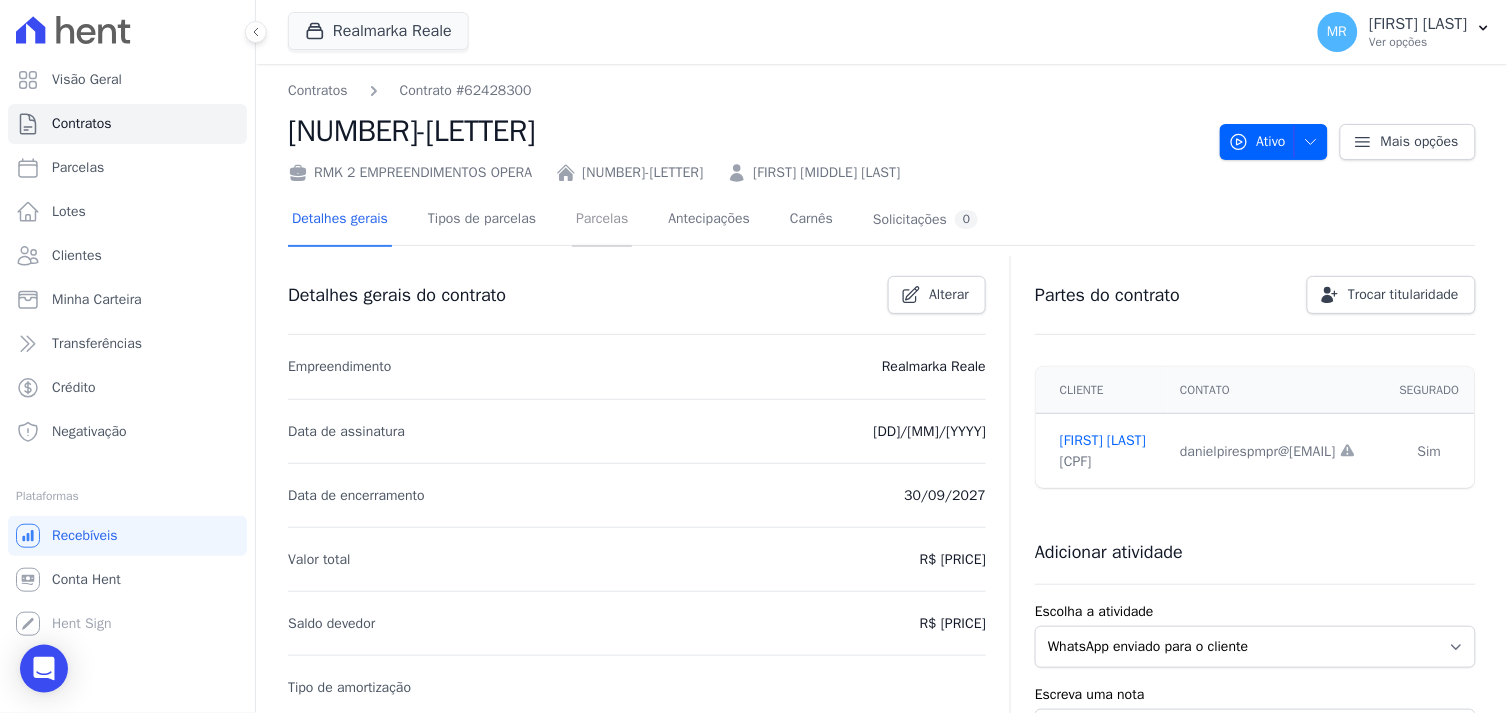 click on "Parcelas" at bounding box center (602, 220) 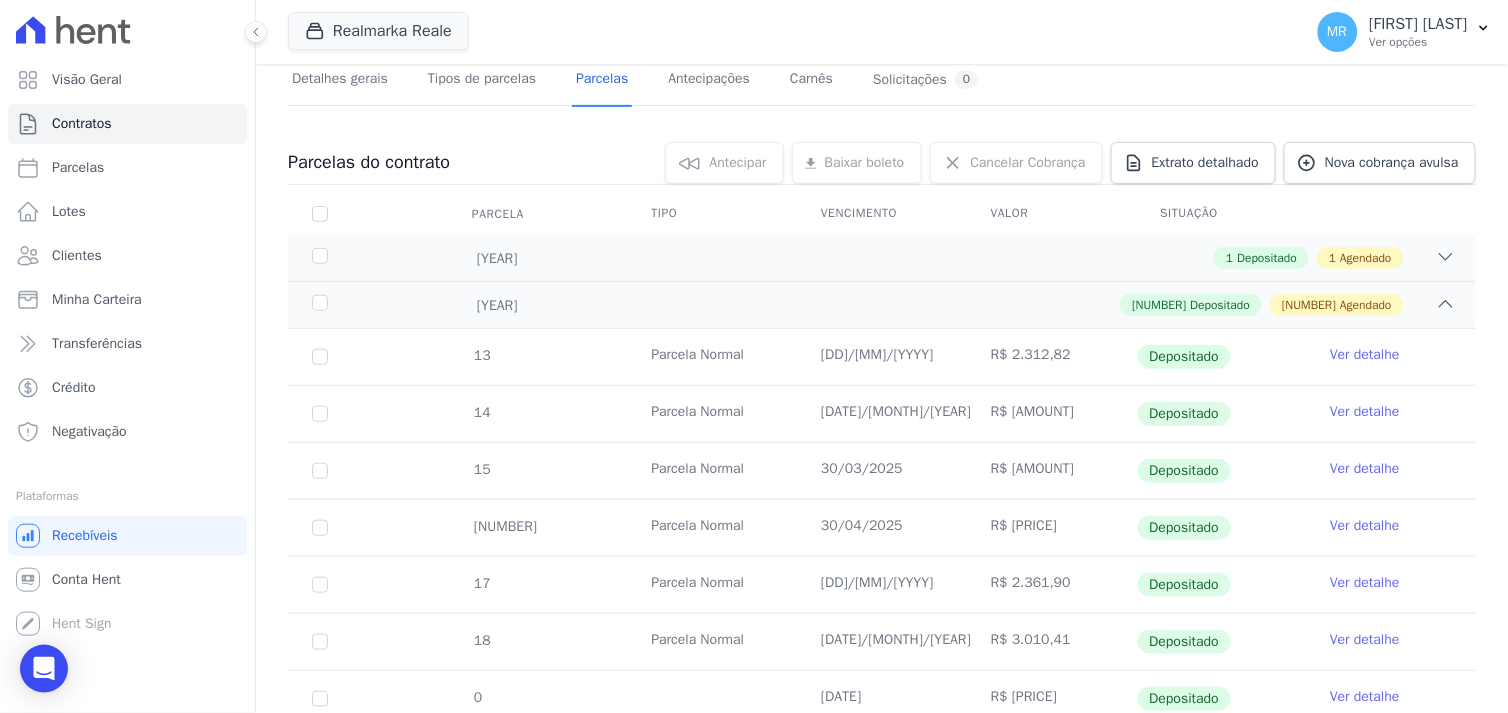 scroll, scrollTop: 444, scrollLeft: 0, axis: vertical 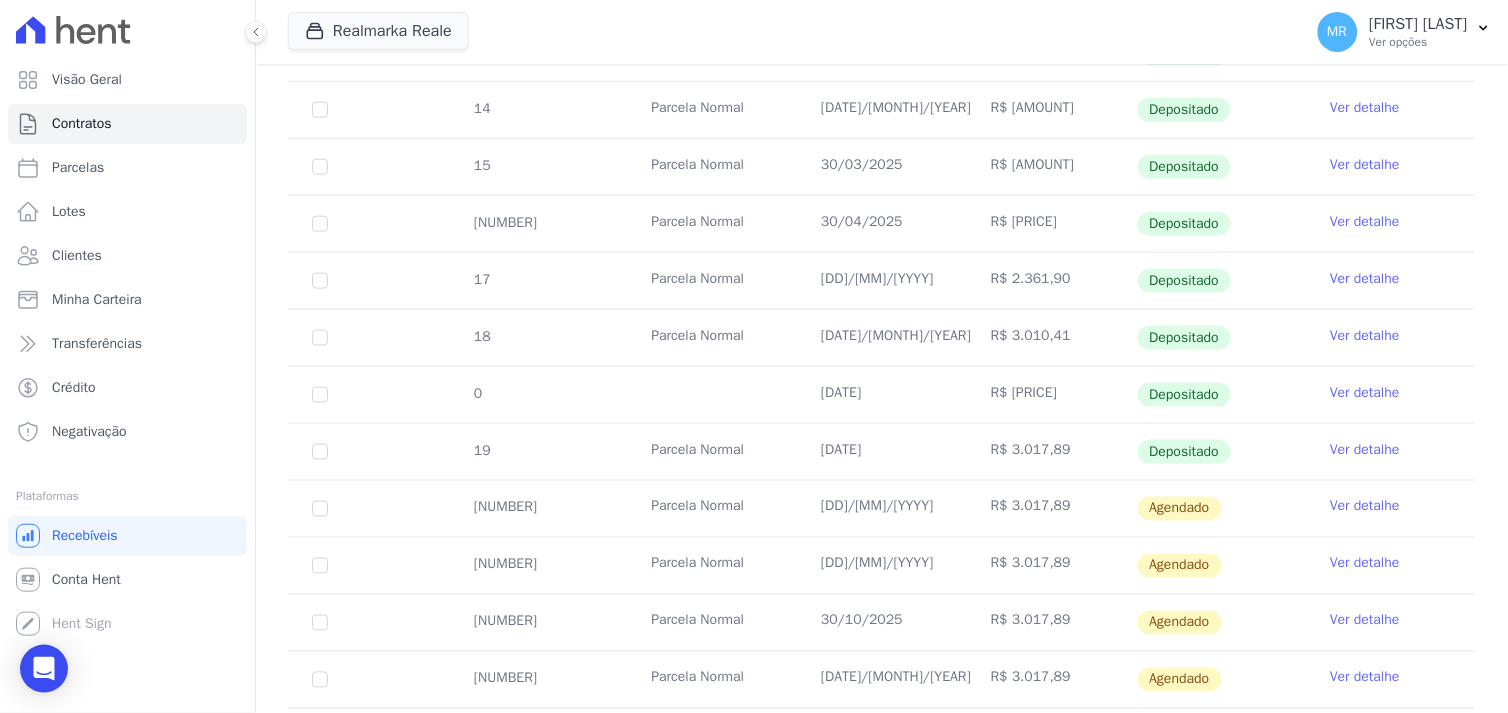click on "Ver detalhe" at bounding box center (1365, 393) 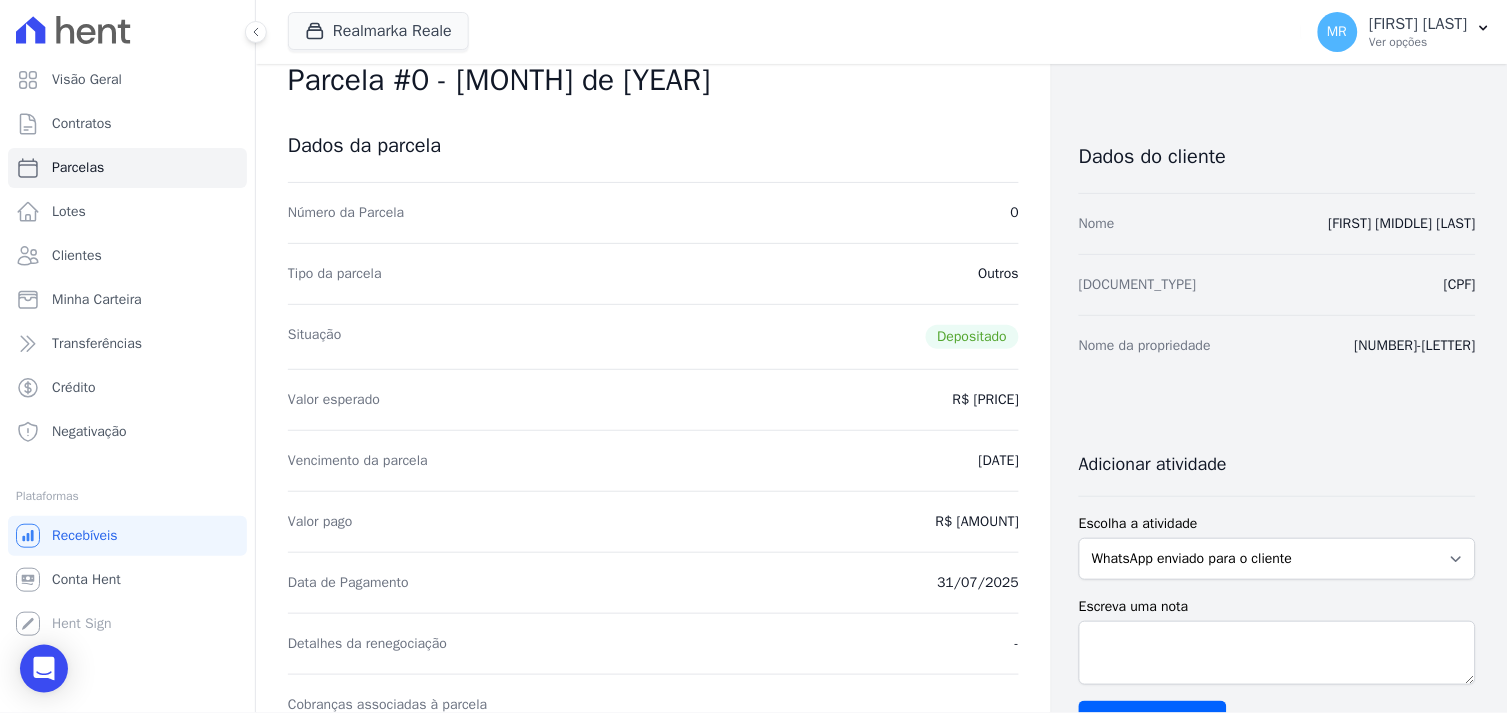 scroll, scrollTop: 0, scrollLeft: 0, axis: both 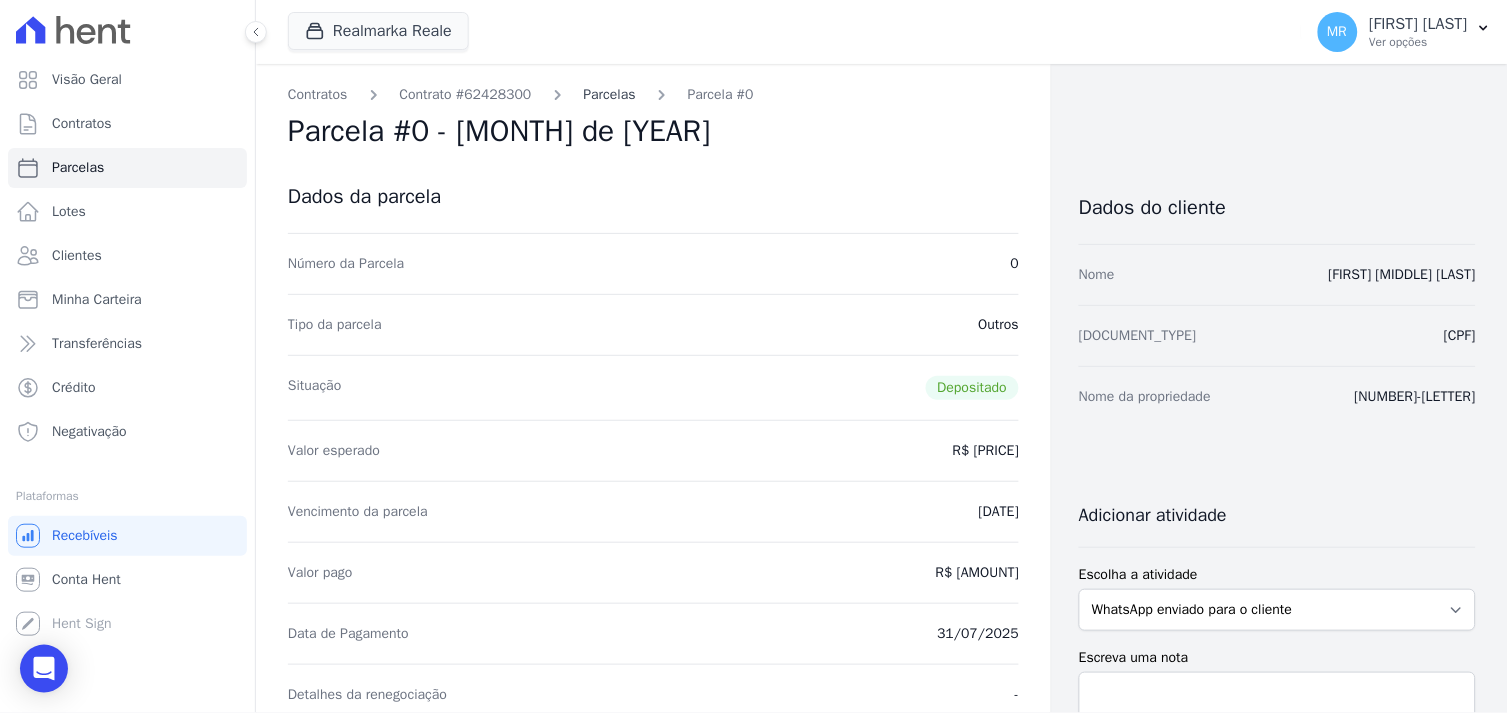 click on "Parcelas" at bounding box center [610, 94] 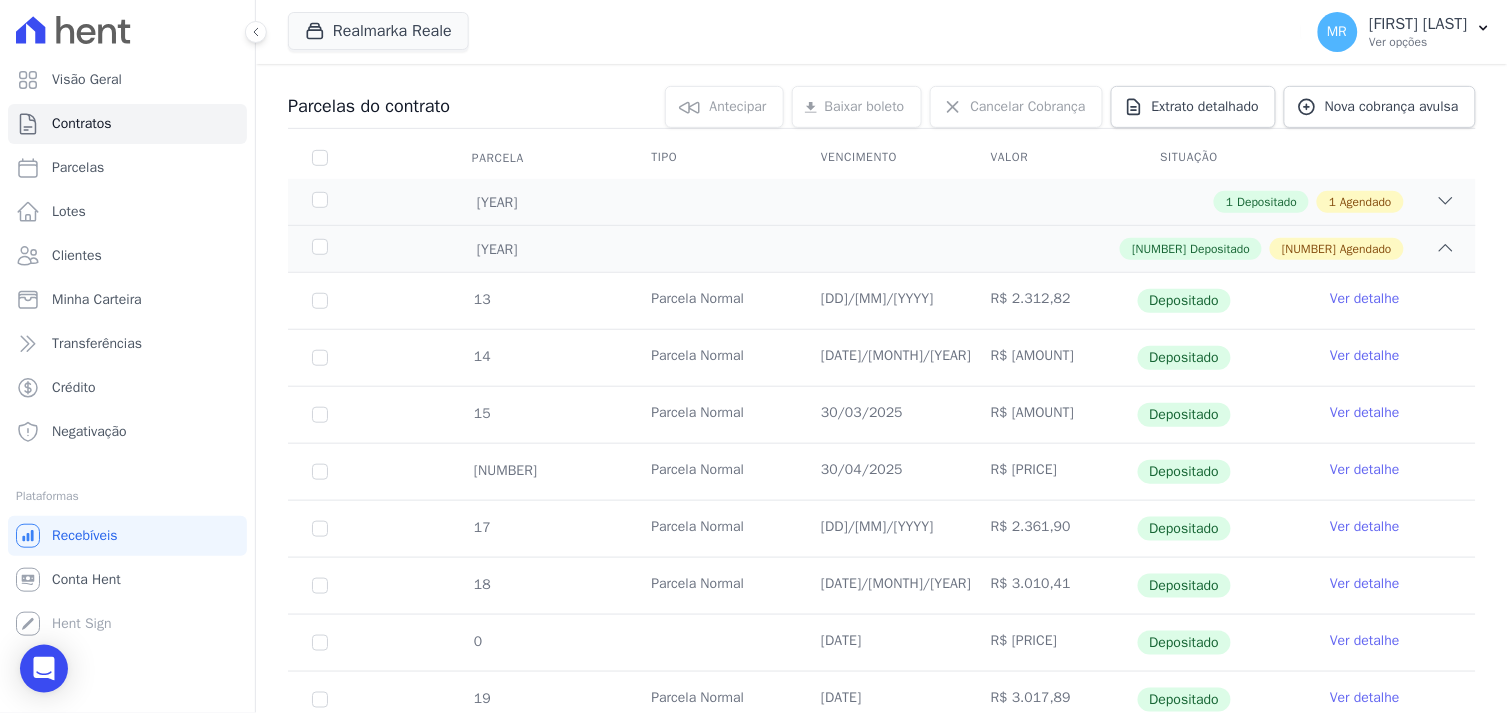scroll, scrollTop: 555, scrollLeft: 0, axis: vertical 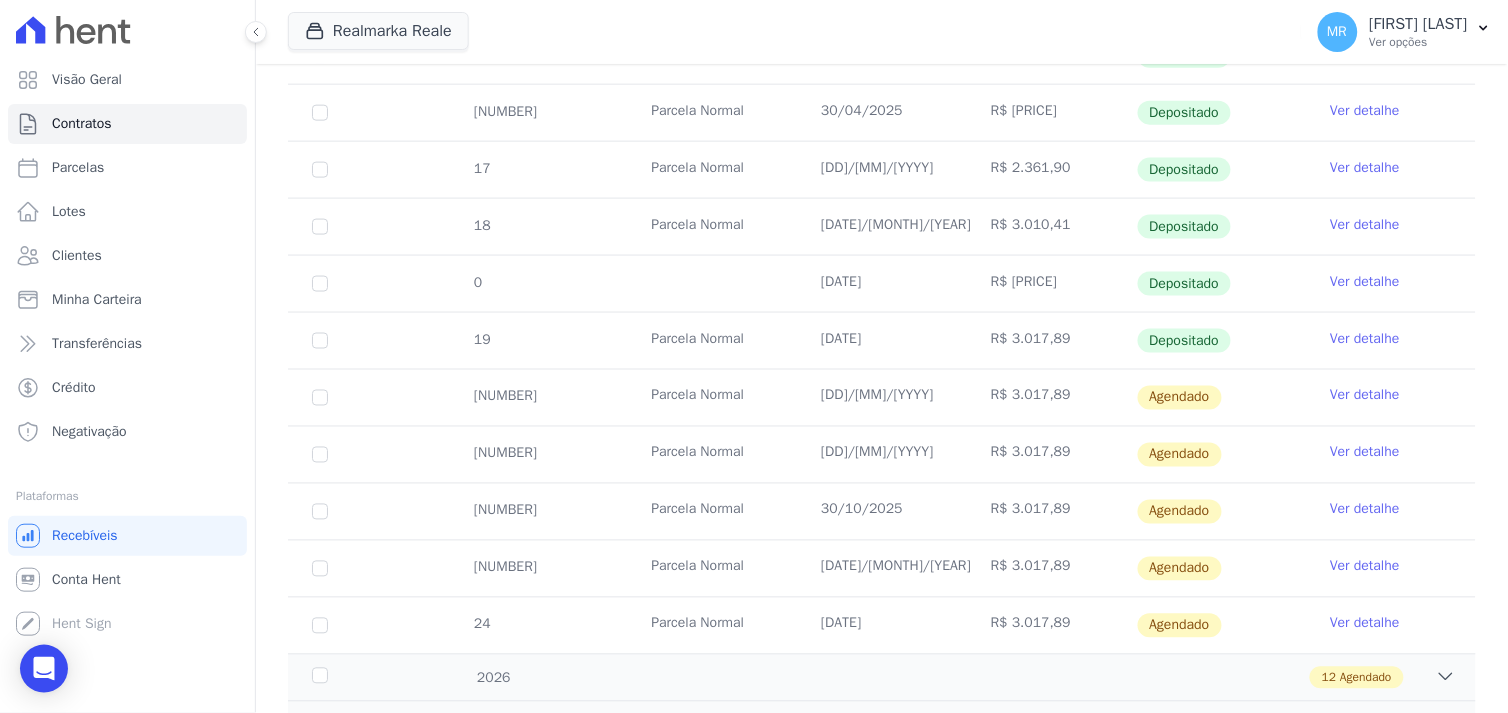 click on "Ver detalhe" at bounding box center (1365, 339) 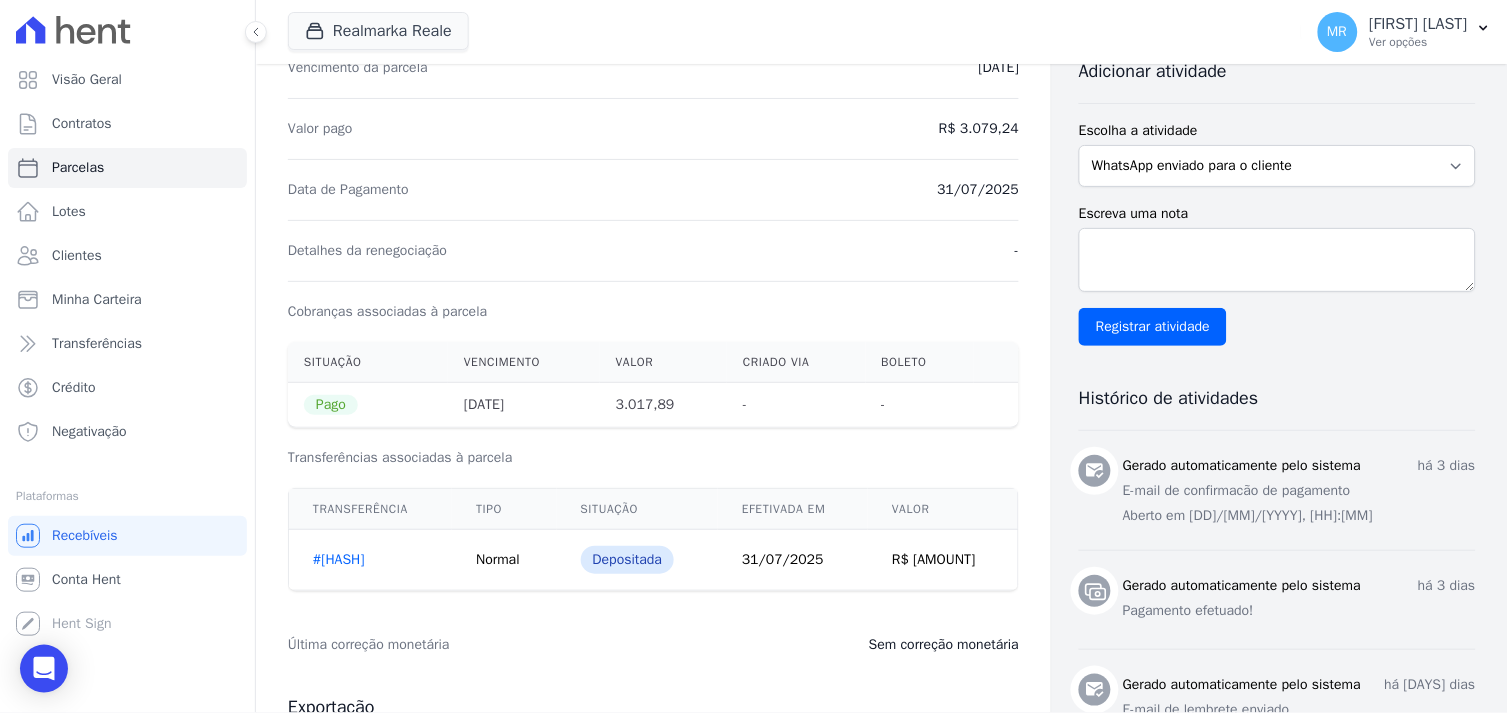 scroll, scrollTop: 0, scrollLeft: 0, axis: both 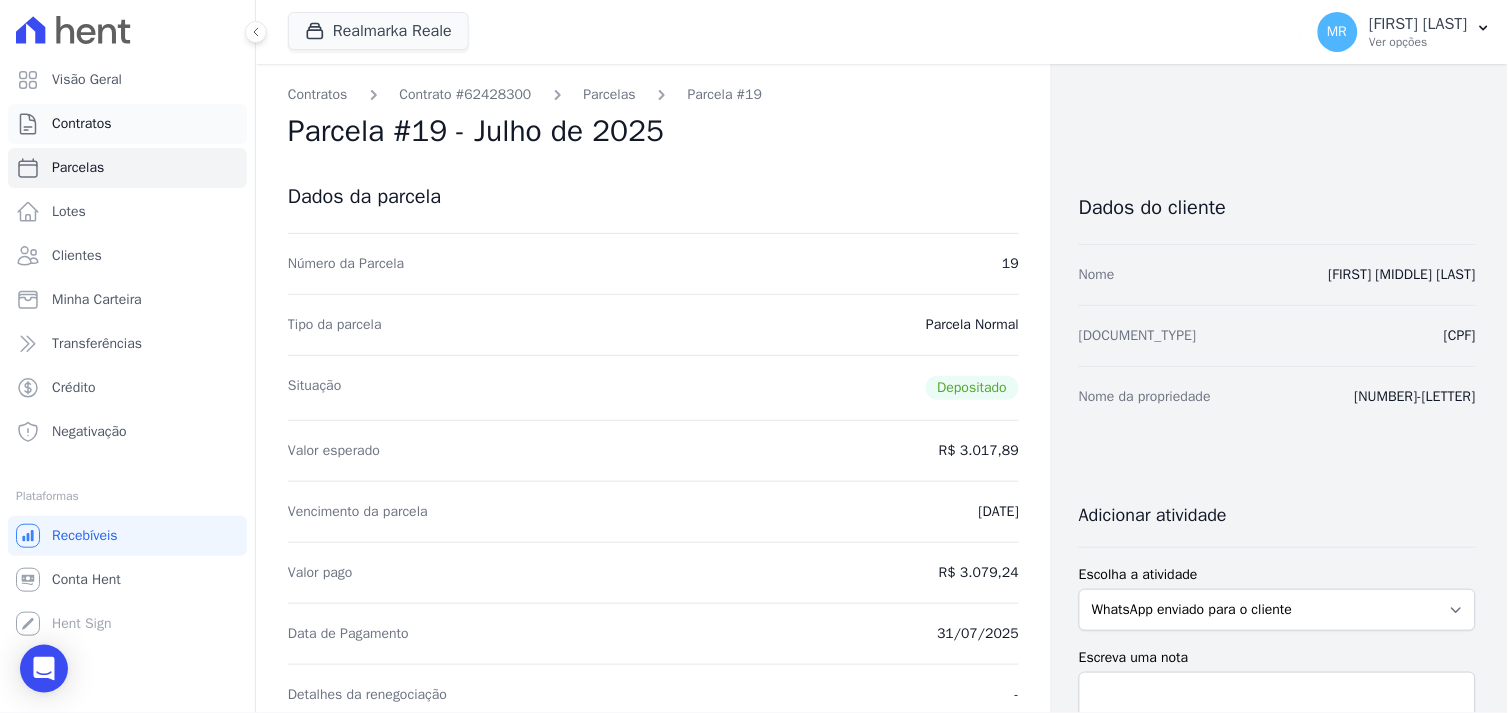 click on "Contratos" at bounding box center [82, 124] 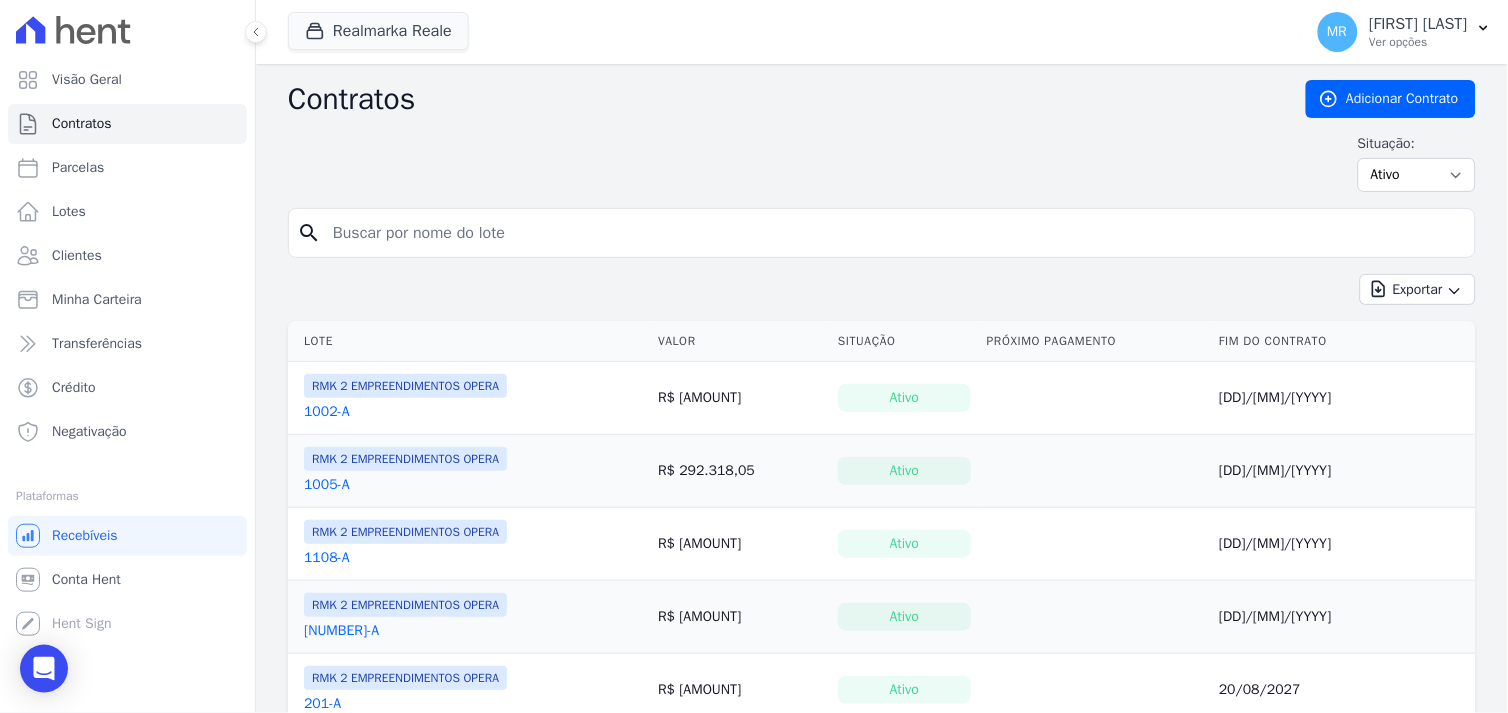 click at bounding box center (894, 233) 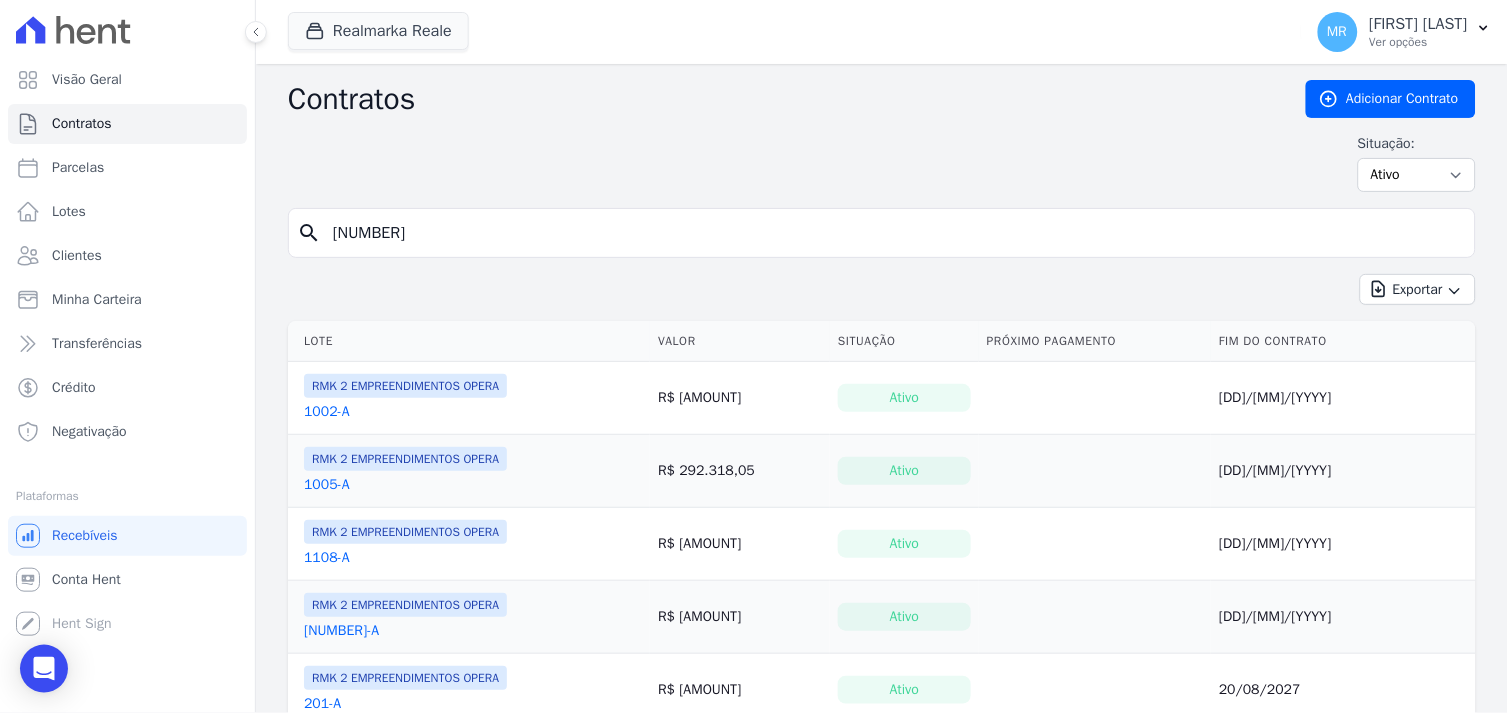 type on "[NUMBER]" 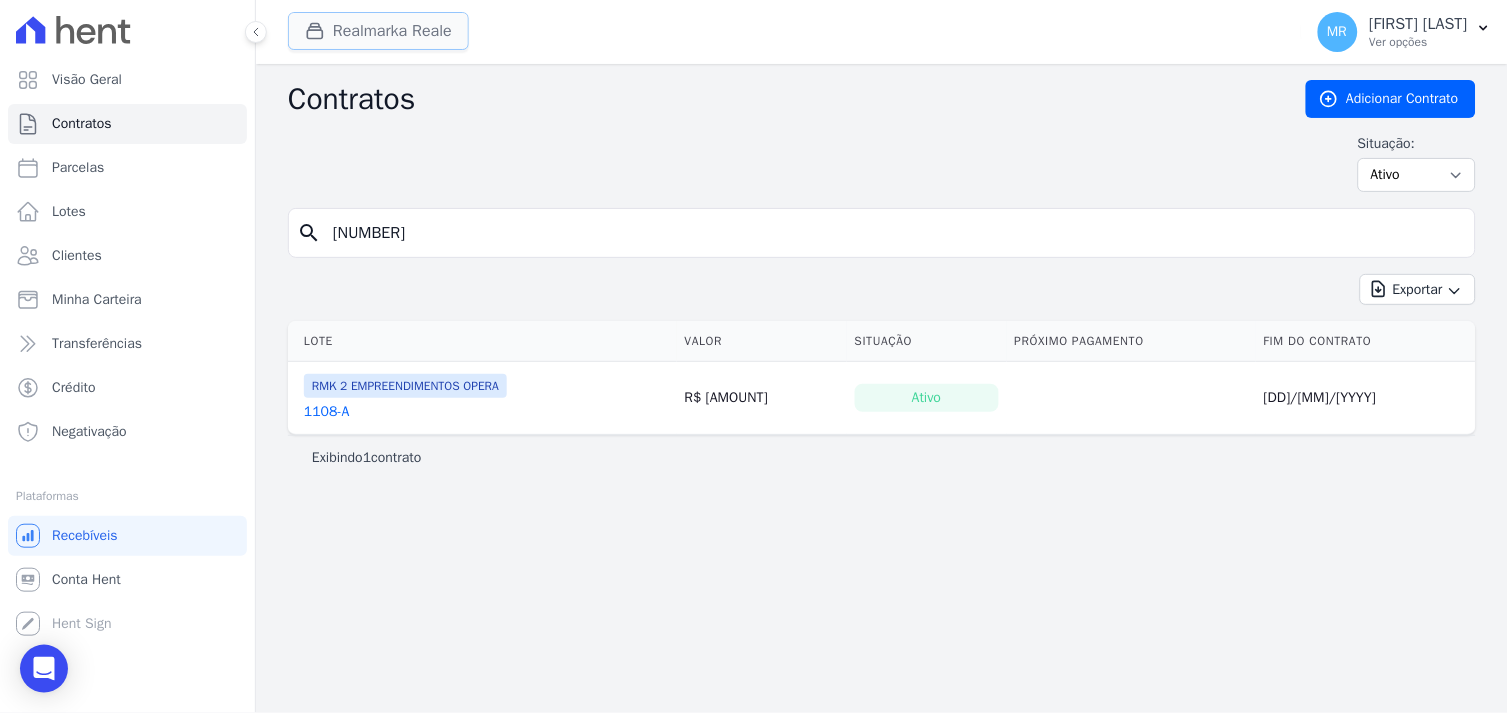 drag, startPoint x: 435, startPoint y: 15, endPoint x: 424, endPoint y: 21, distance: 12.529964 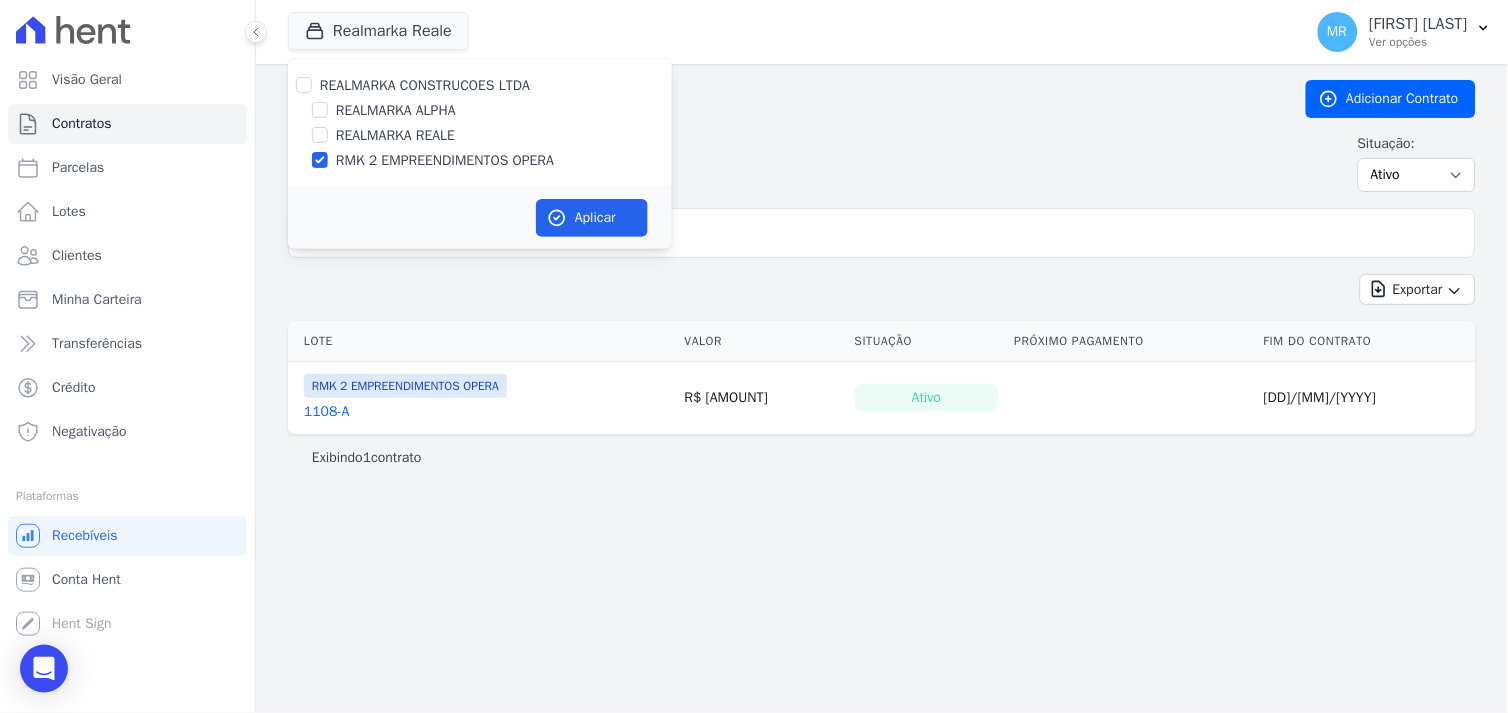 click at bounding box center [320, 110] 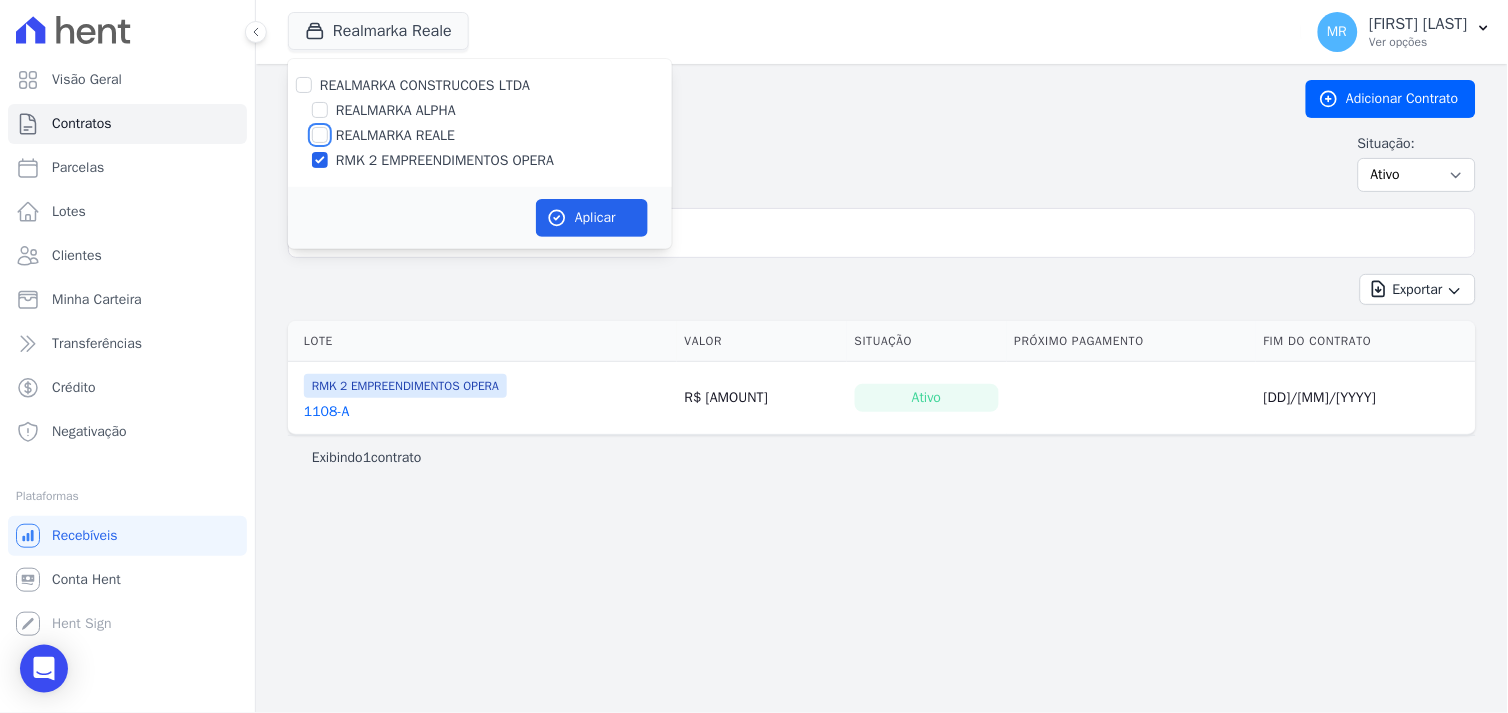 click on "REALMARKA REALE" at bounding box center (320, 135) 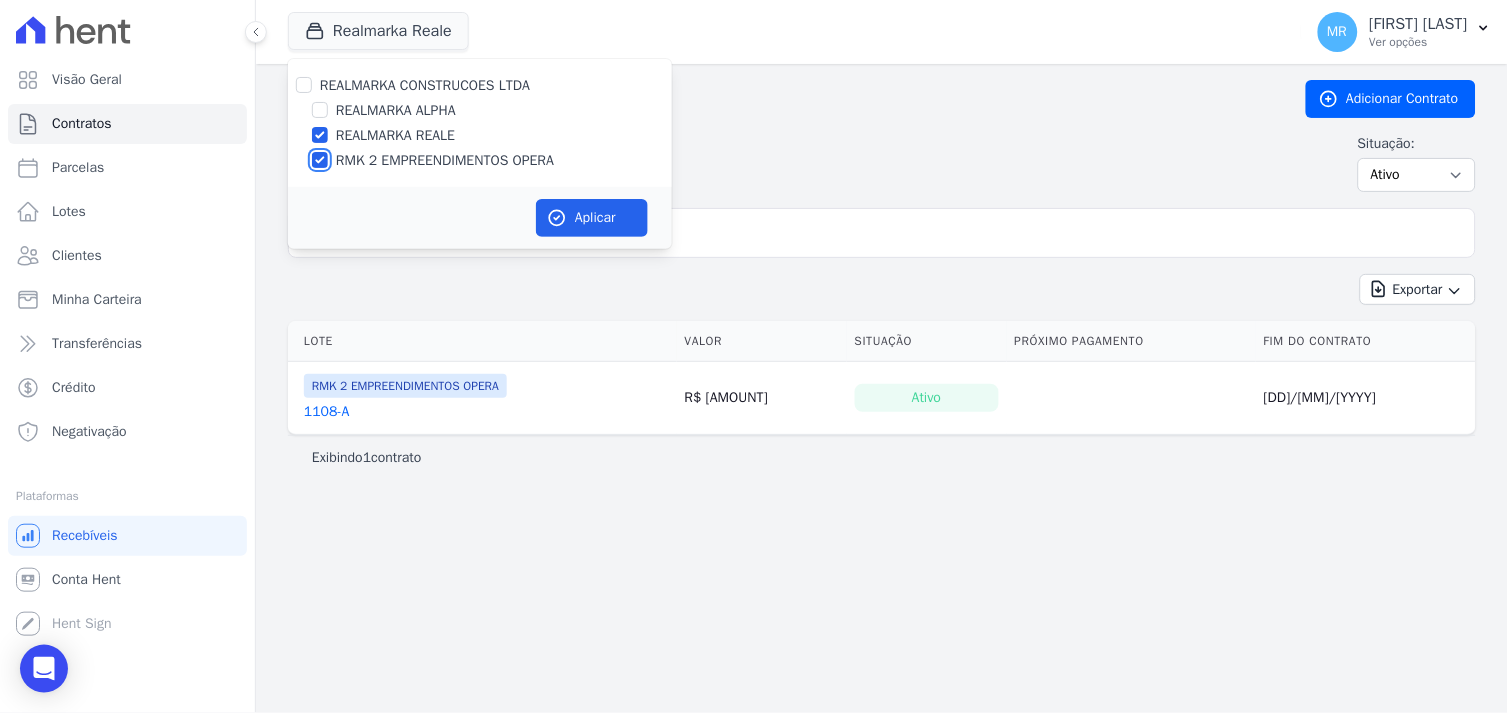 click on "RMK 2 EMPREENDIMENTOS OPERA" at bounding box center [320, 160] 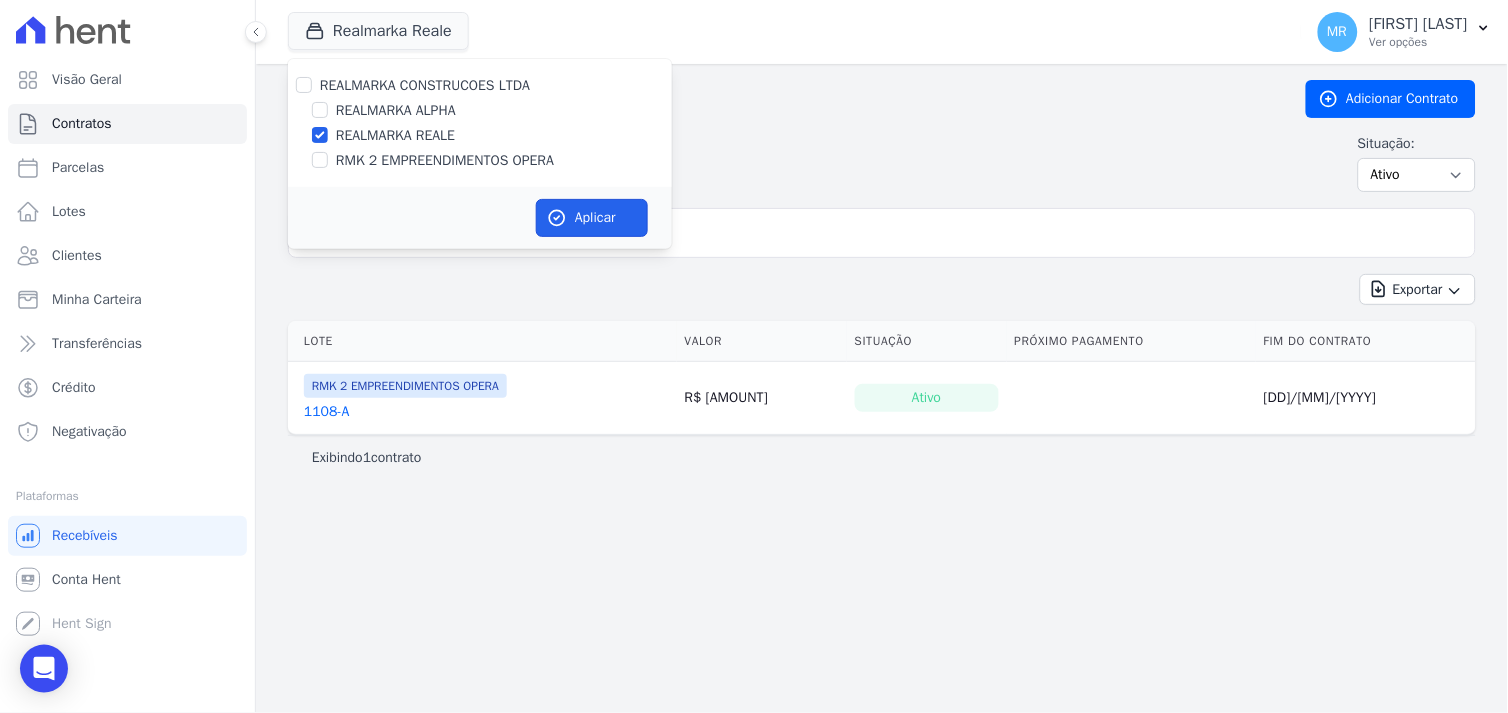 drag, startPoint x: 581, startPoint y: 215, endPoint x: 524, endPoint y: 237, distance: 61.09828 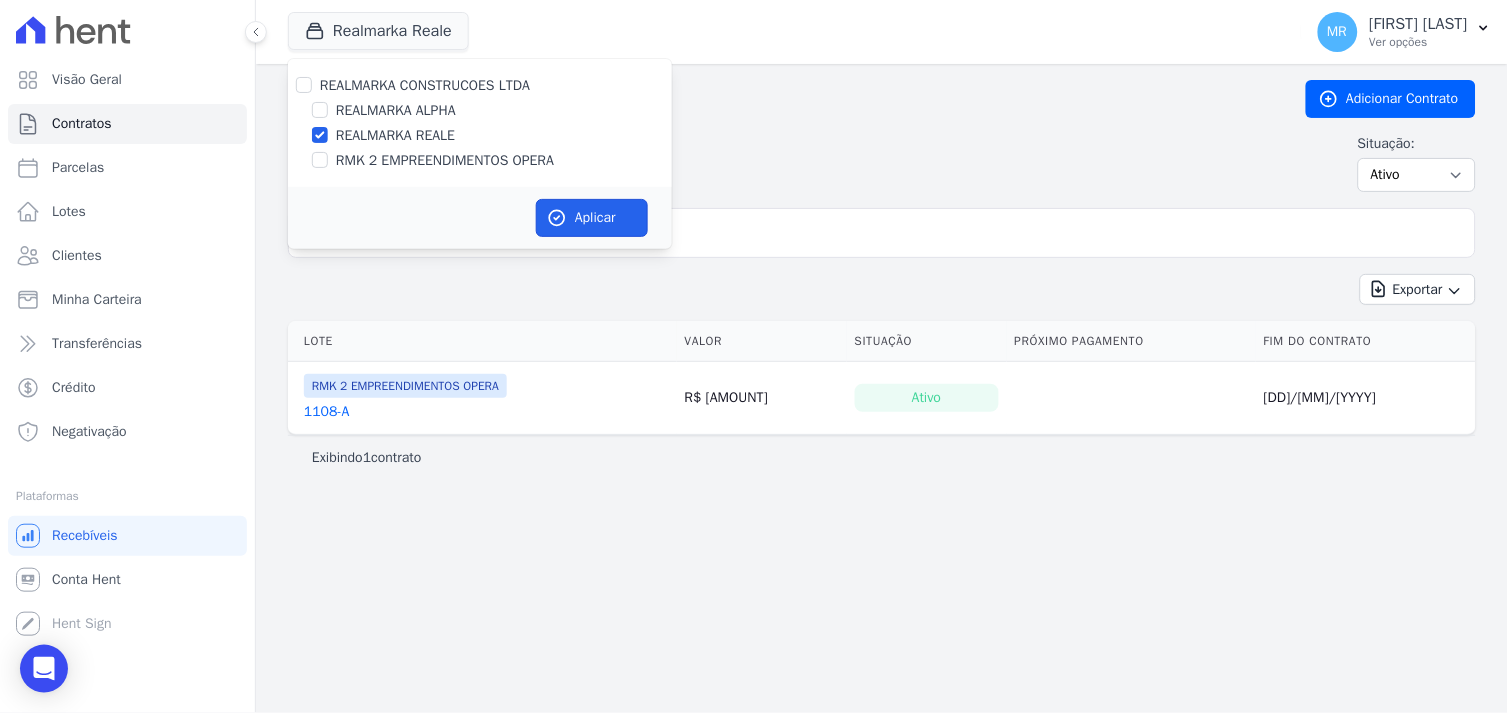click on "Aplicar" at bounding box center [592, 218] 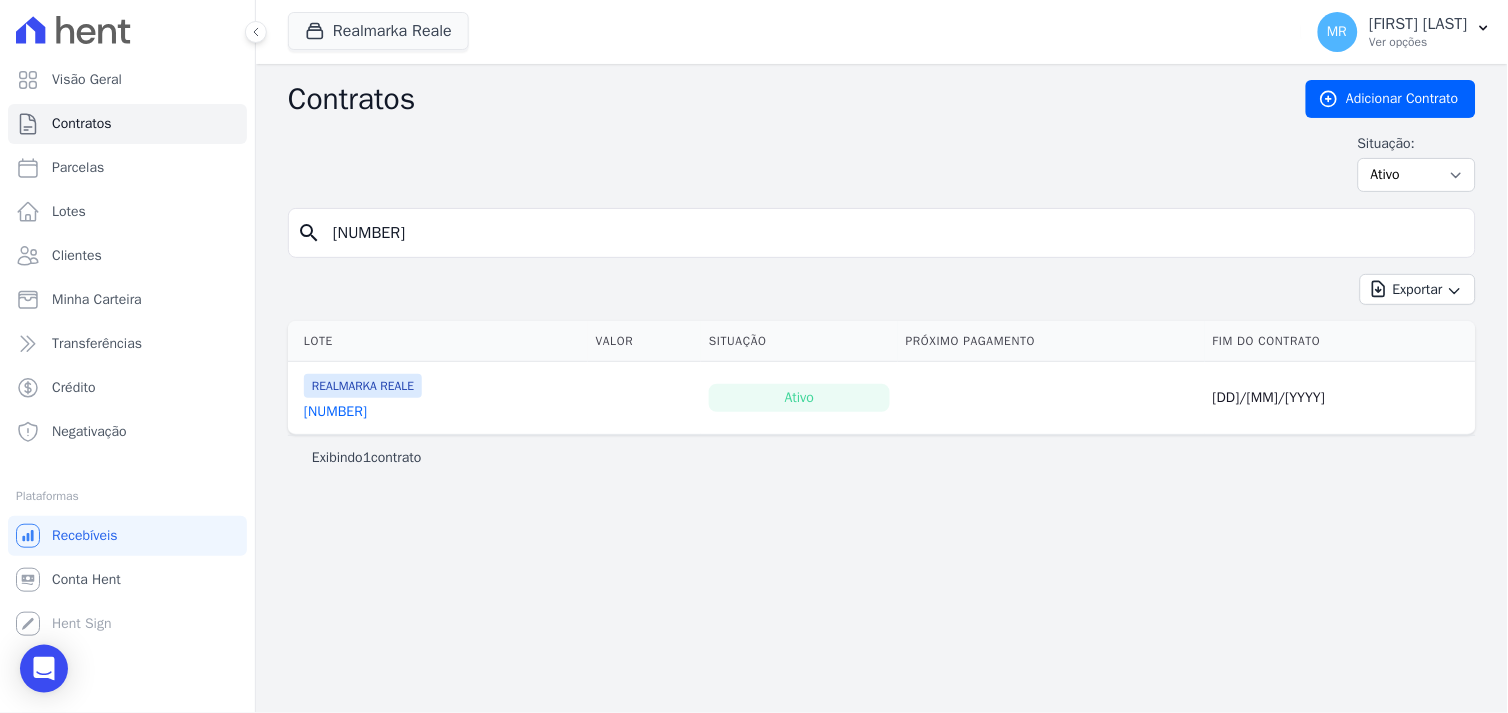 click on "[NUMBER]" at bounding box center (335, 412) 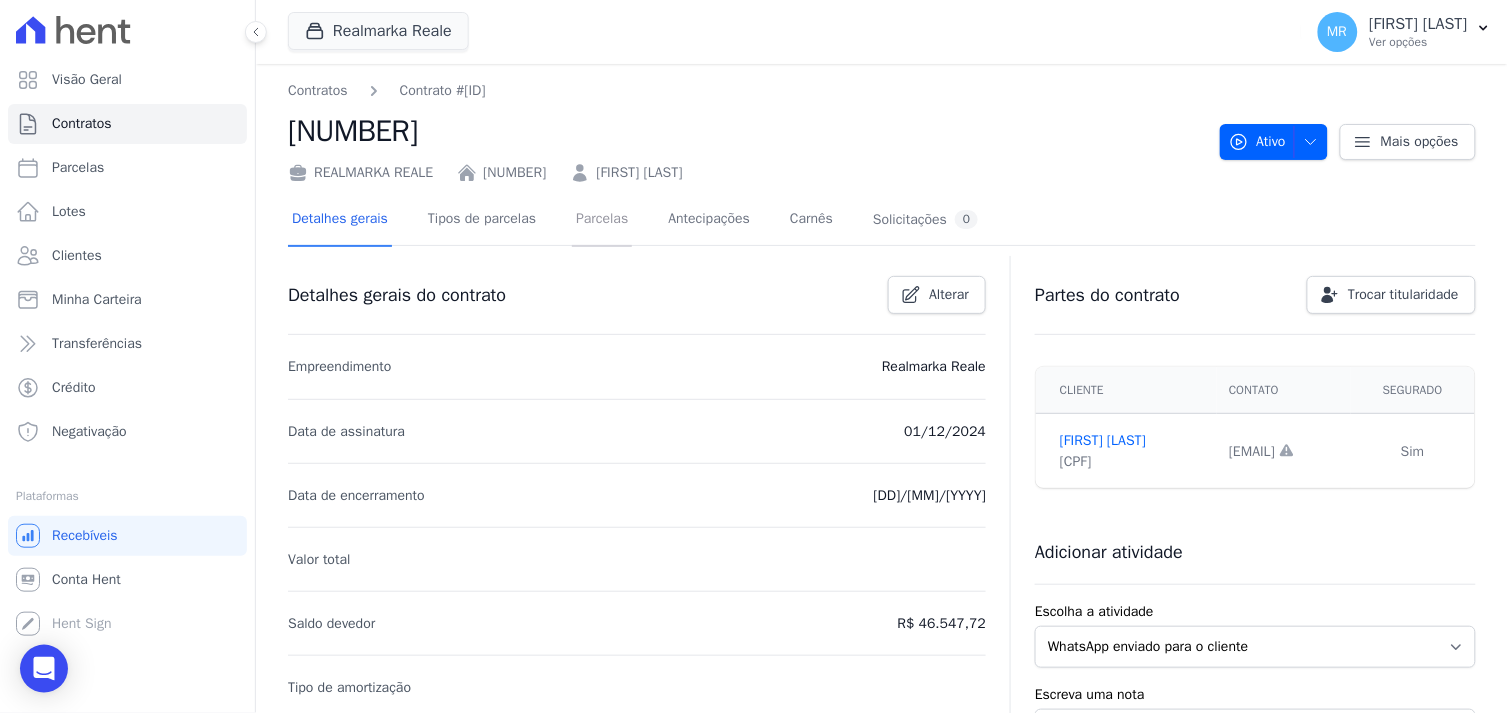 drag, startPoint x: 602, startPoint y: 218, endPoint x: 622, endPoint y: 225, distance: 21.189621 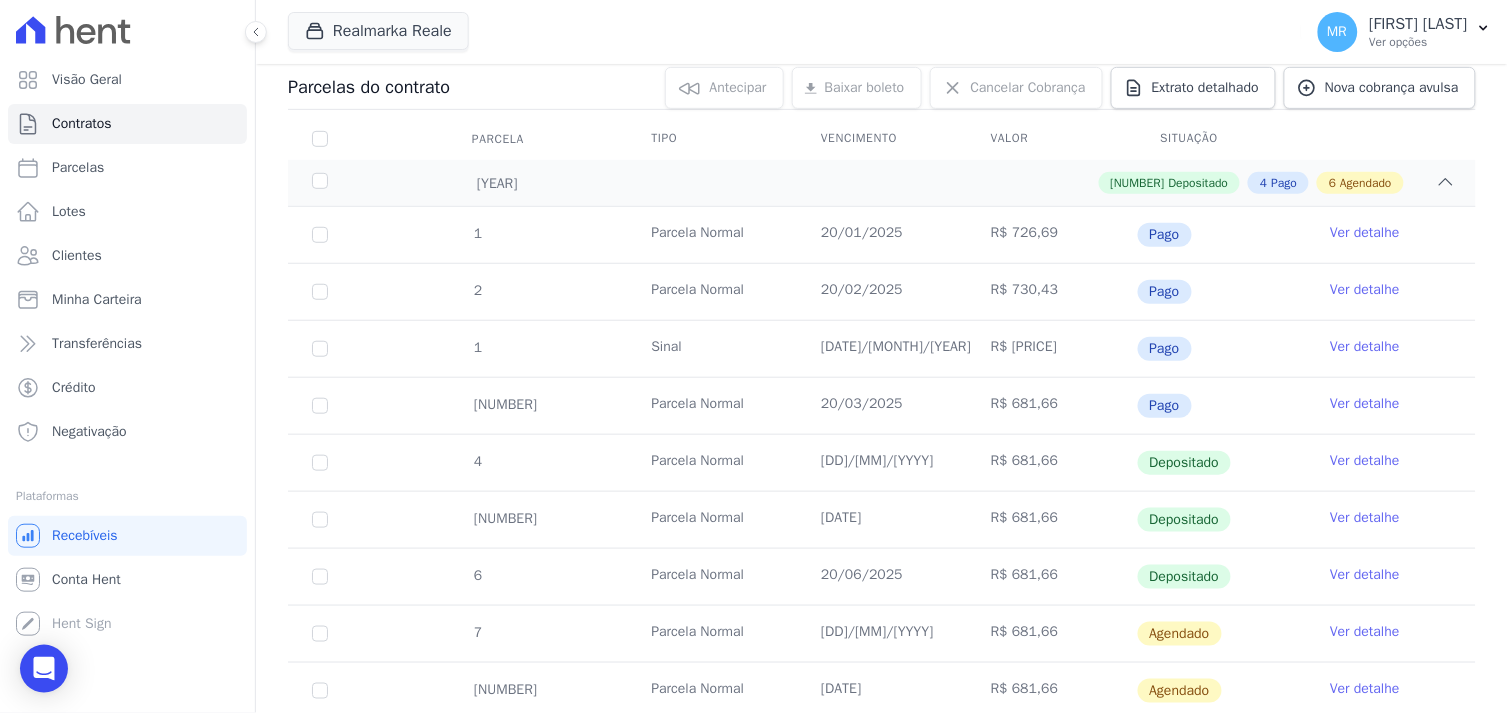 scroll, scrollTop: 222, scrollLeft: 0, axis: vertical 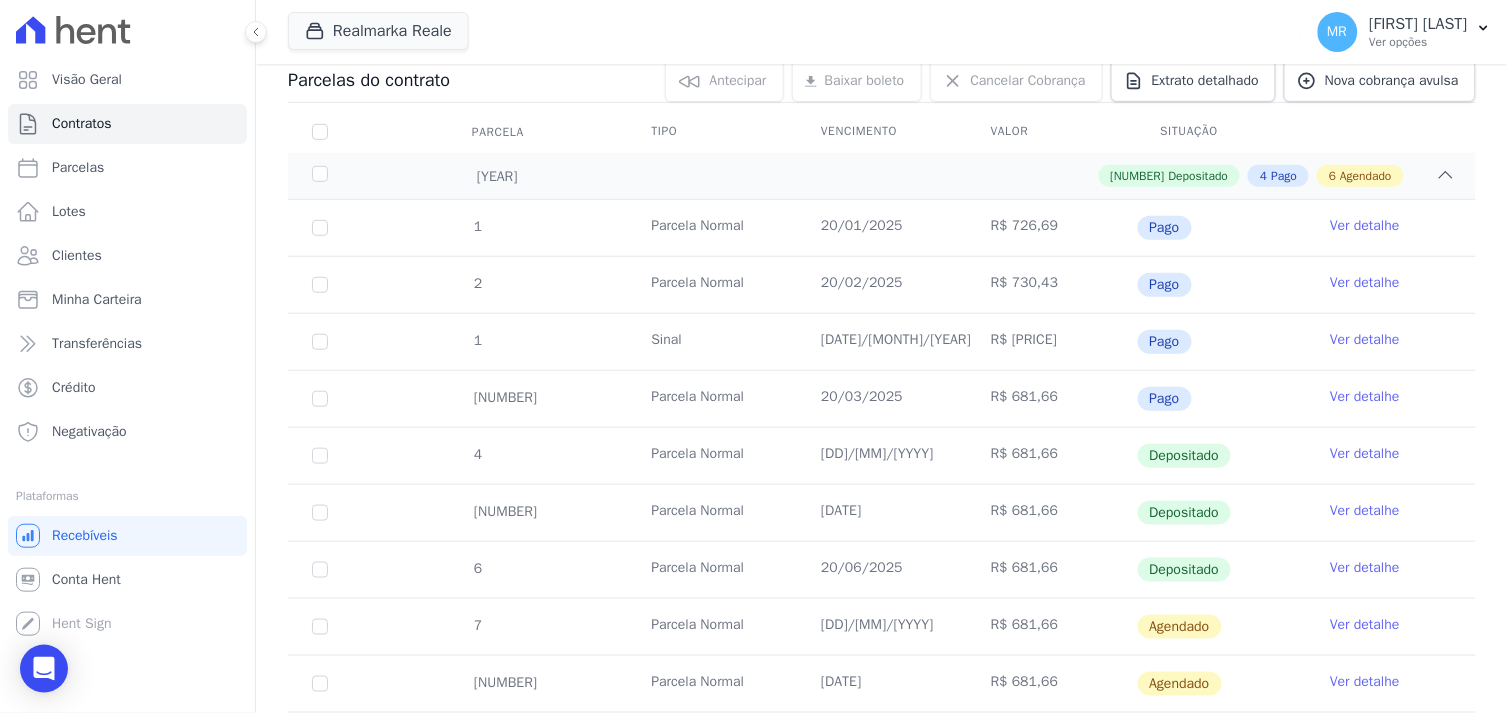 click on "Agendado" at bounding box center (1180, 627) 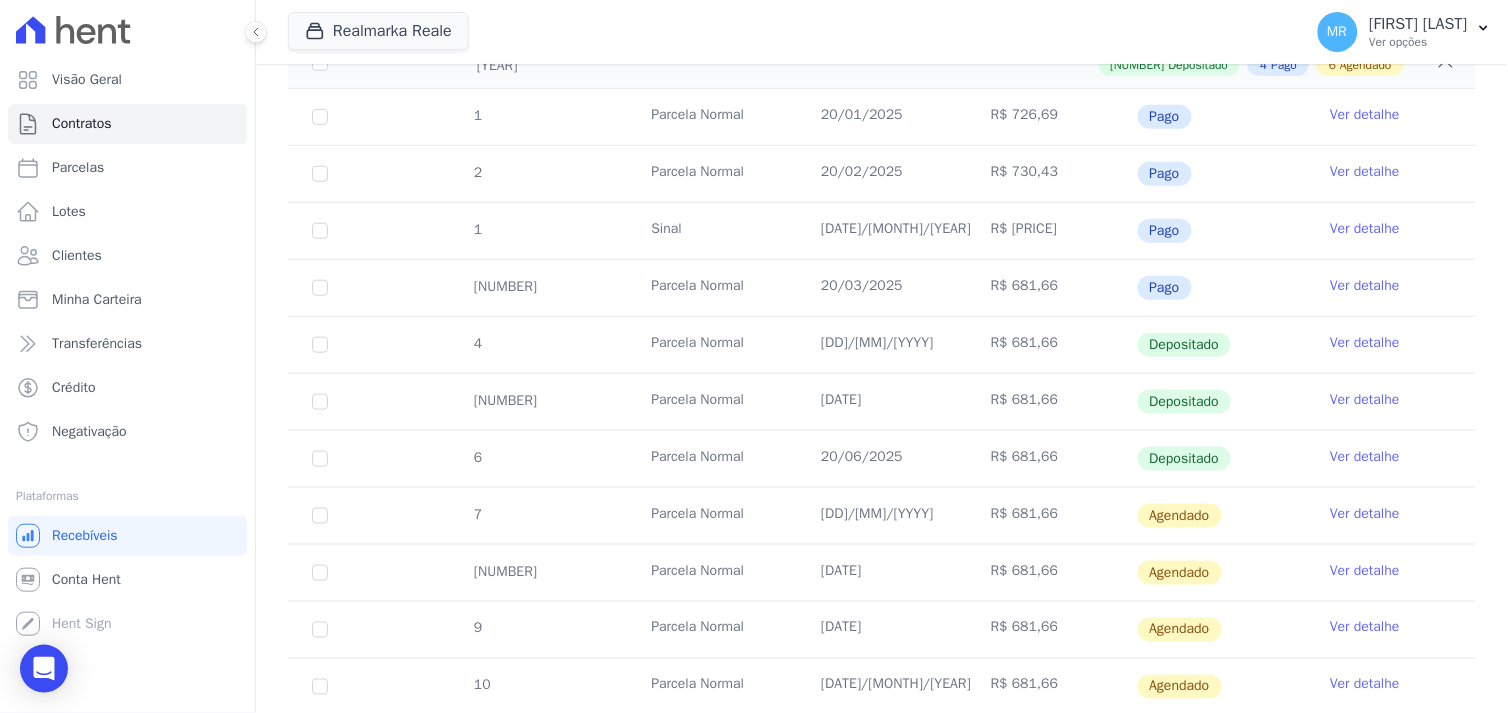 click on "Ver detalhe" at bounding box center [1365, 514] 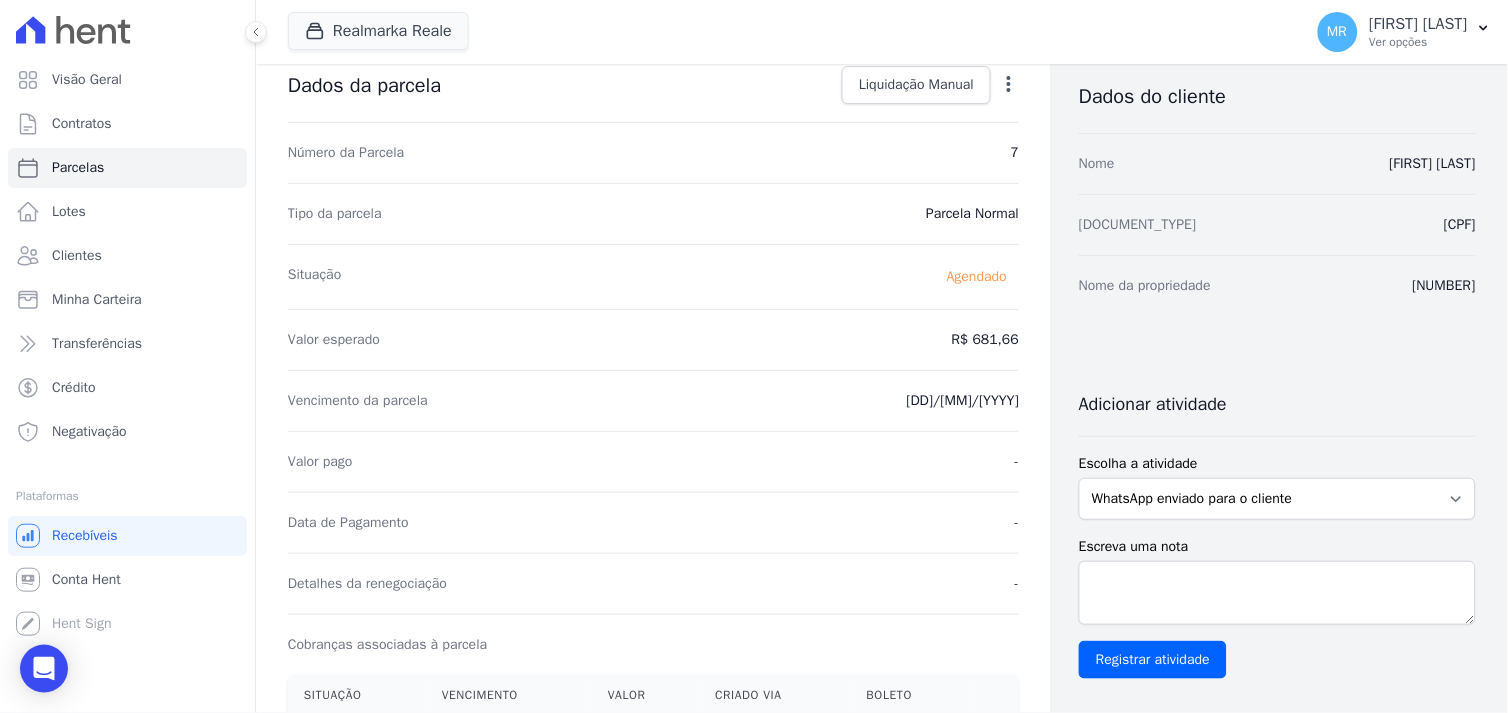 scroll, scrollTop: 0, scrollLeft: 0, axis: both 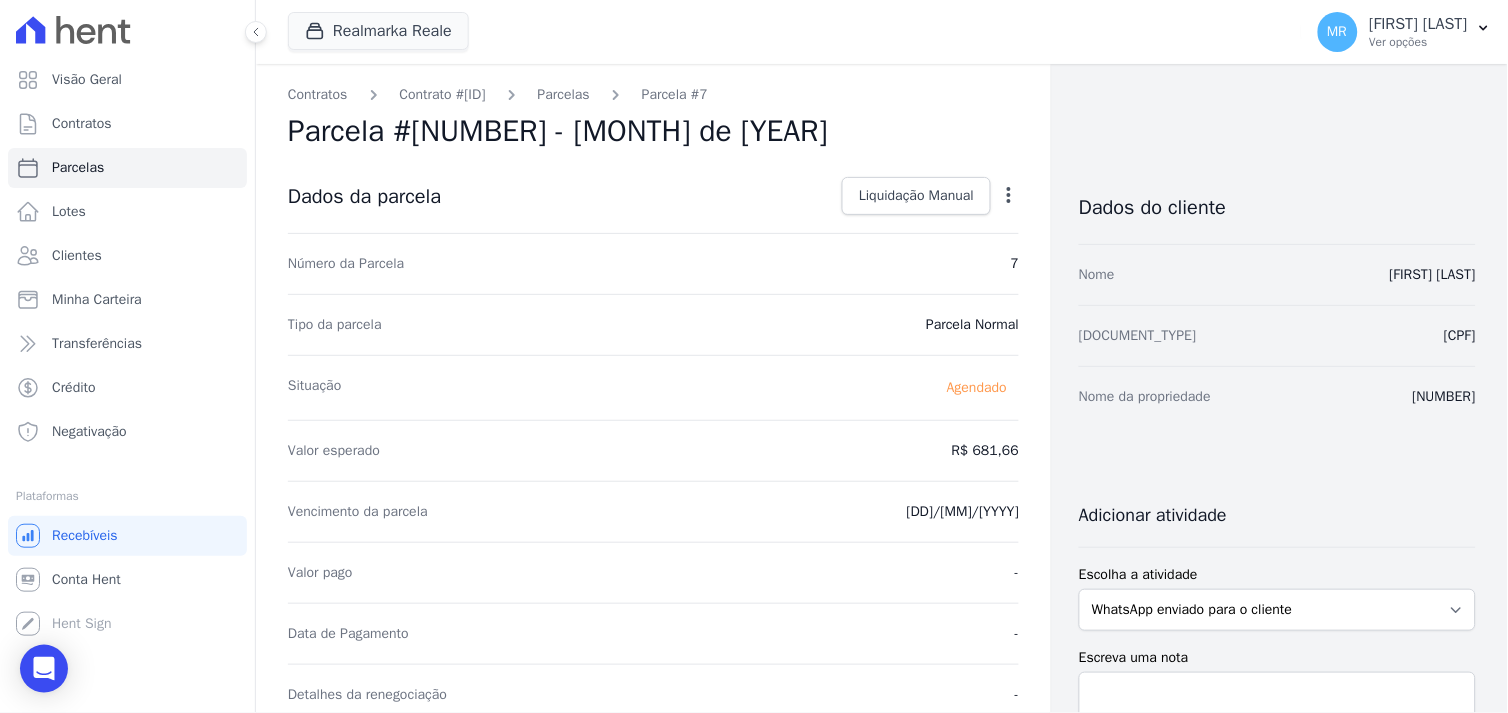 click 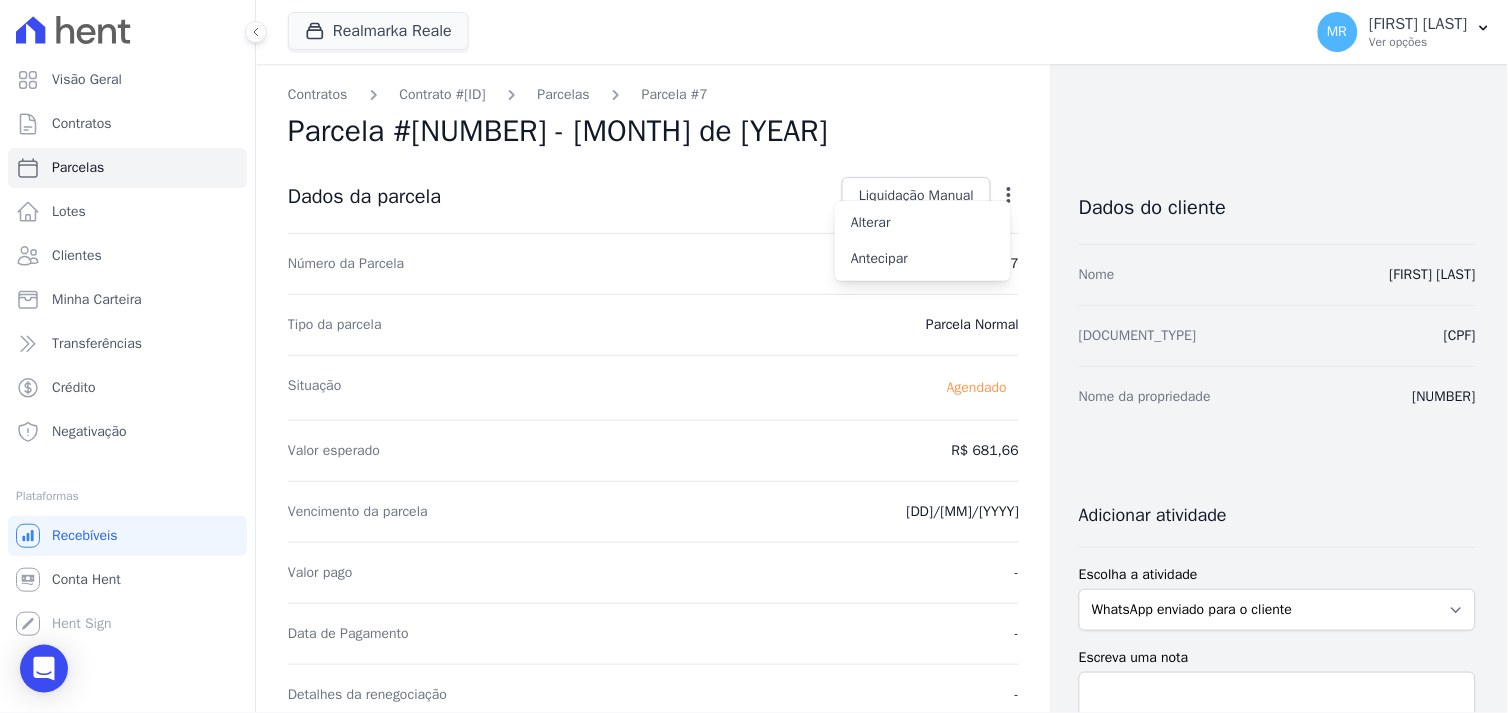 click 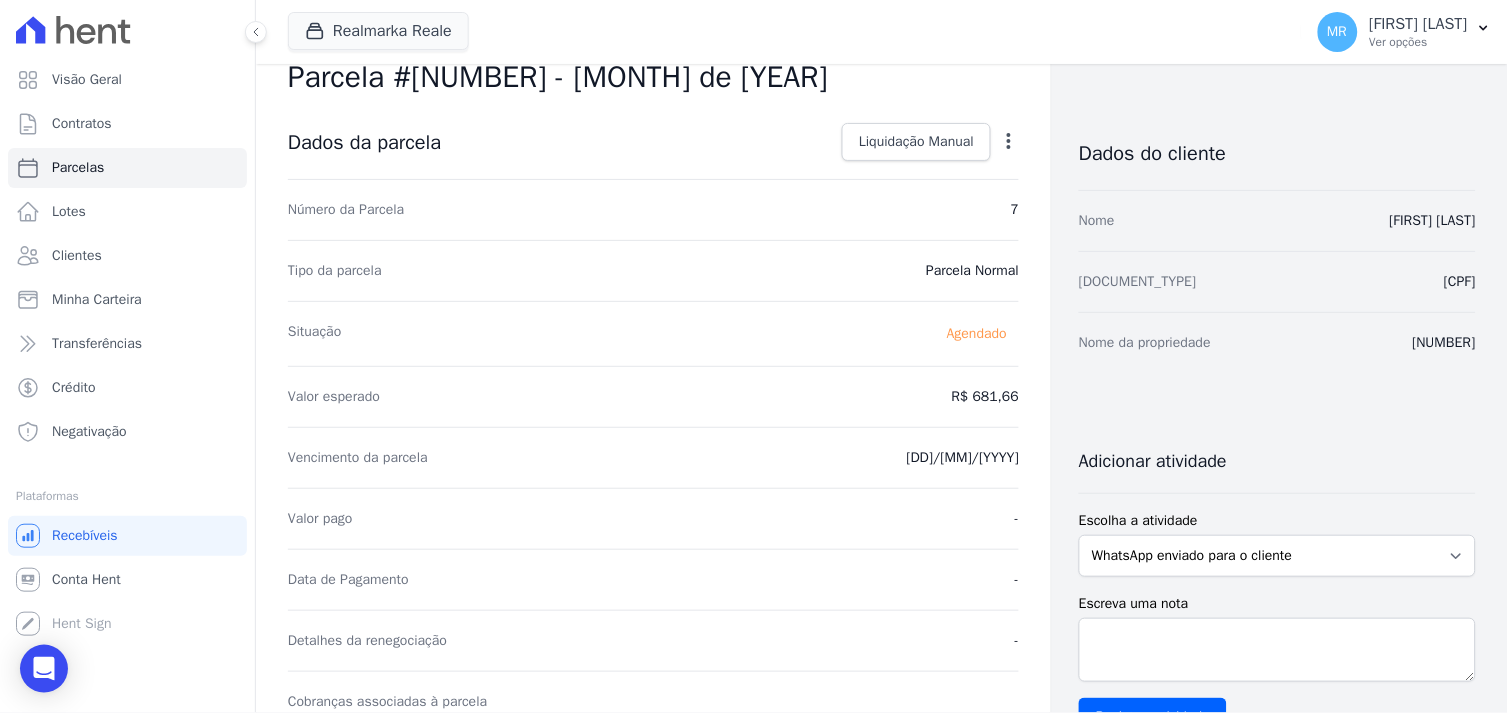 scroll, scrollTop: 0, scrollLeft: 0, axis: both 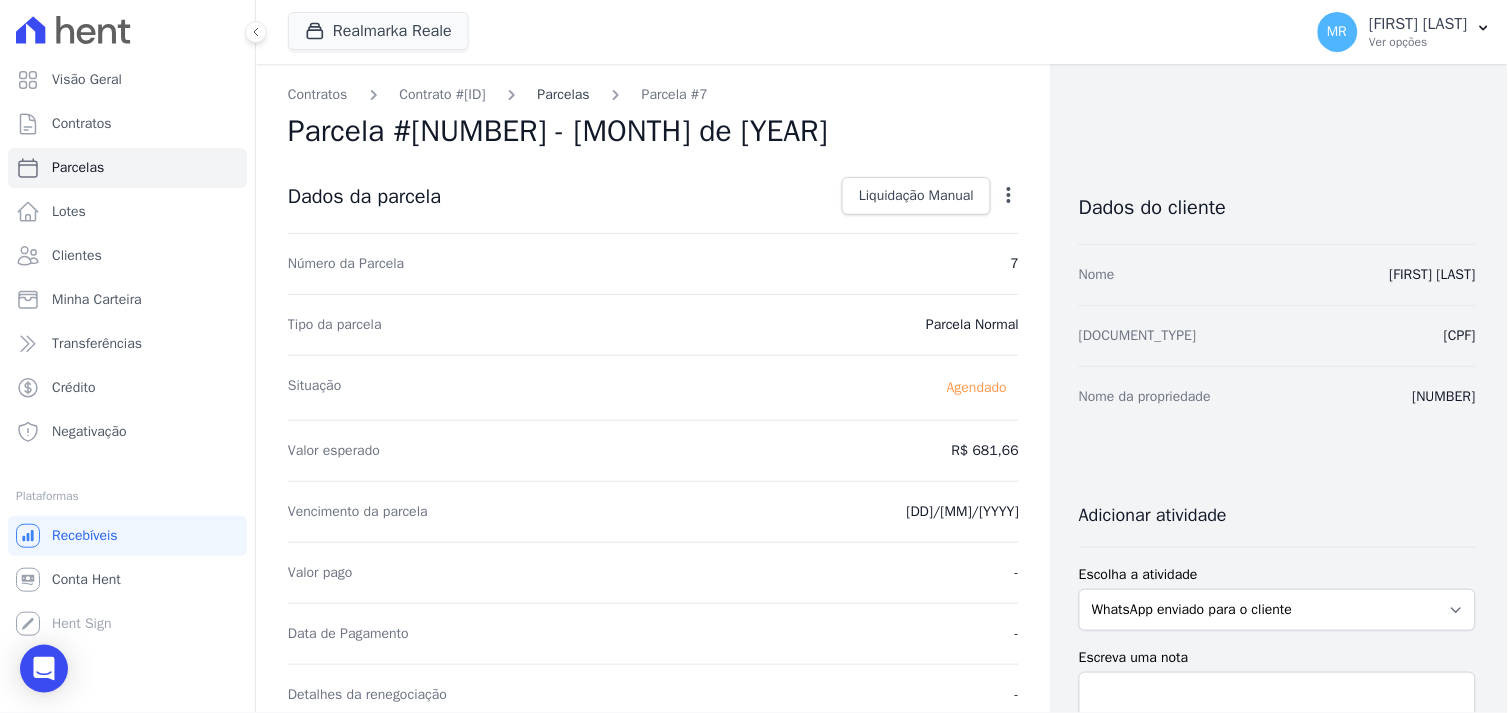 click on "Parcelas" at bounding box center (564, 94) 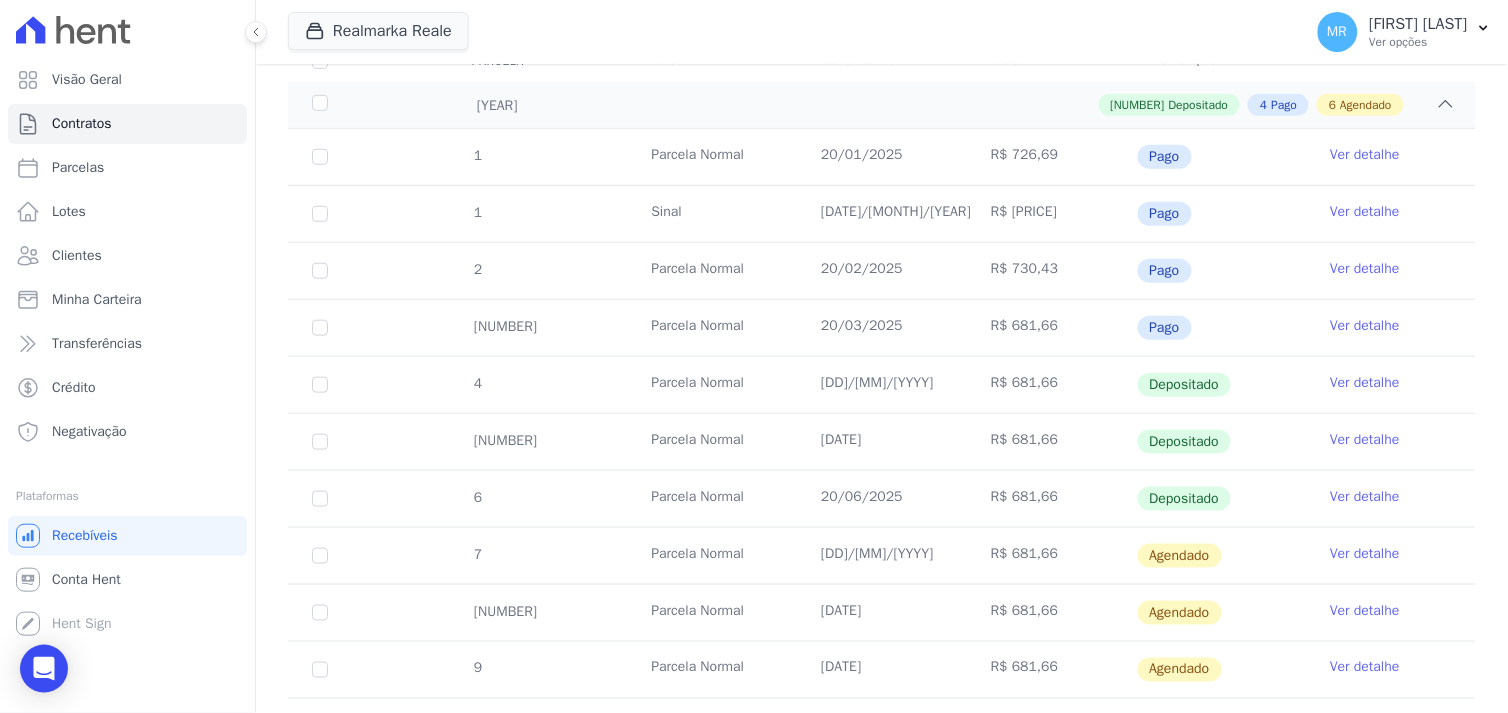 scroll, scrollTop: 333, scrollLeft: 0, axis: vertical 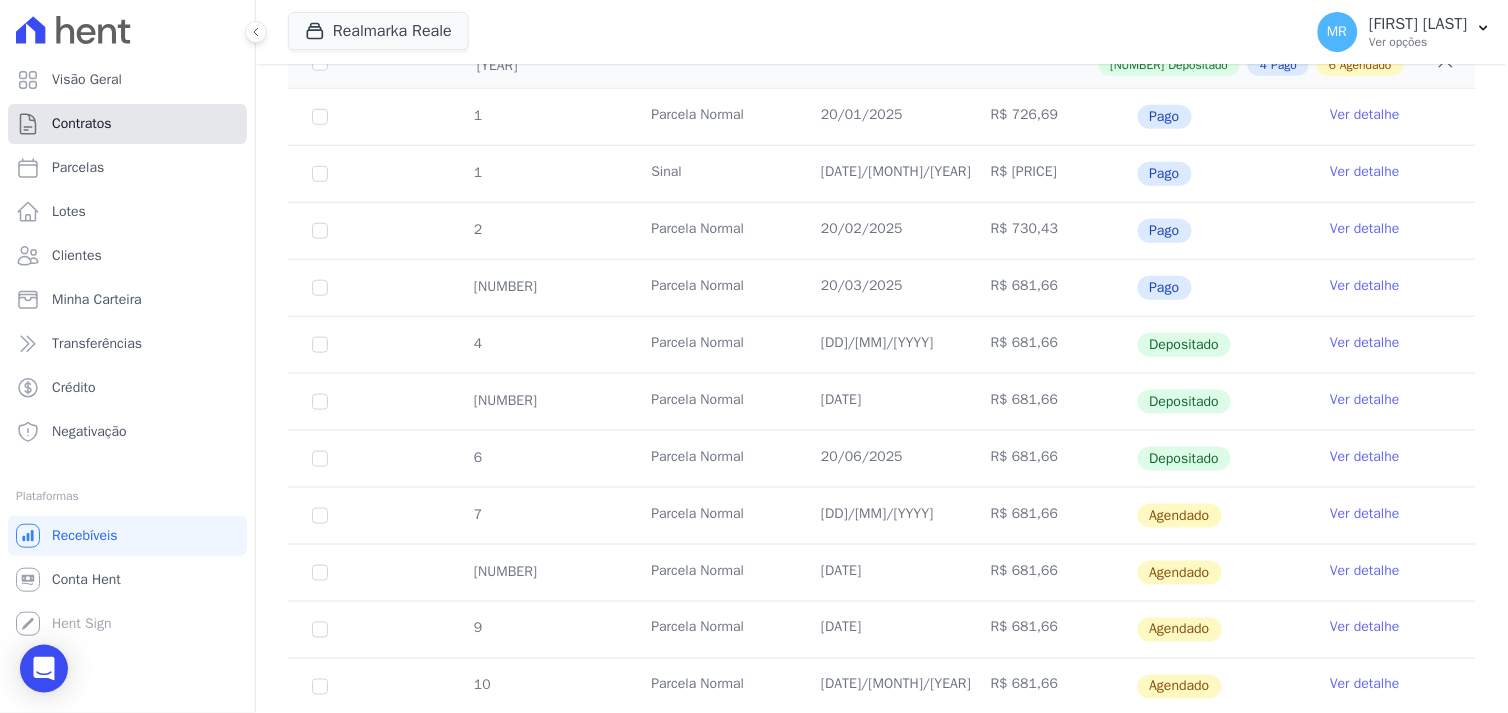 click on "Contratos" at bounding box center (127, 124) 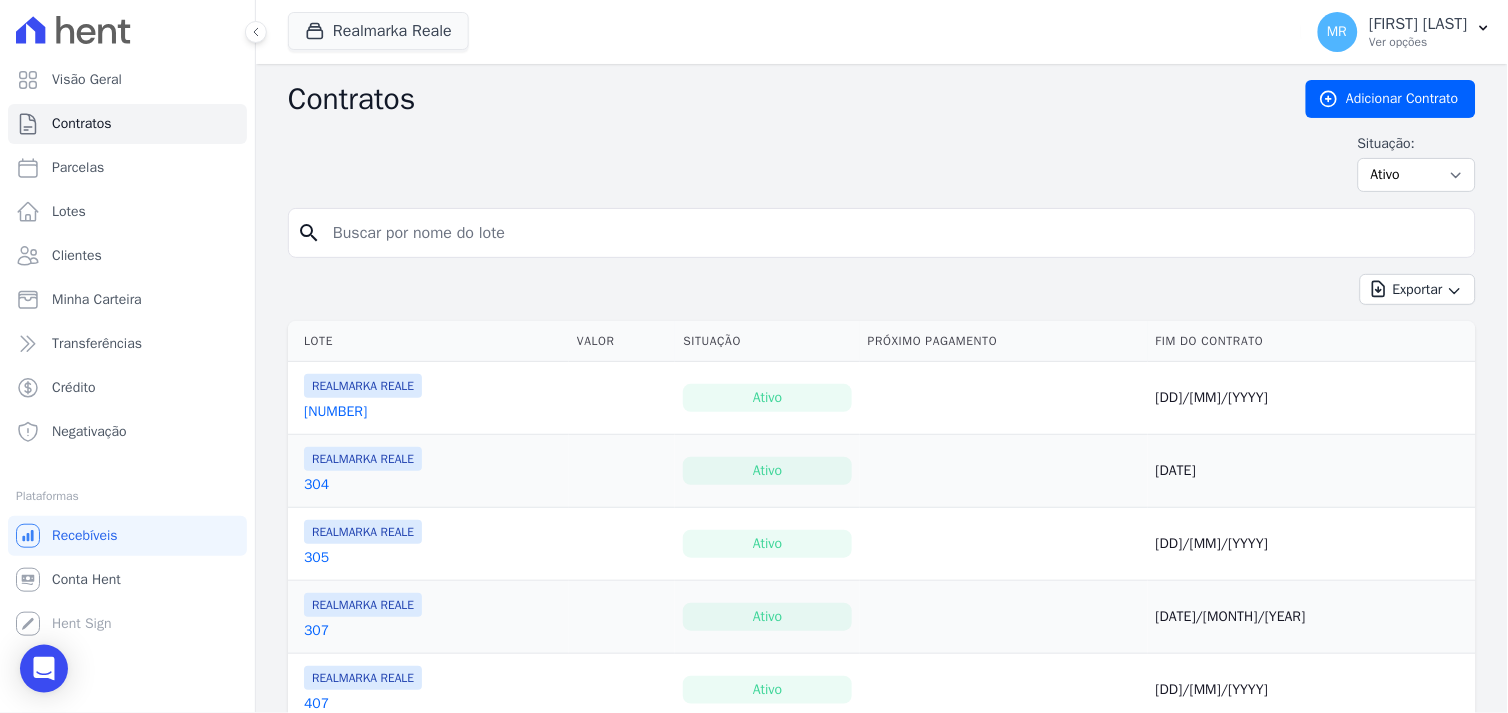 click at bounding box center (894, 233) 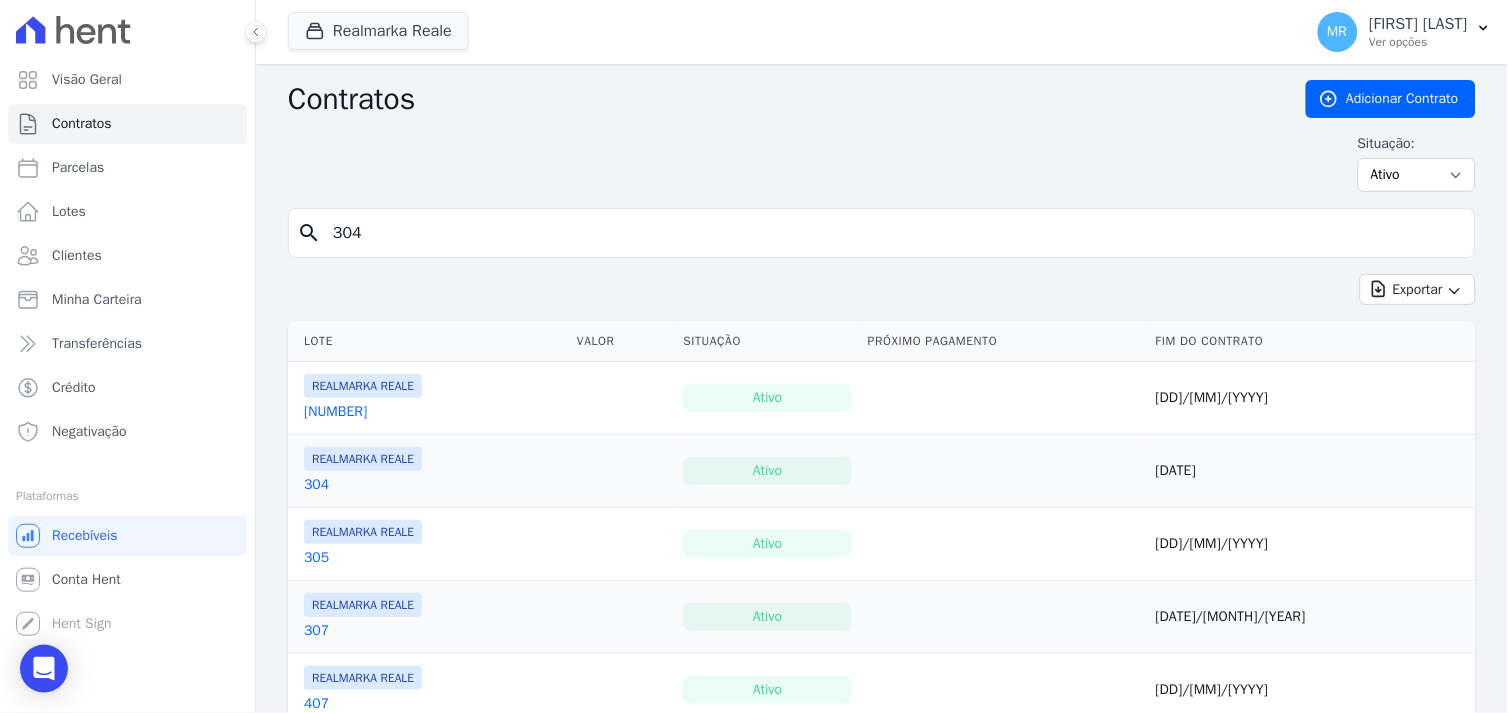 type on "304" 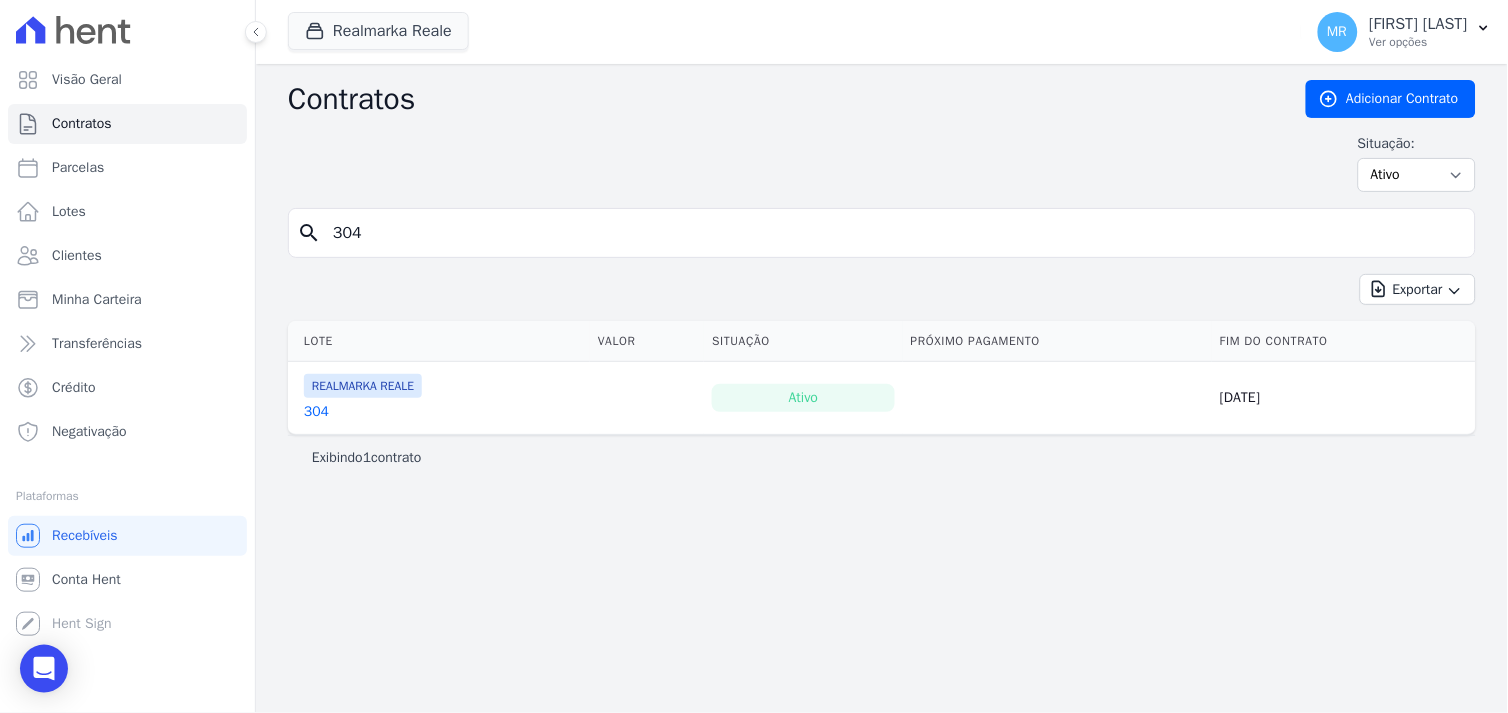 click on "304" at bounding box center (316, 412) 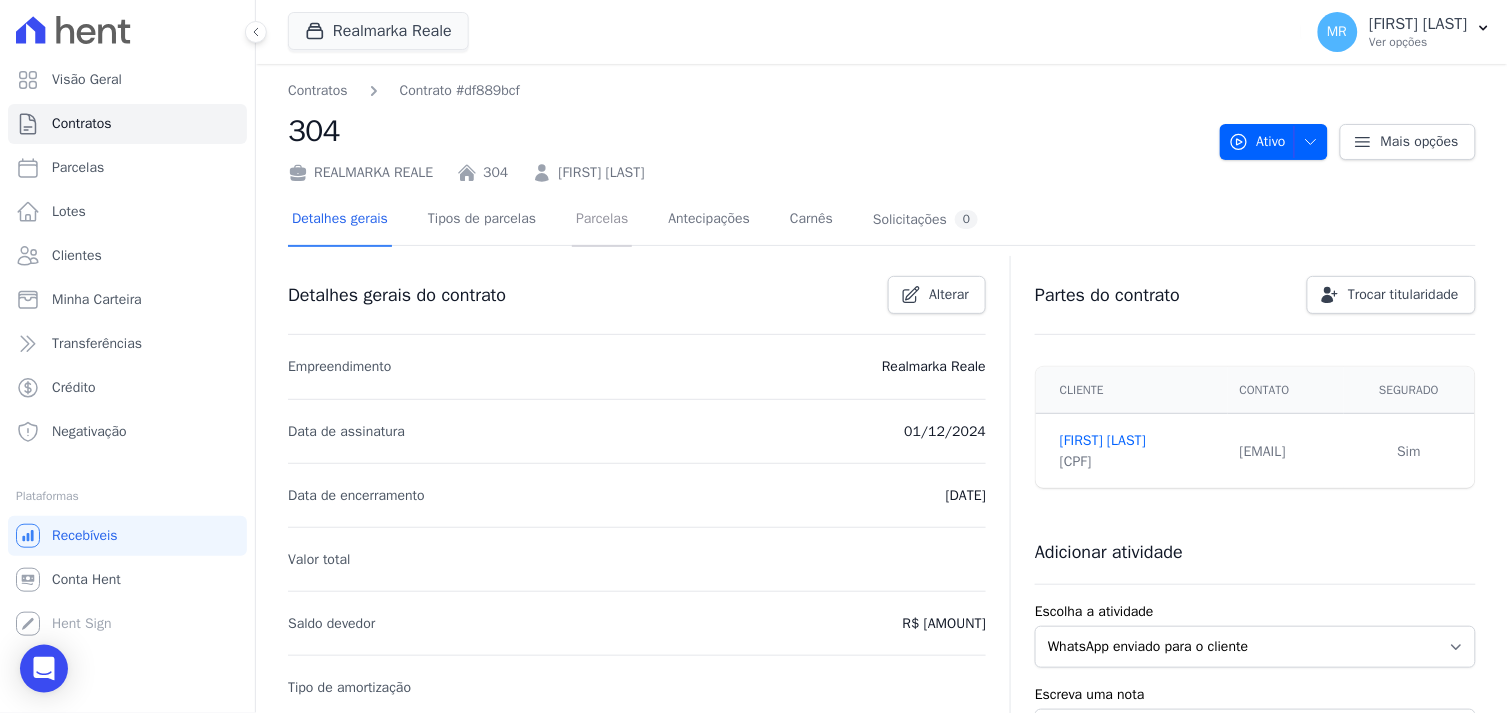 click on "Parcelas" at bounding box center [602, 220] 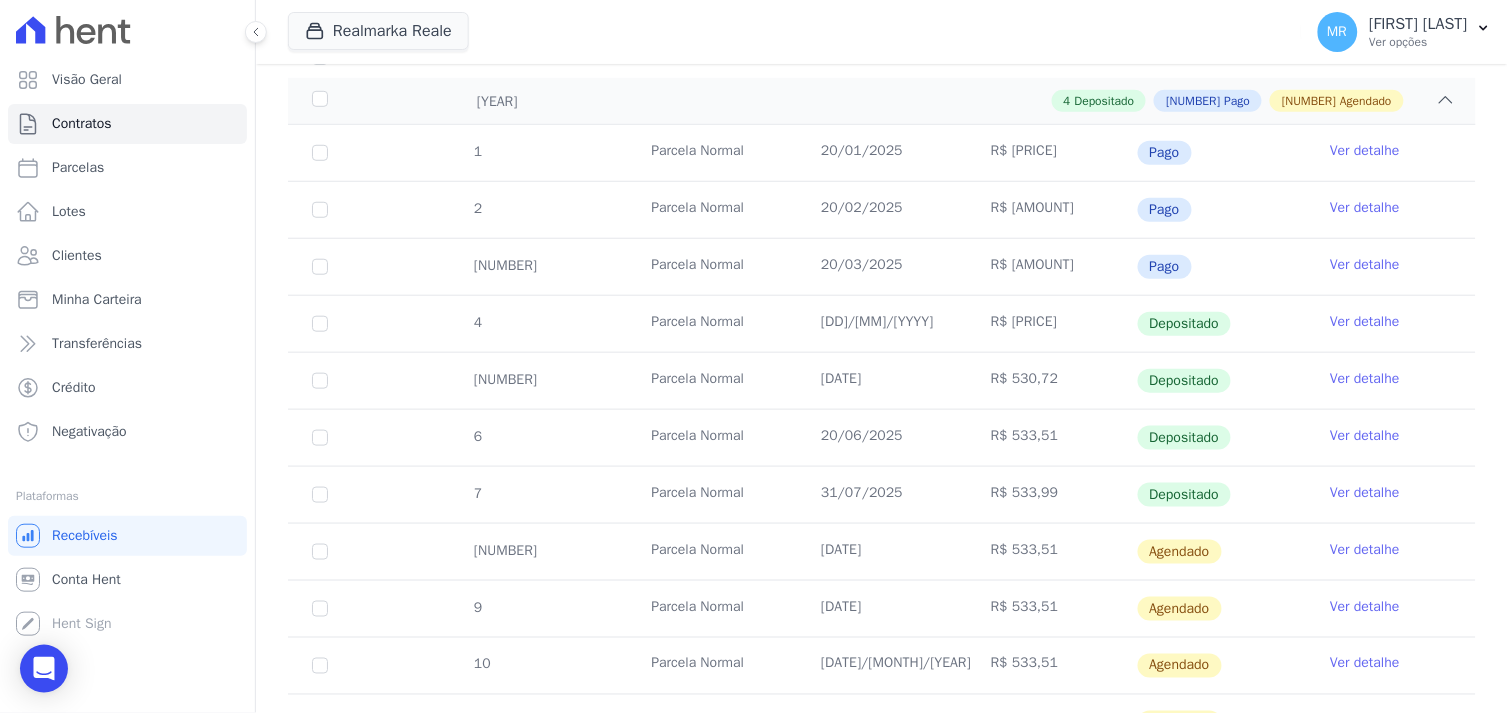 scroll, scrollTop: 333, scrollLeft: 0, axis: vertical 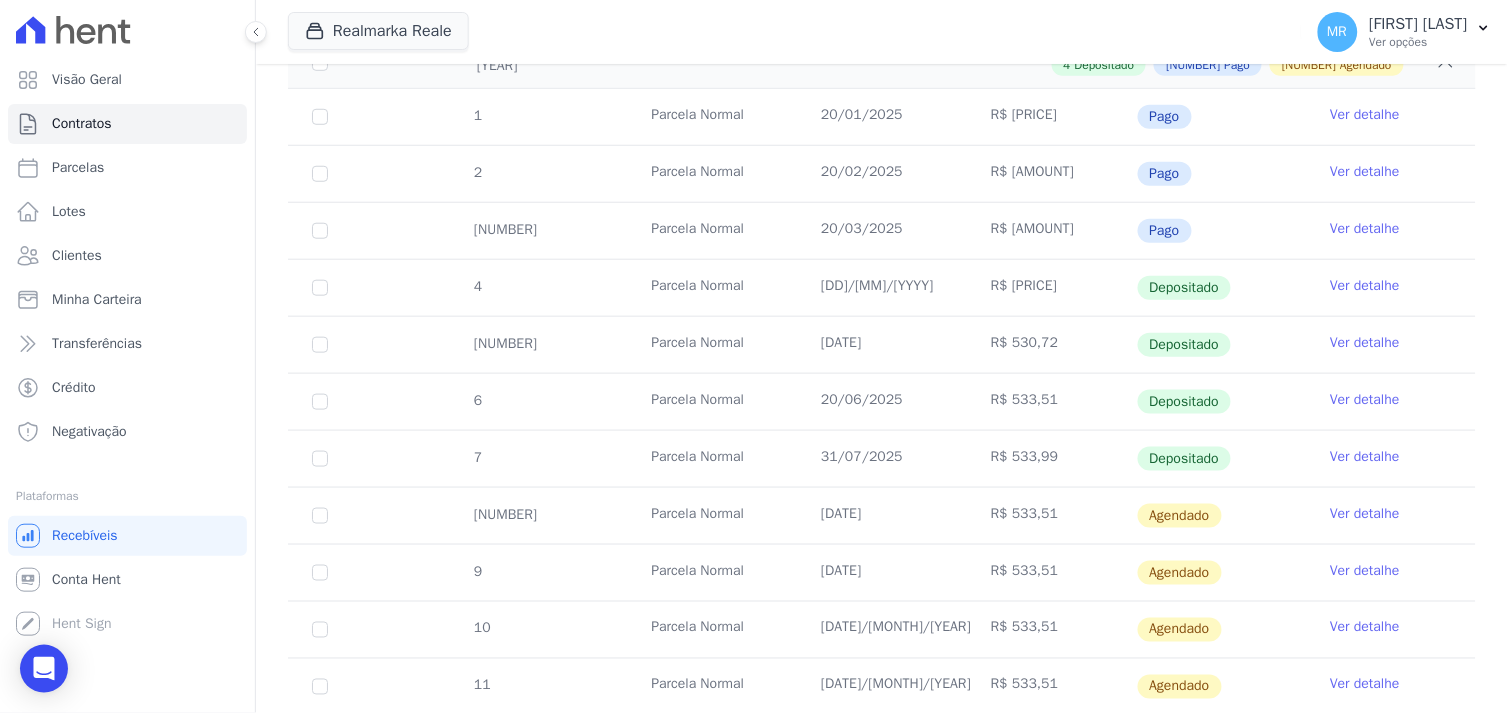 drag, startPoint x: 1353, startPoint y: 457, endPoint x: 1318, endPoint y: 468, distance: 36.687874 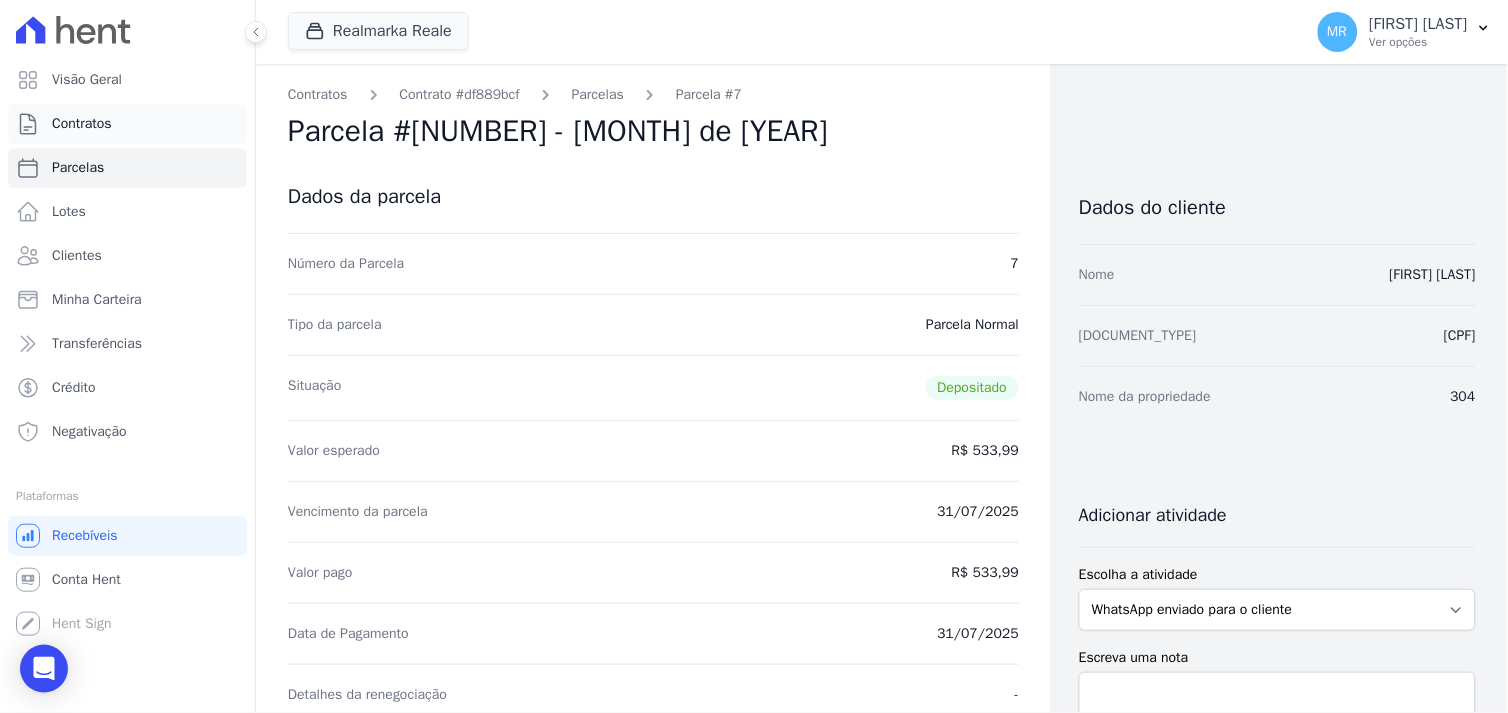 click on "Contratos" at bounding box center [82, 124] 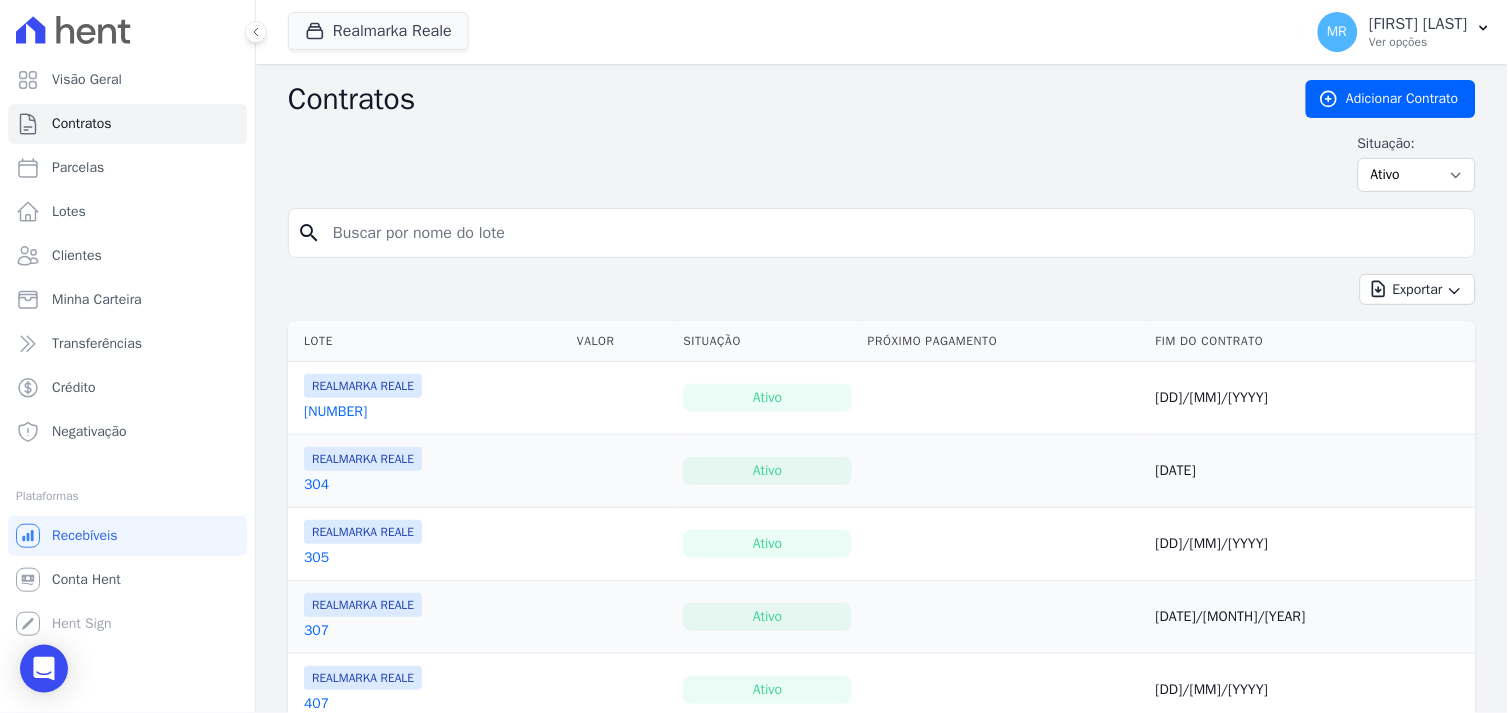 click at bounding box center (894, 233) 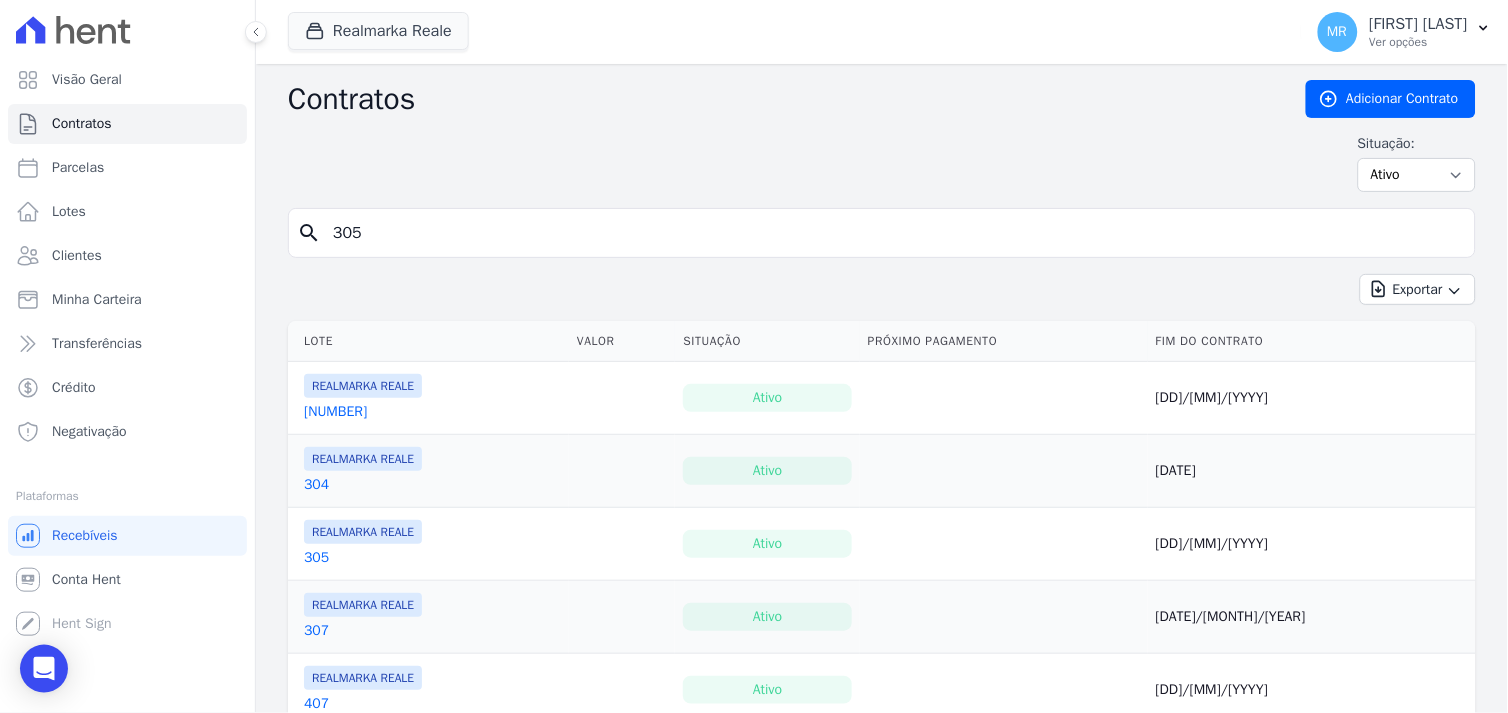 type on "305" 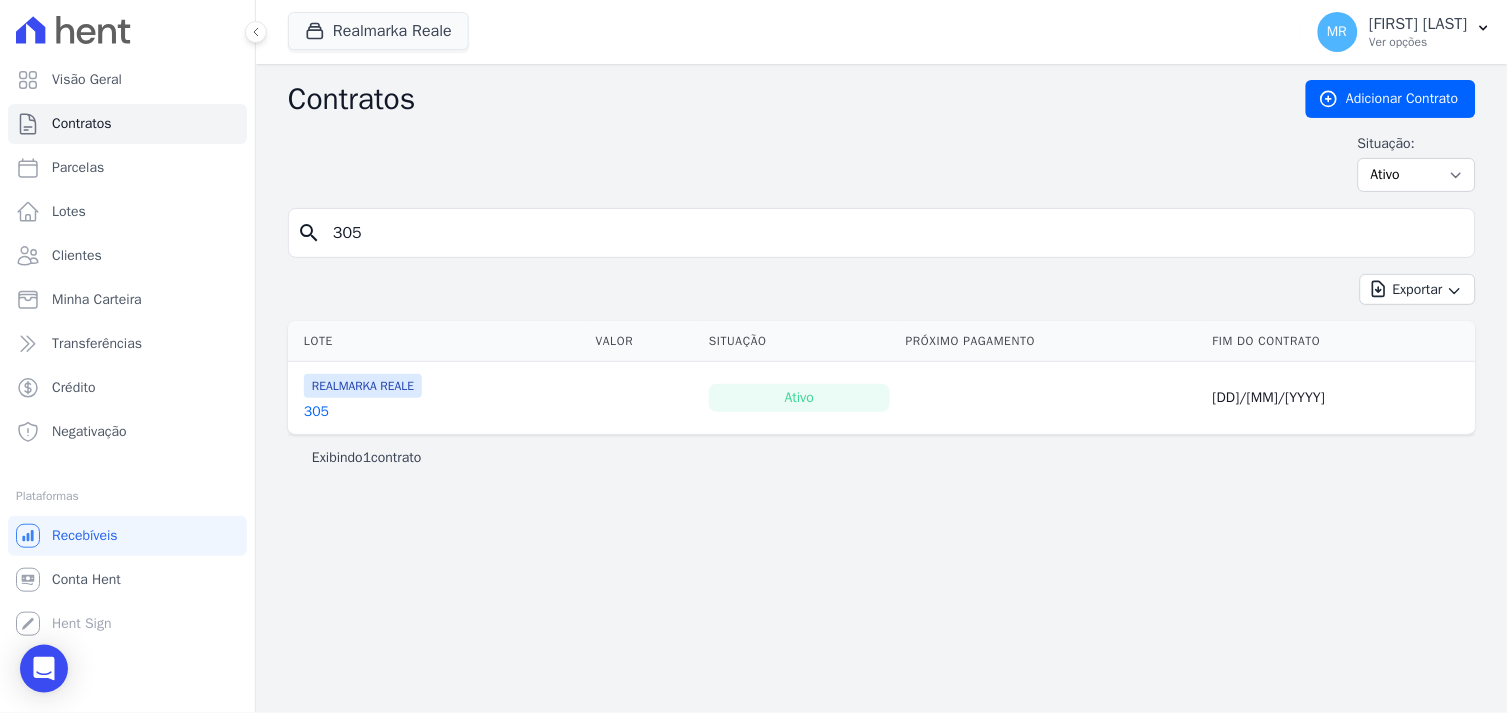 click on "305" at bounding box center (316, 412) 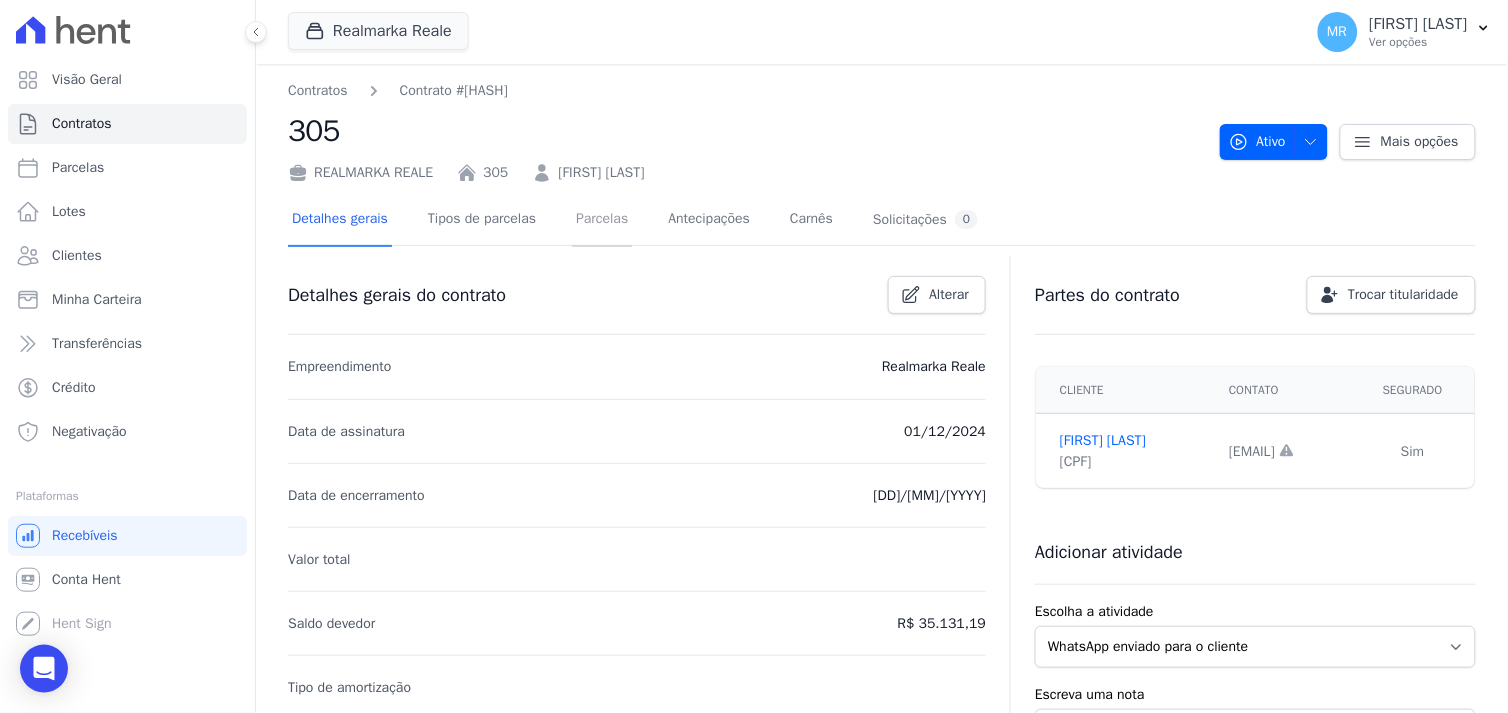 click on "Parcelas" at bounding box center (602, 220) 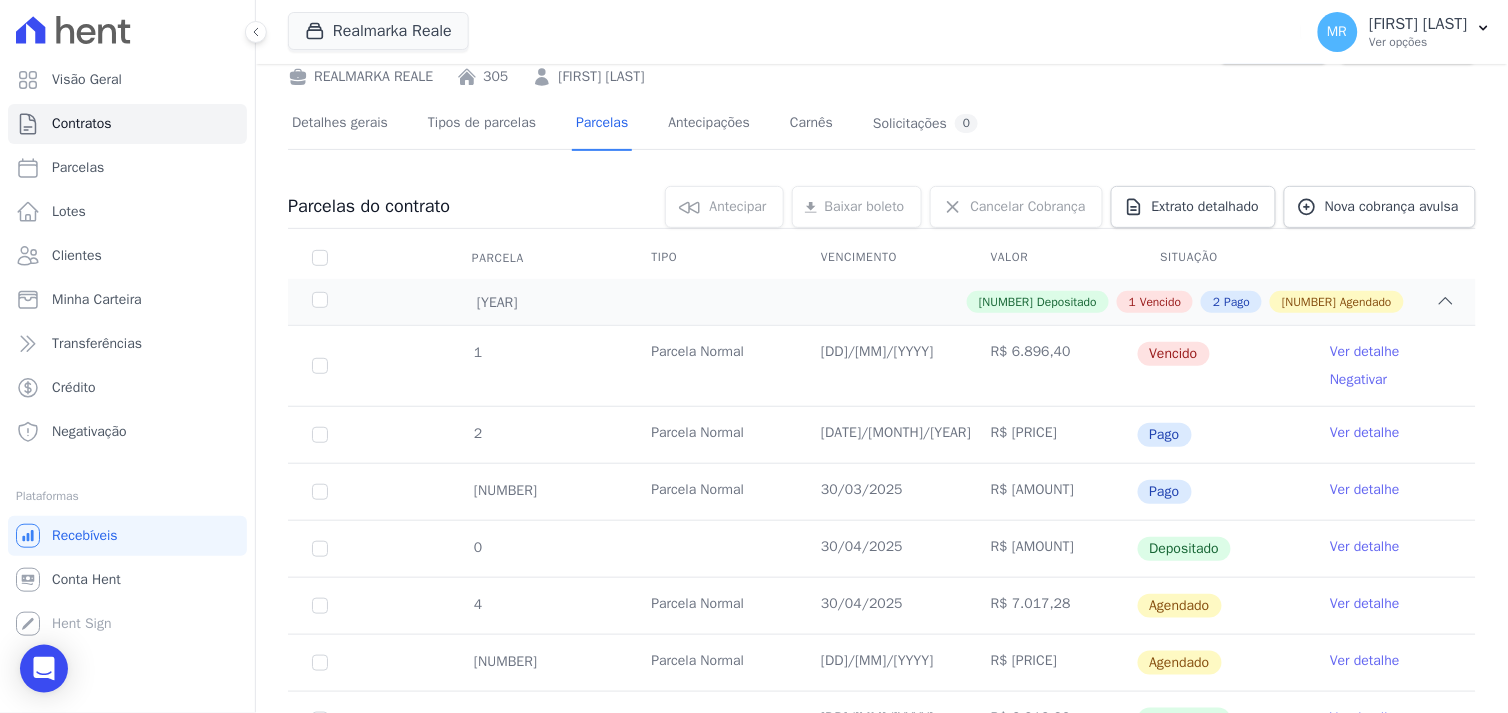 scroll, scrollTop: 304, scrollLeft: 0, axis: vertical 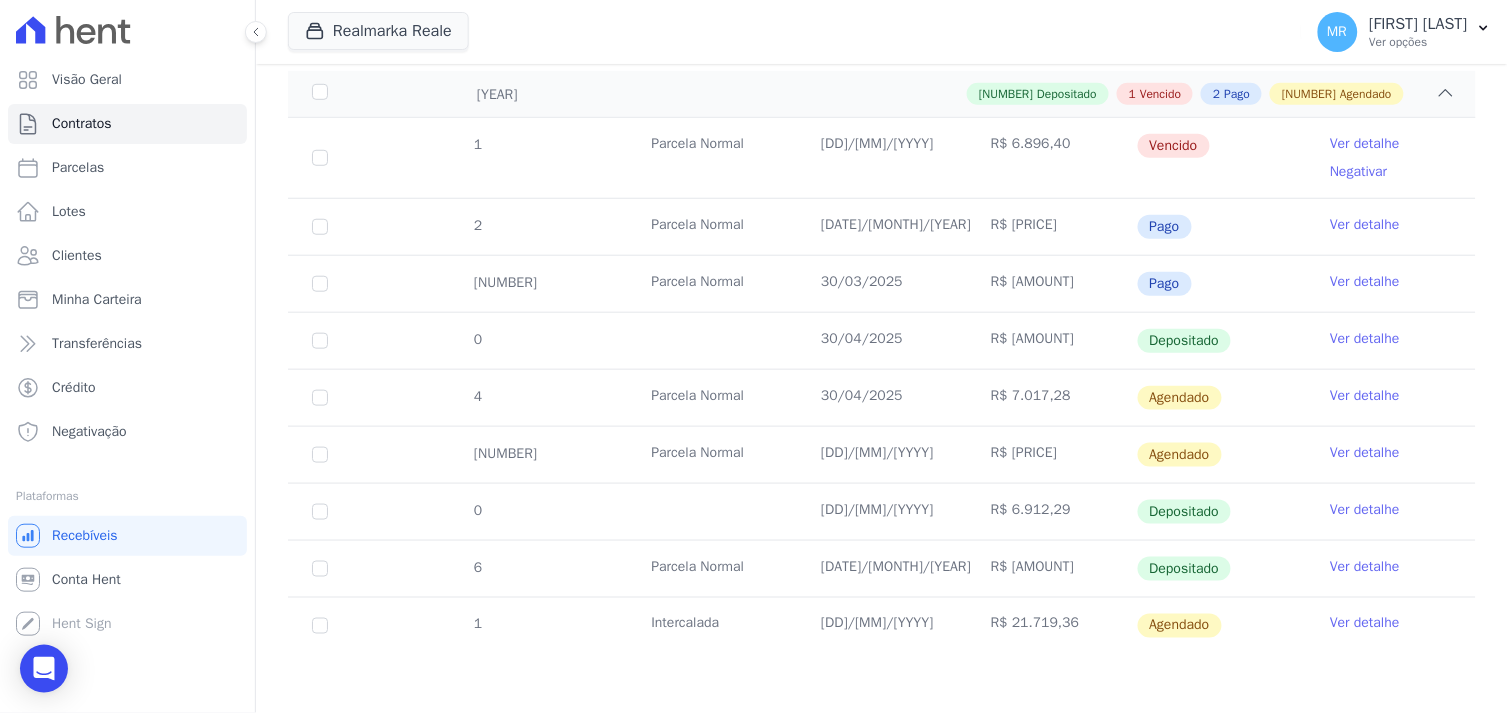 click on "Ver detalhe" at bounding box center [1365, 567] 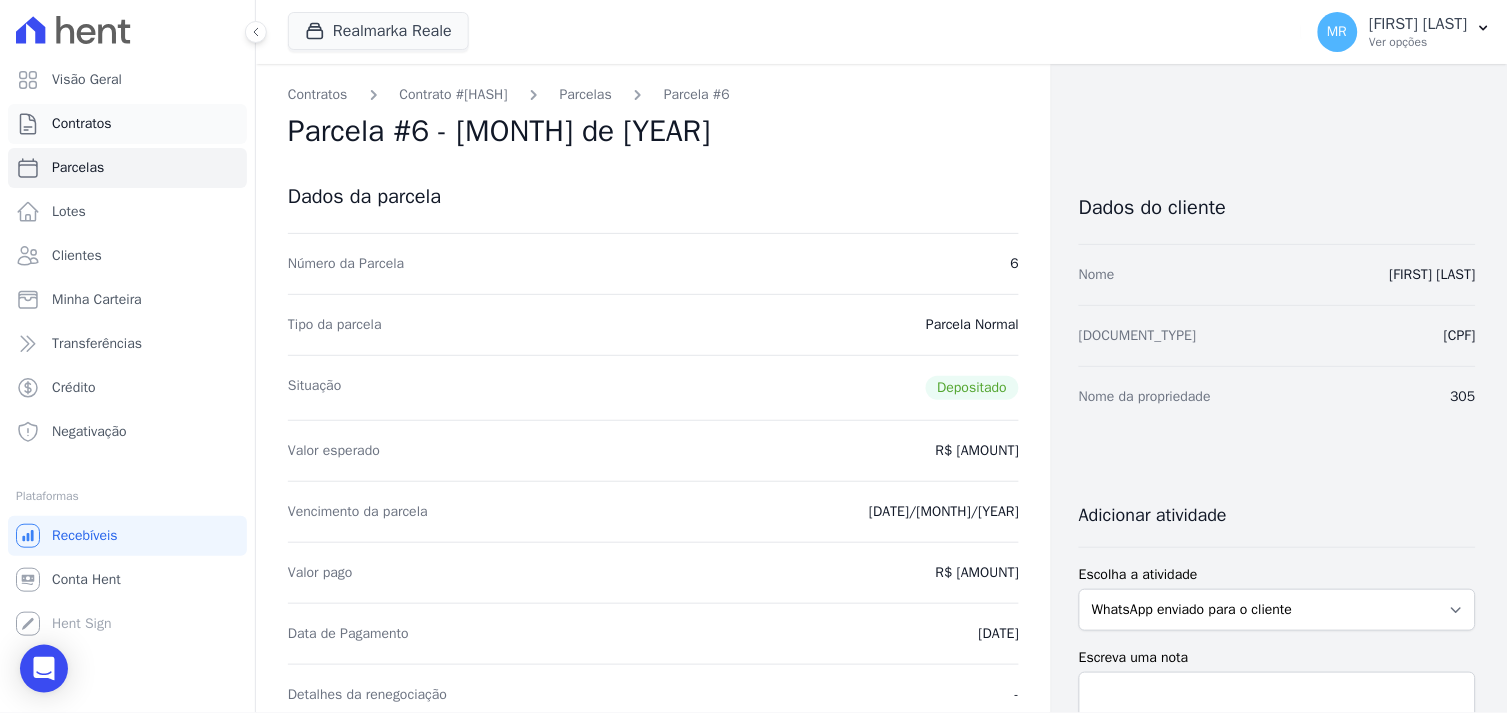 click on "Contratos" at bounding box center [82, 124] 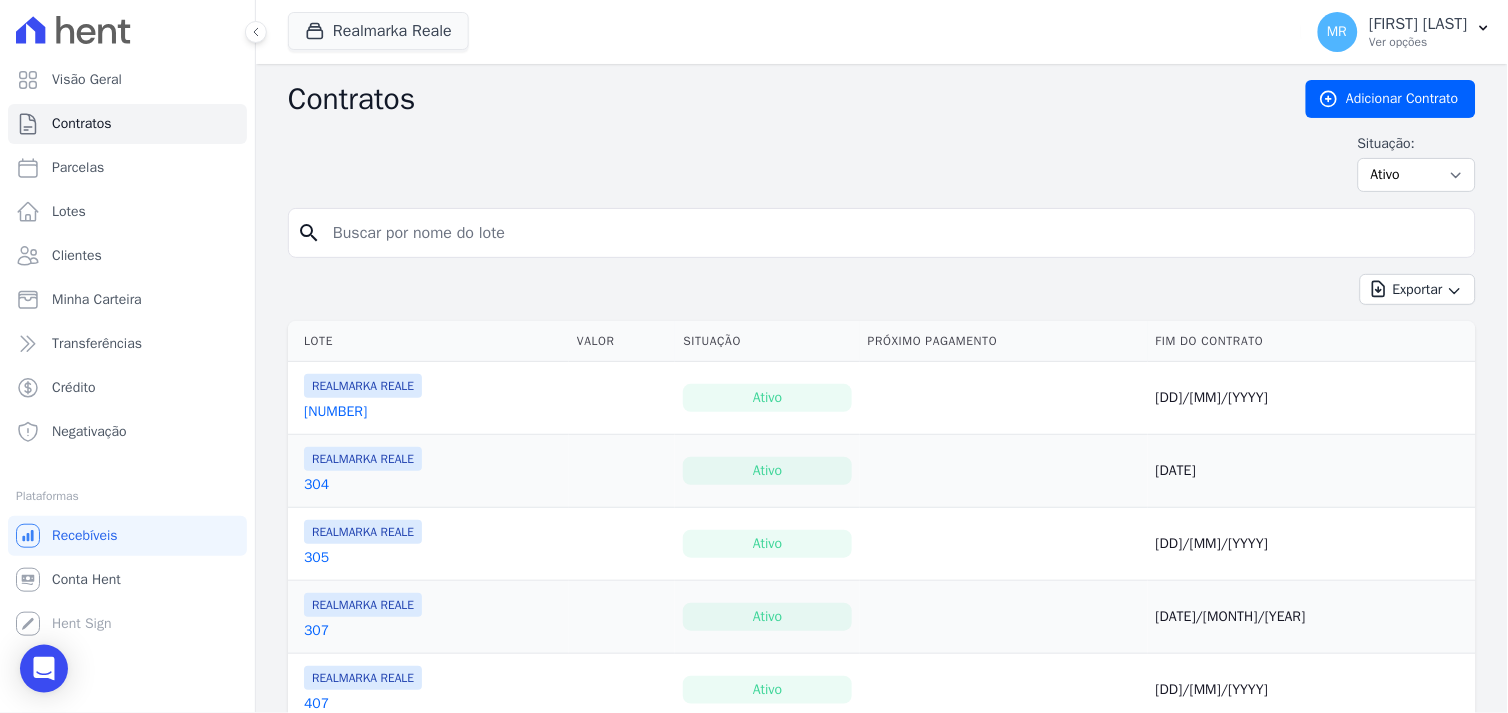 click at bounding box center (894, 233) 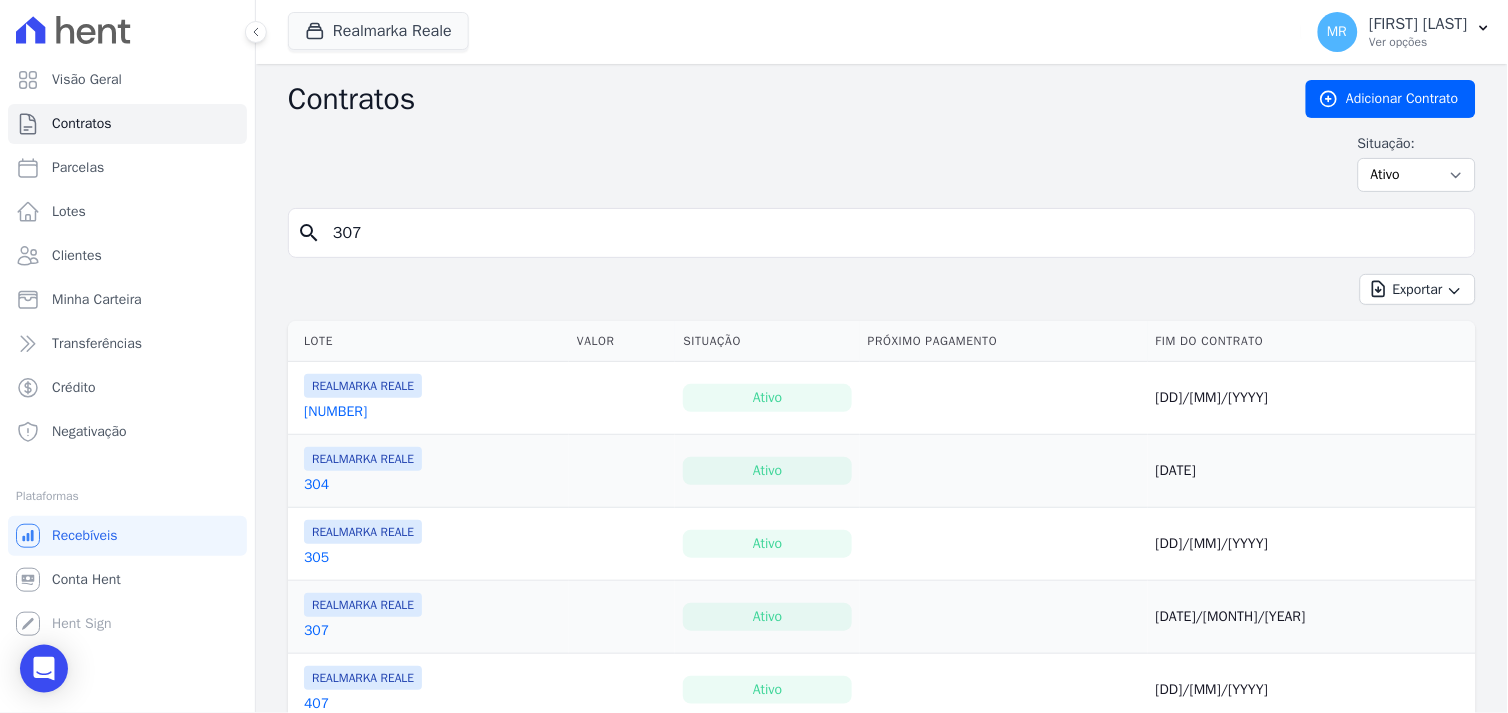 type on "307" 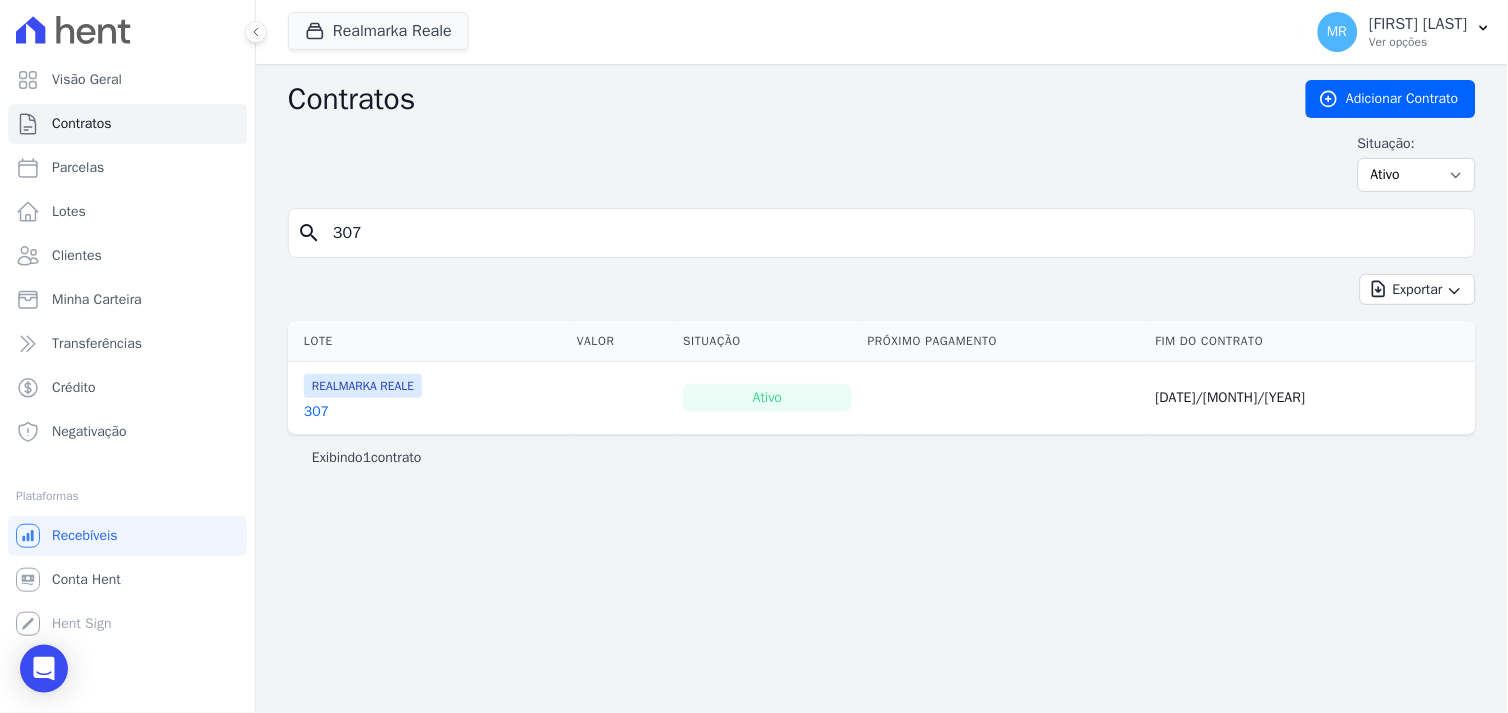 click on "307" at bounding box center (316, 412) 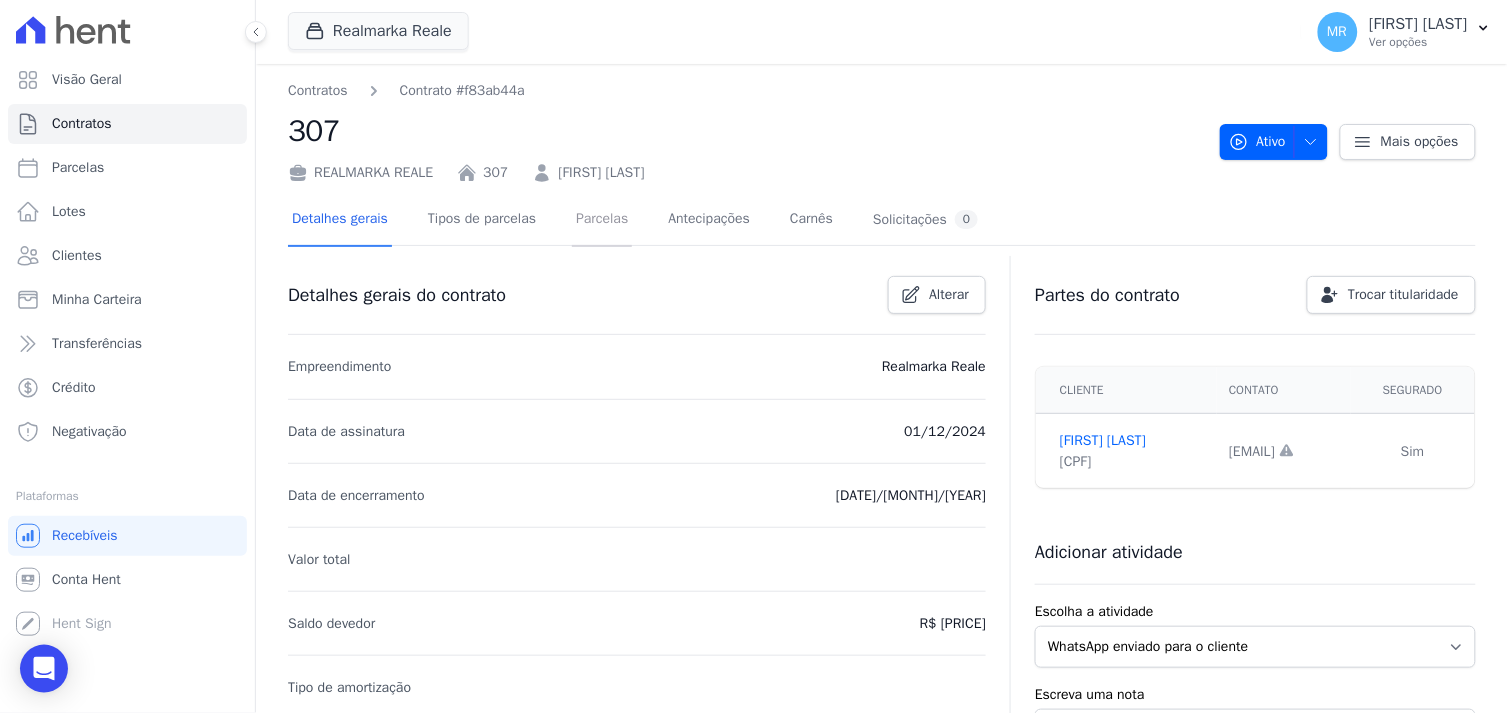 click on "Parcelas" at bounding box center (602, 220) 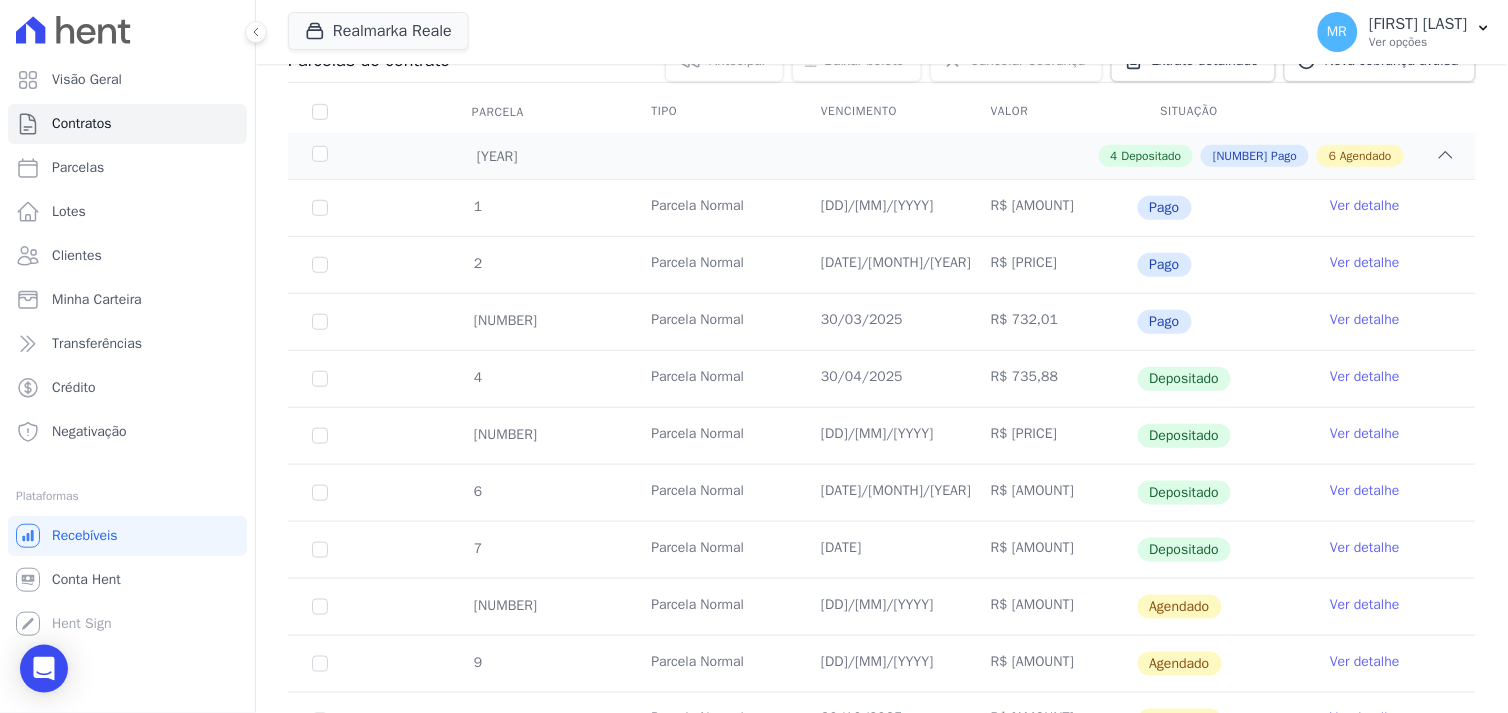 scroll, scrollTop: 333, scrollLeft: 0, axis: vertical 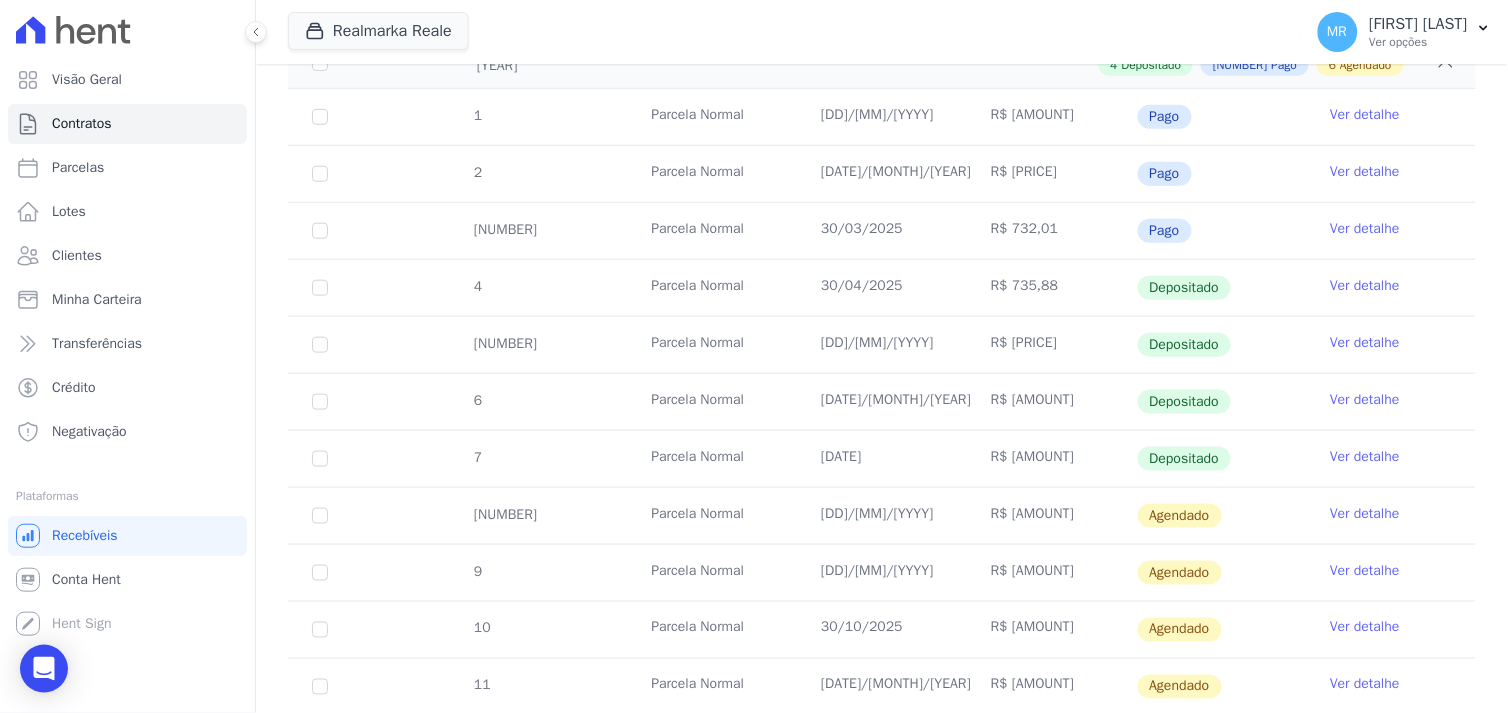 click on "Ver detalhe" at bounding box center (1365, 457) 